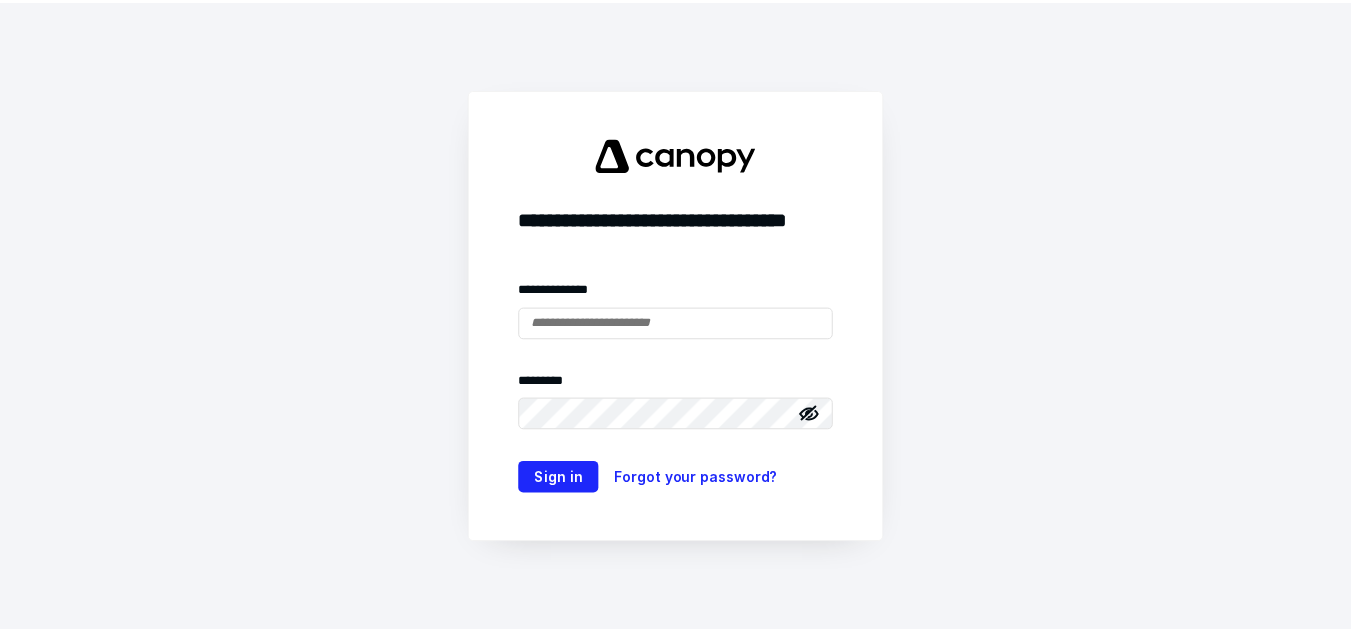 scroll, scrollTop: 0, scrollLeft: 0, axis: both 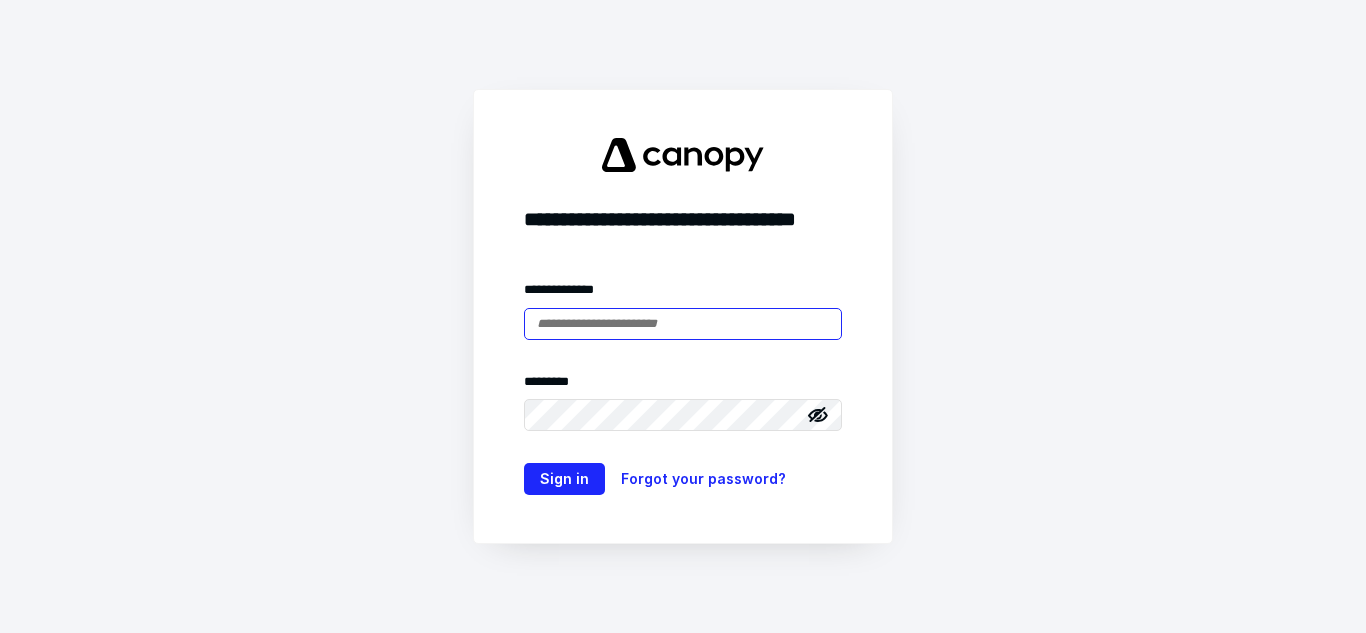 click at bounding box center [683, 324] 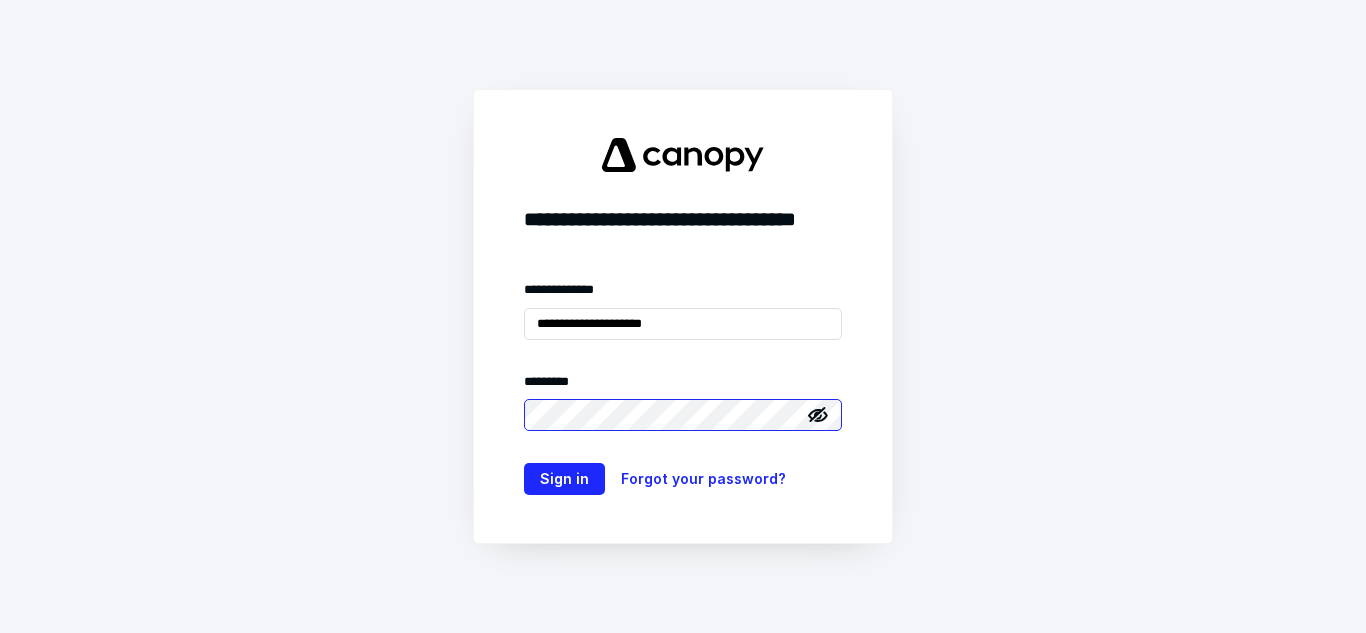 click on "Sign in" at bounding box center (564, 479) 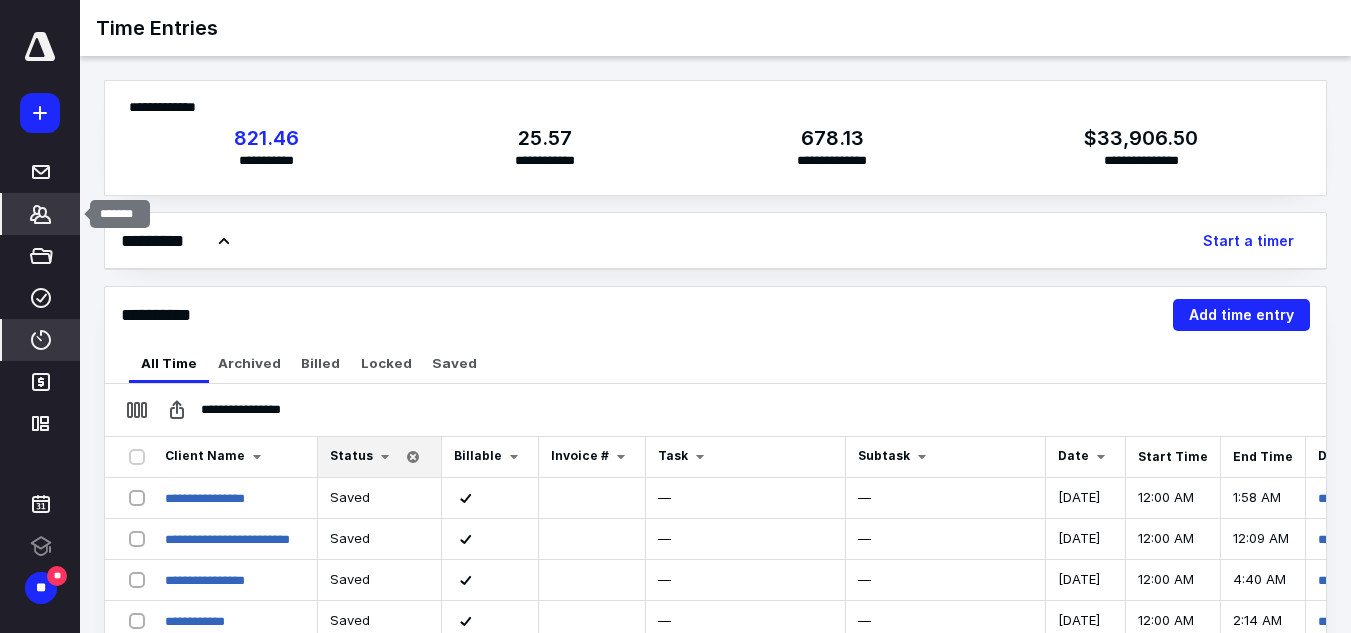 scroll, scrollTop: 0, scrollLeft: 0, axis: both 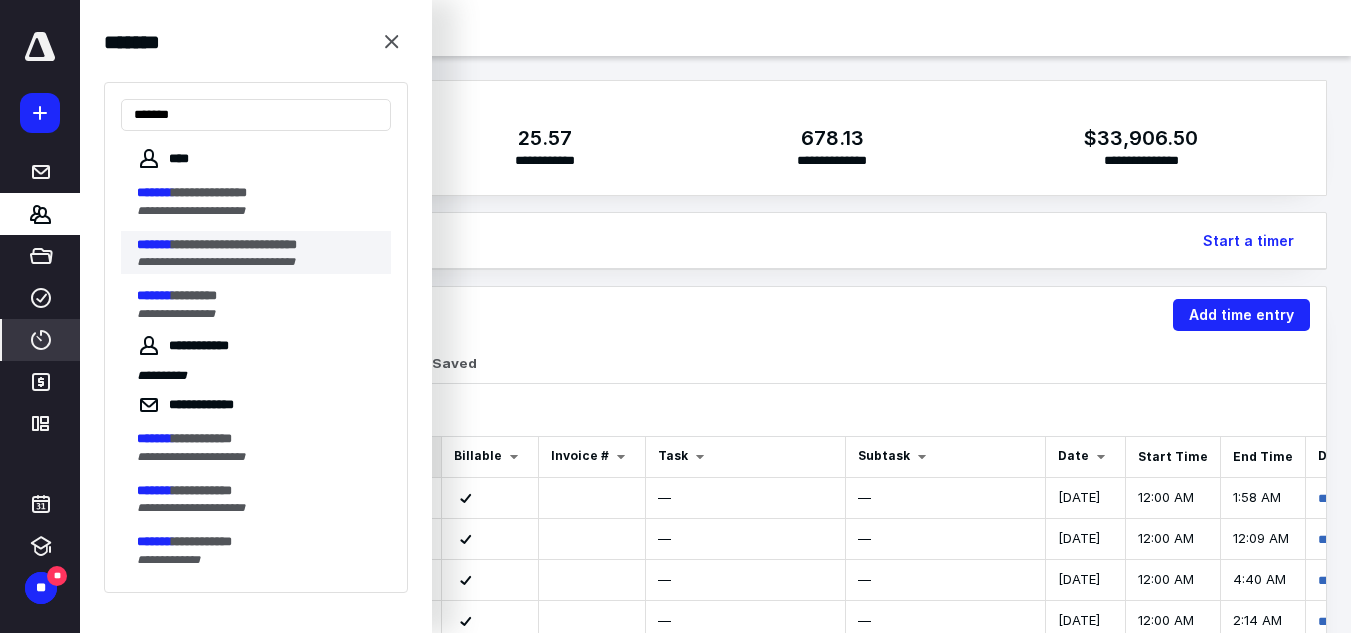 type on "*******" 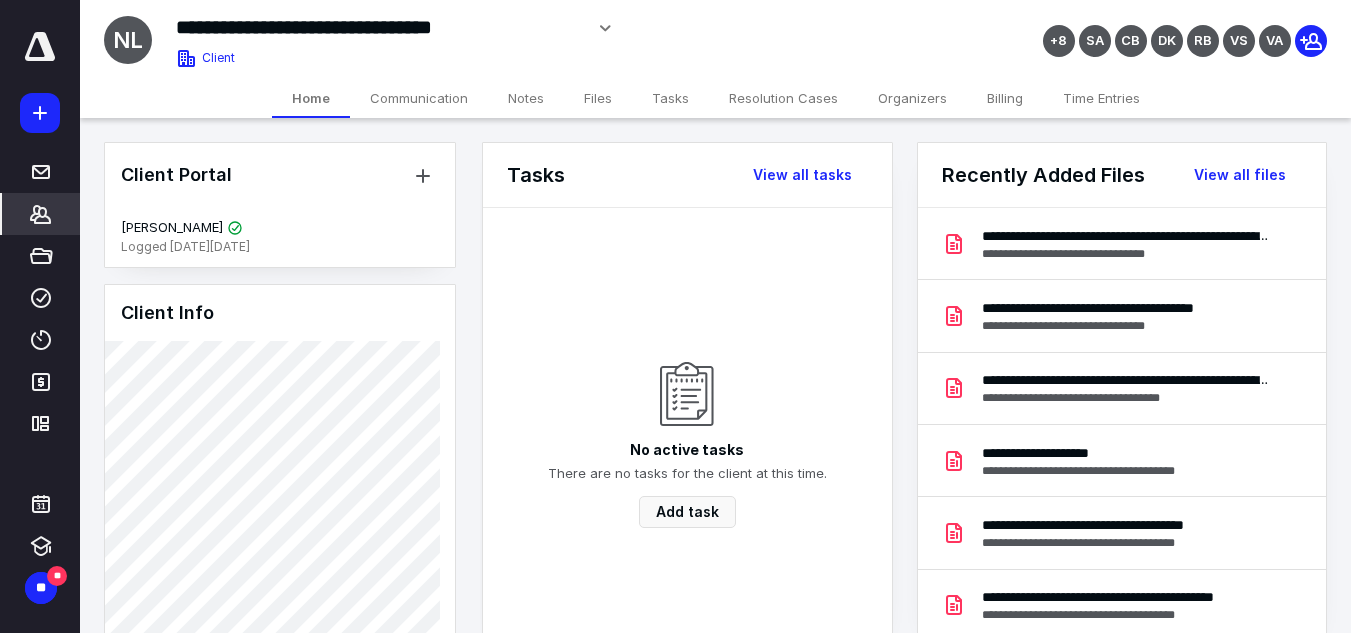 click on "Files" at bounding box center [598, 98] 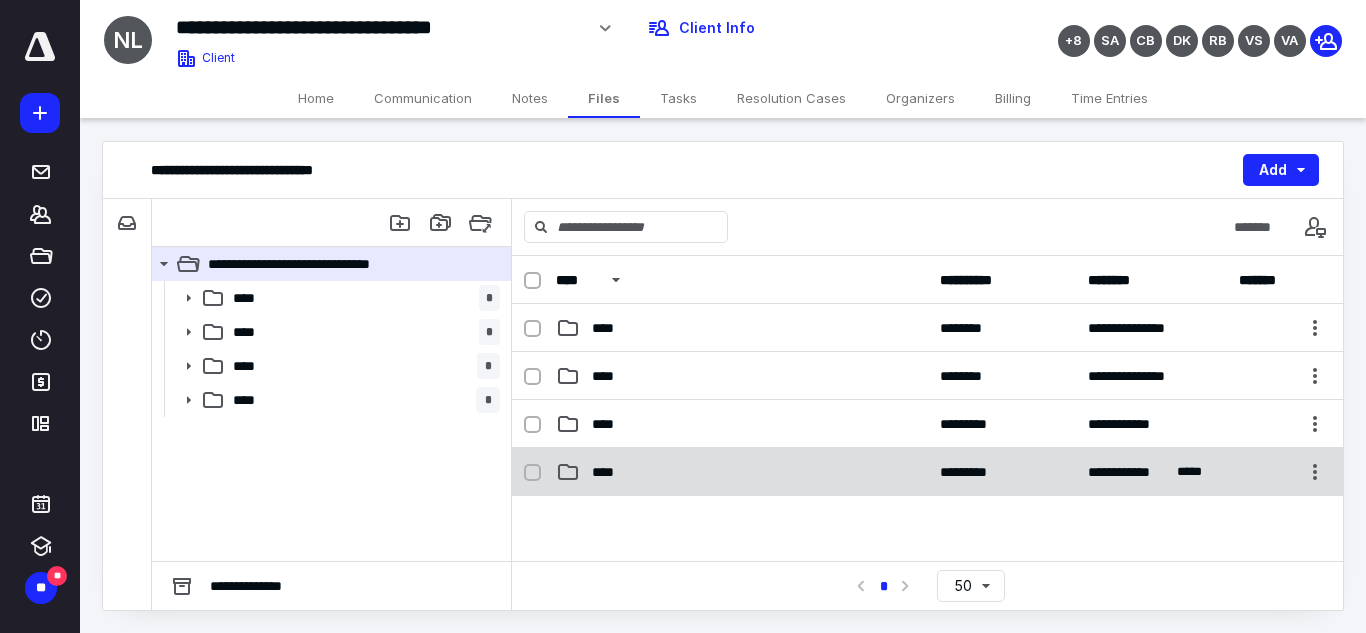 click on "****" at bounding box center (742, 472) 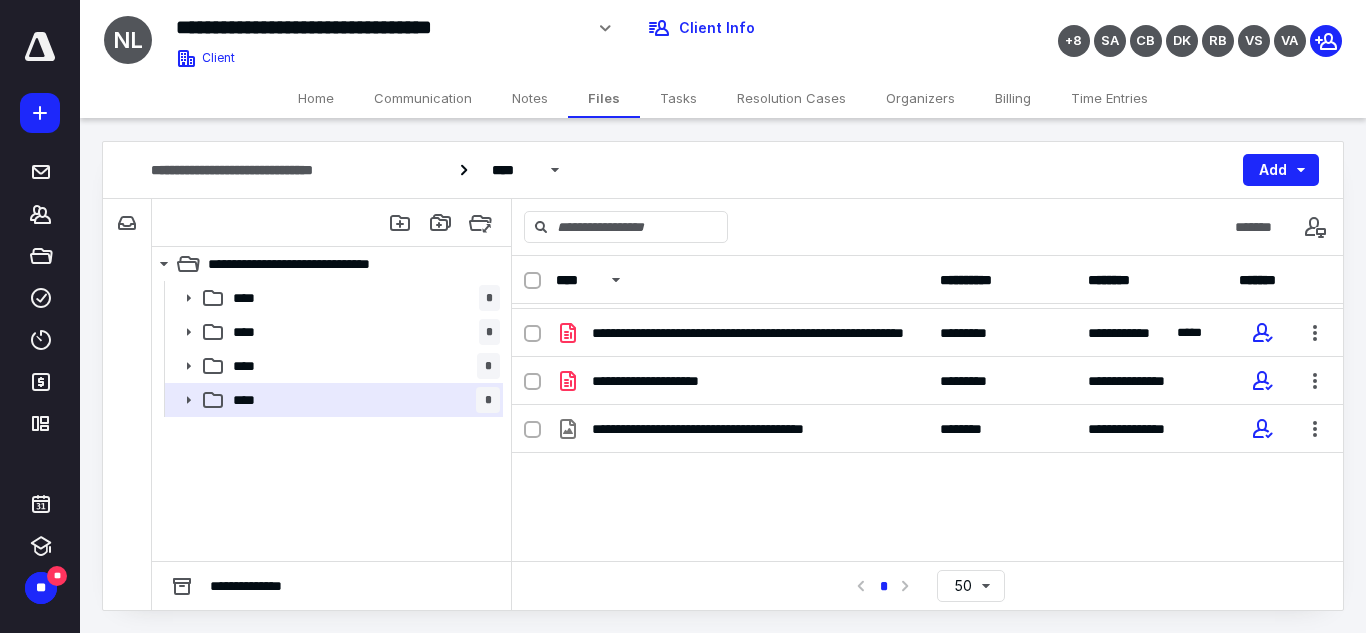 scroll, scrollTop: 0, scrollLeft: 0, axis: both 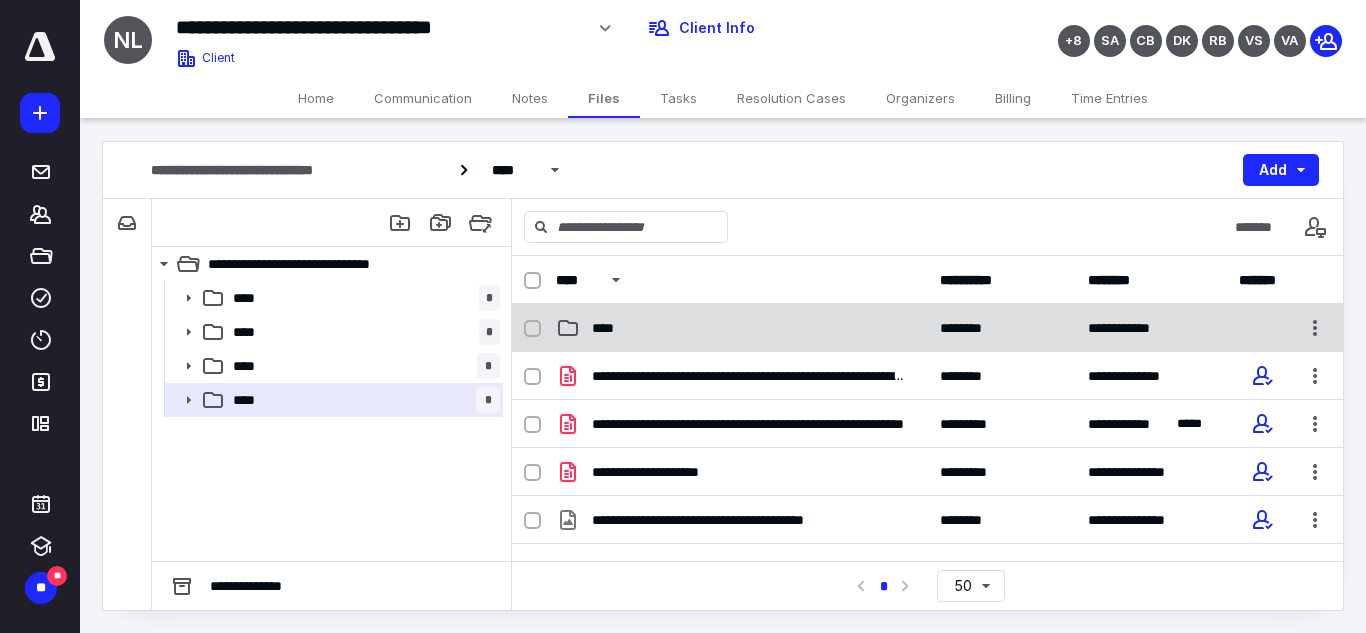 click on "****" at bounding box center [742, 328] 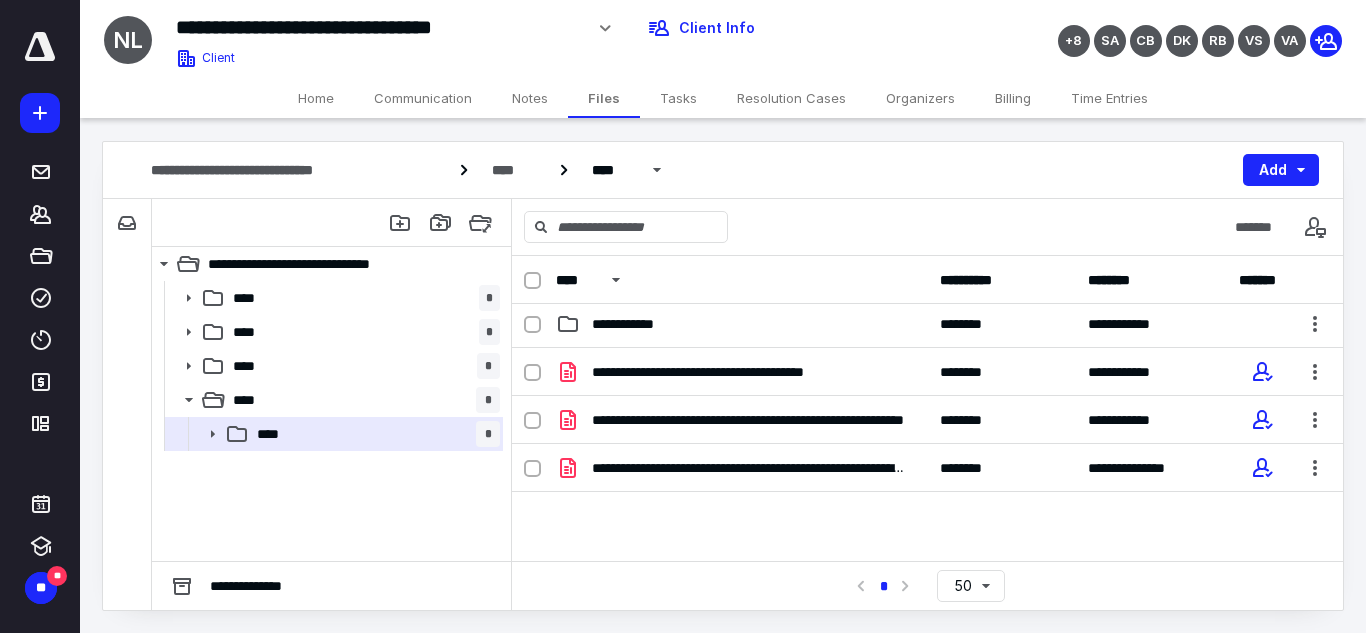 scroll, scrollTop: 0, scrollLeft: 0, axis: both 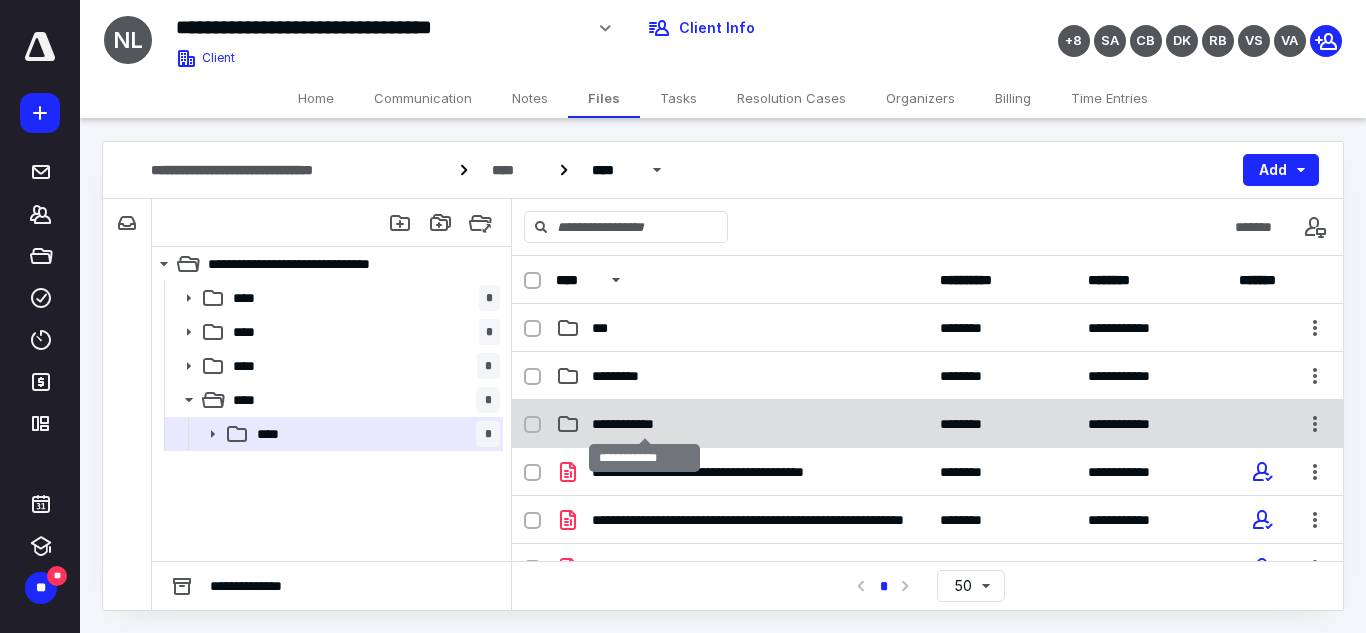 click on "**********" at bounding box center [644, 424] 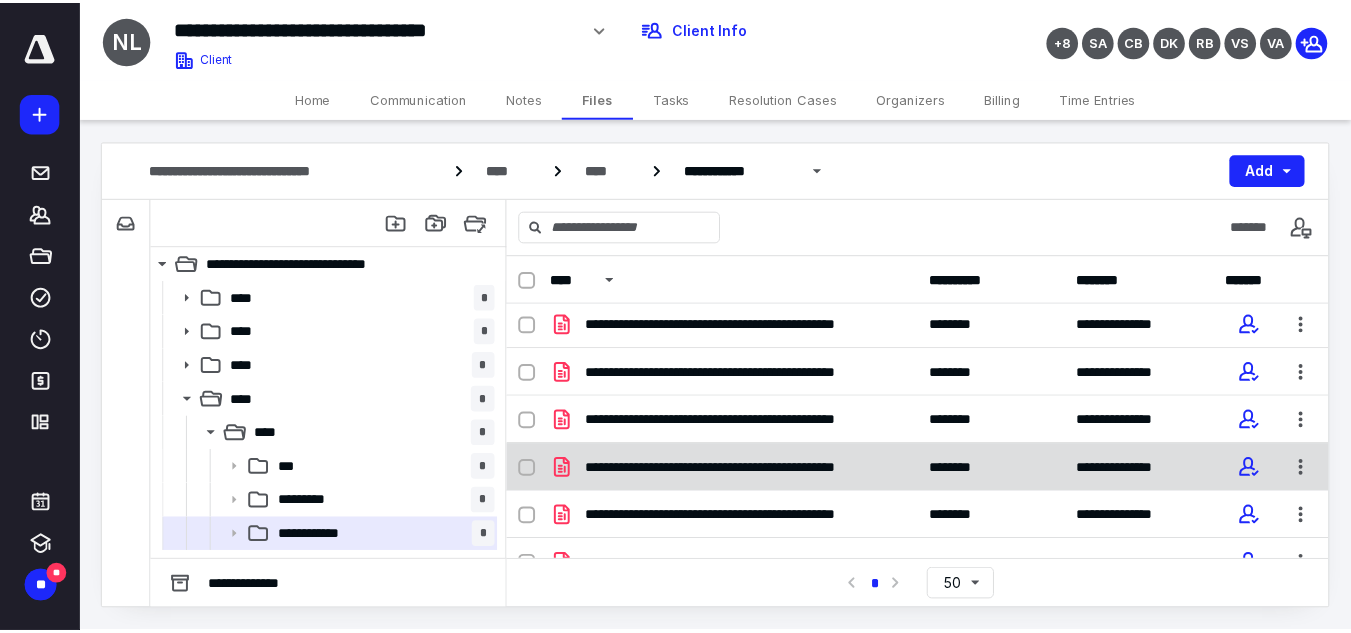 scroll, scrollTop: 79, scrollLeft: 0, axis: vertical 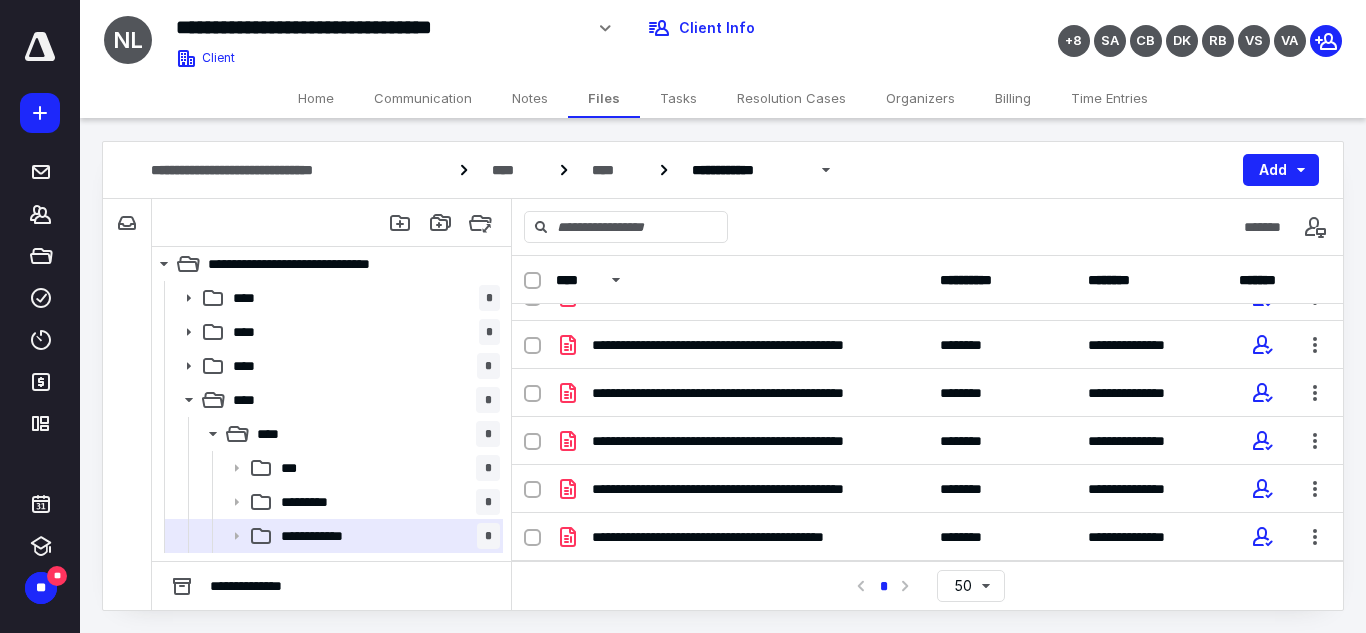 click on "Home" at bounding box center (316, 98) 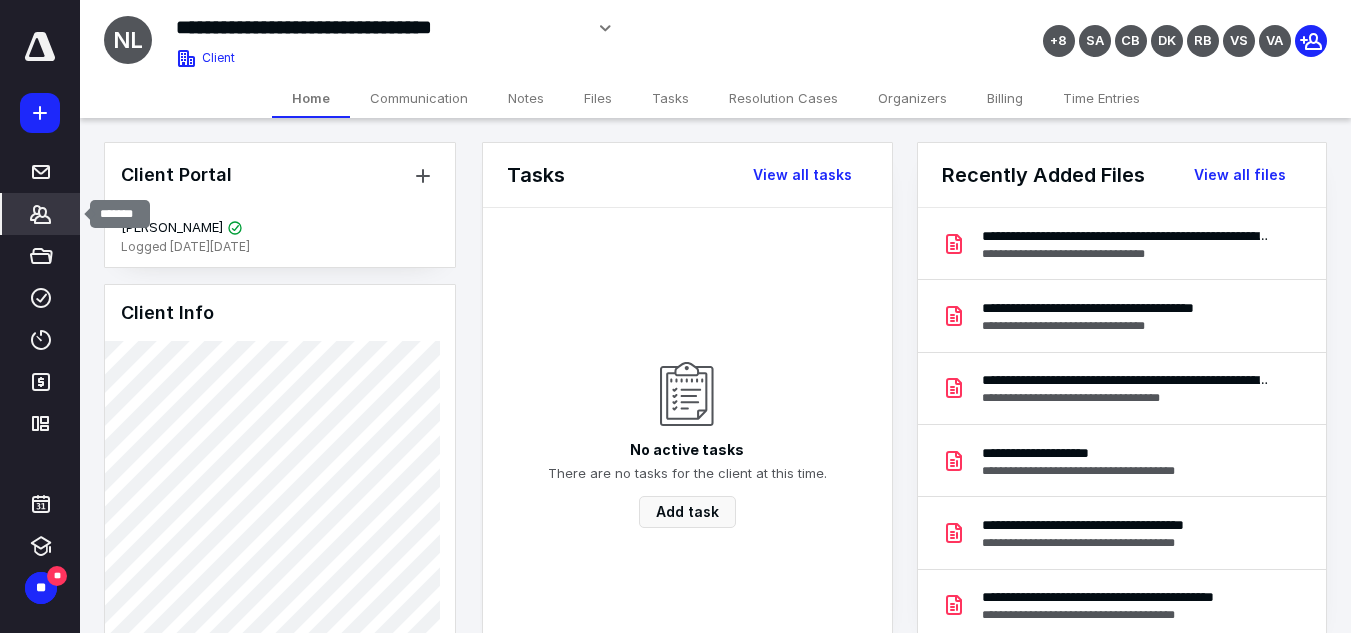 click on "*******" at bounding box center [41, 214] 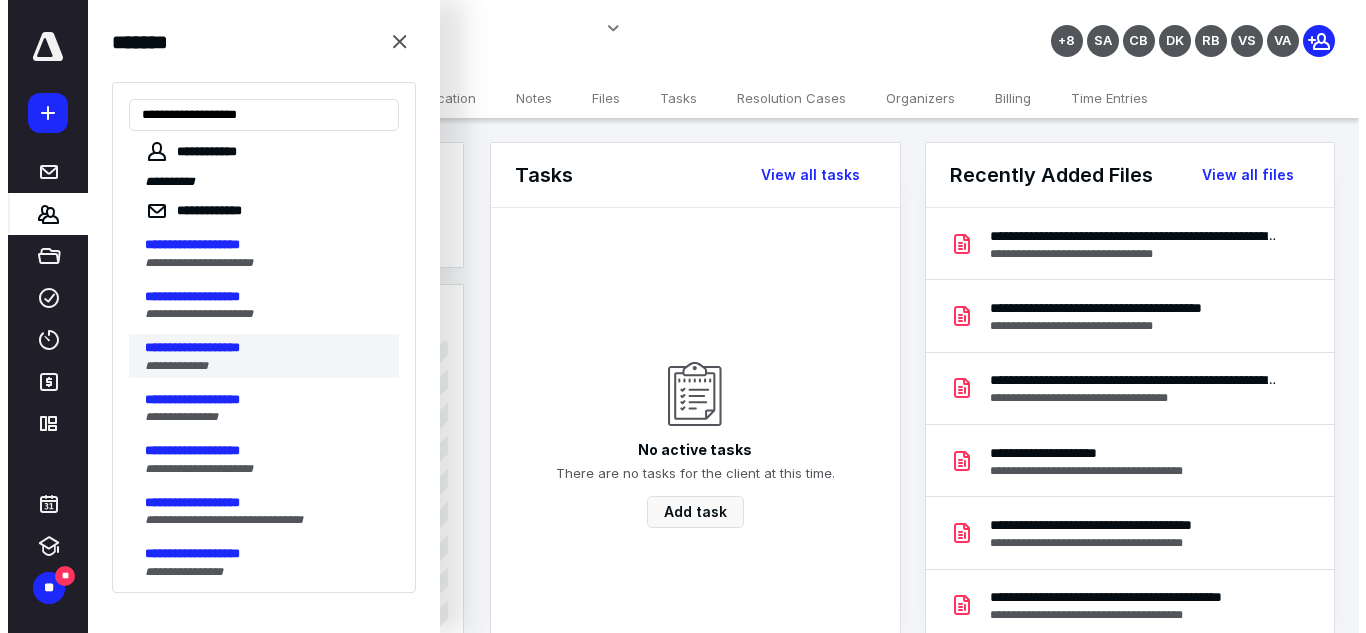 scroll, scrollTop: 100, scrollLeft: 0, axis: vertical 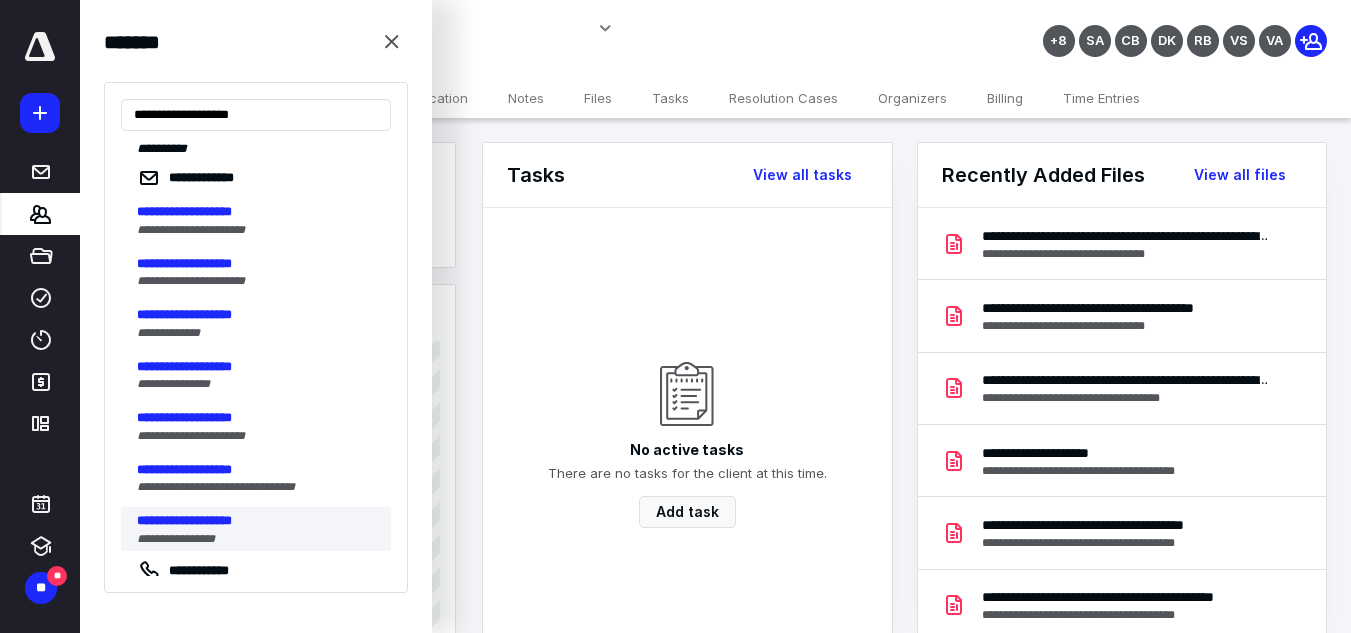 type on "**********" 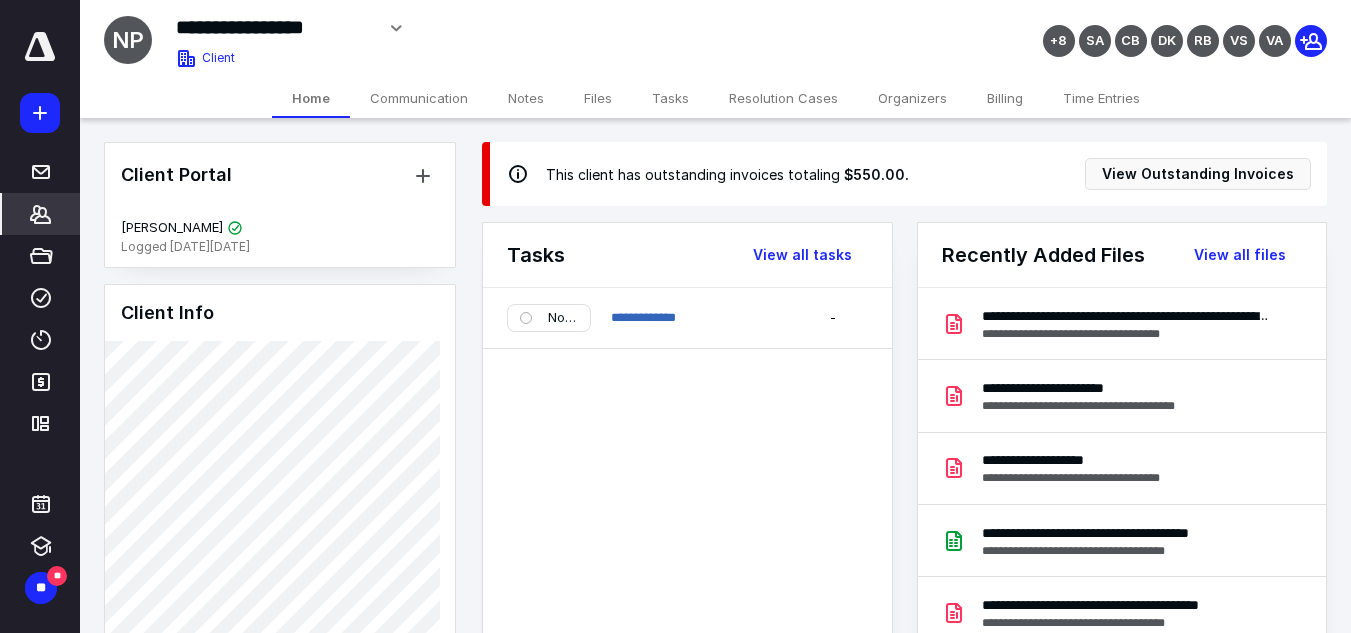 click on "*******" at bounding box center (41, 214) 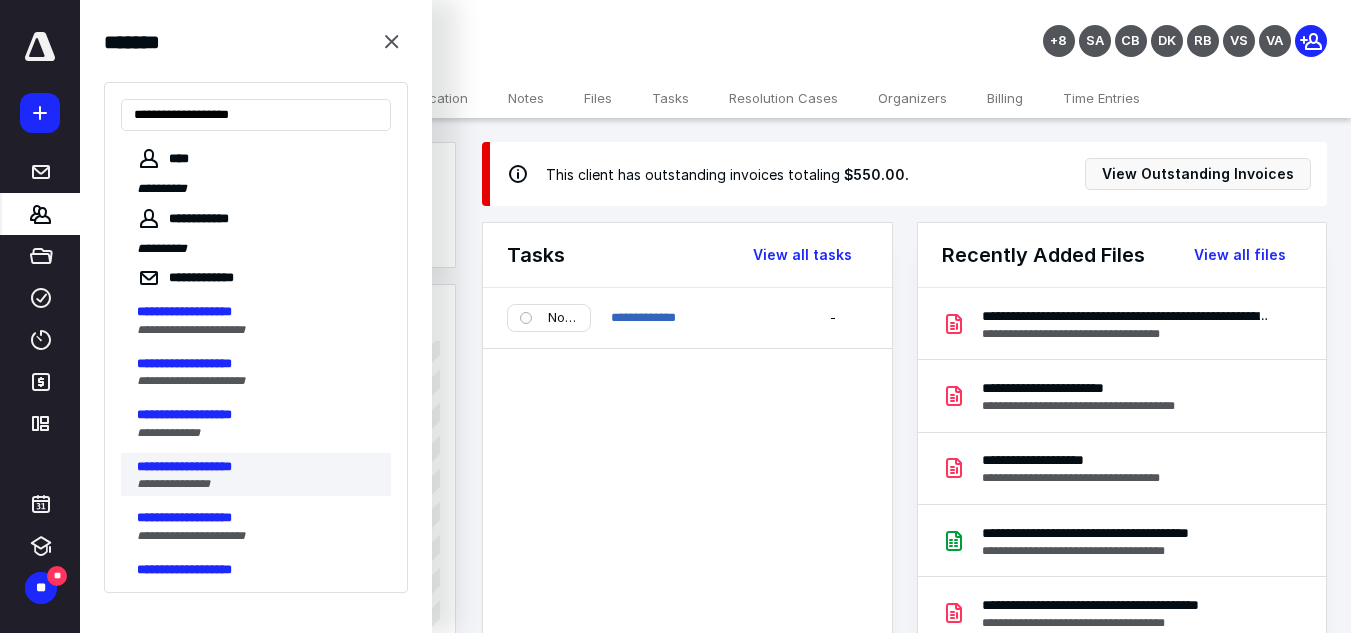type on "**********" 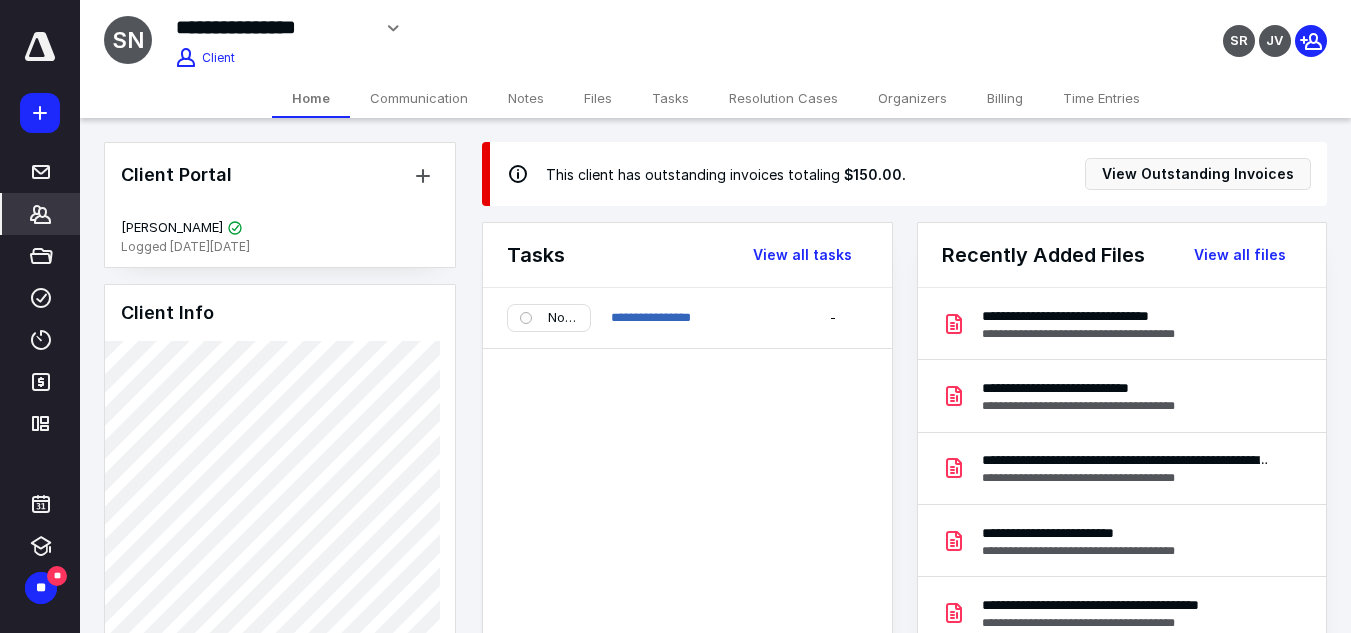 click on "Files" at bounding box center [598, 98] 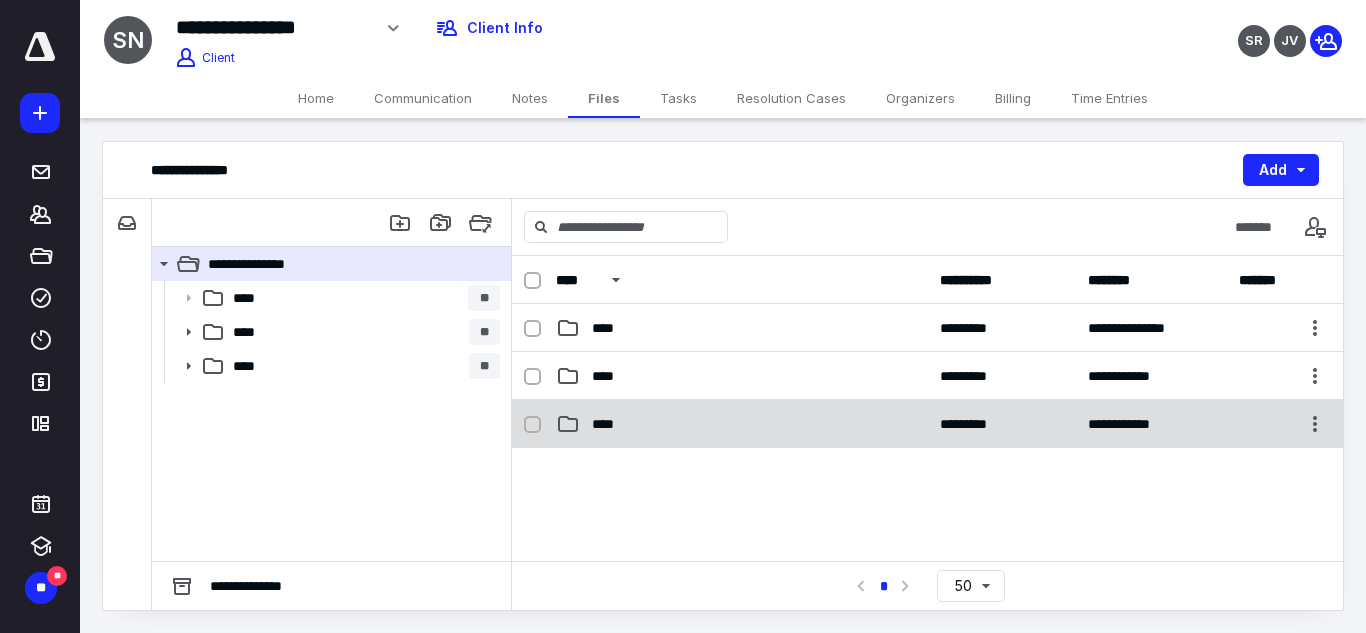 click on "**********" at bounding box center (927, 424) 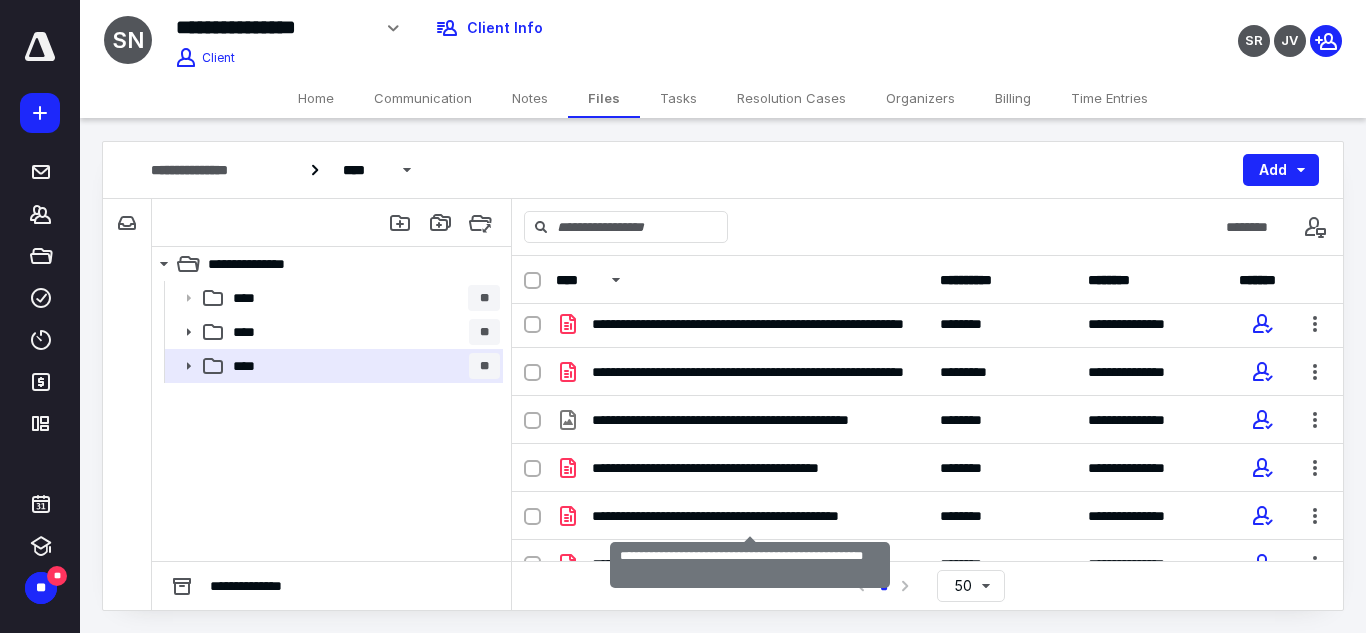 scroll, scrollTop: 0, scrollLeft: 0, axis: both 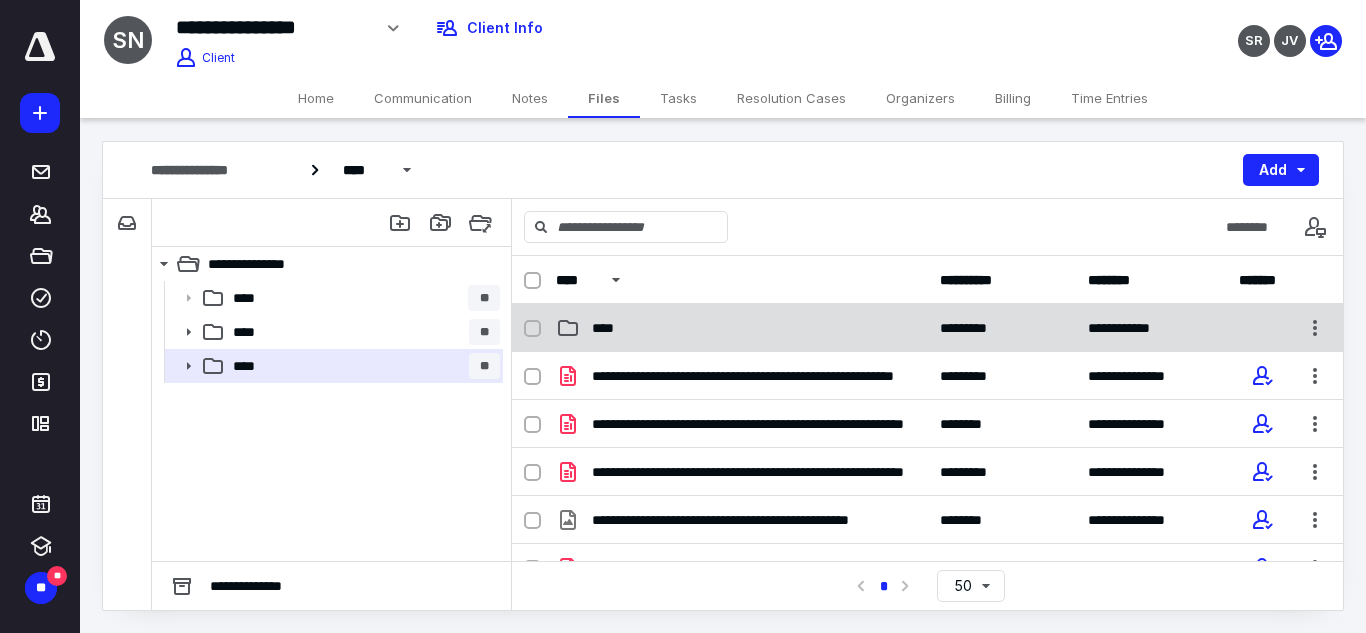 click on "**********" at bounding box center [927, 328] 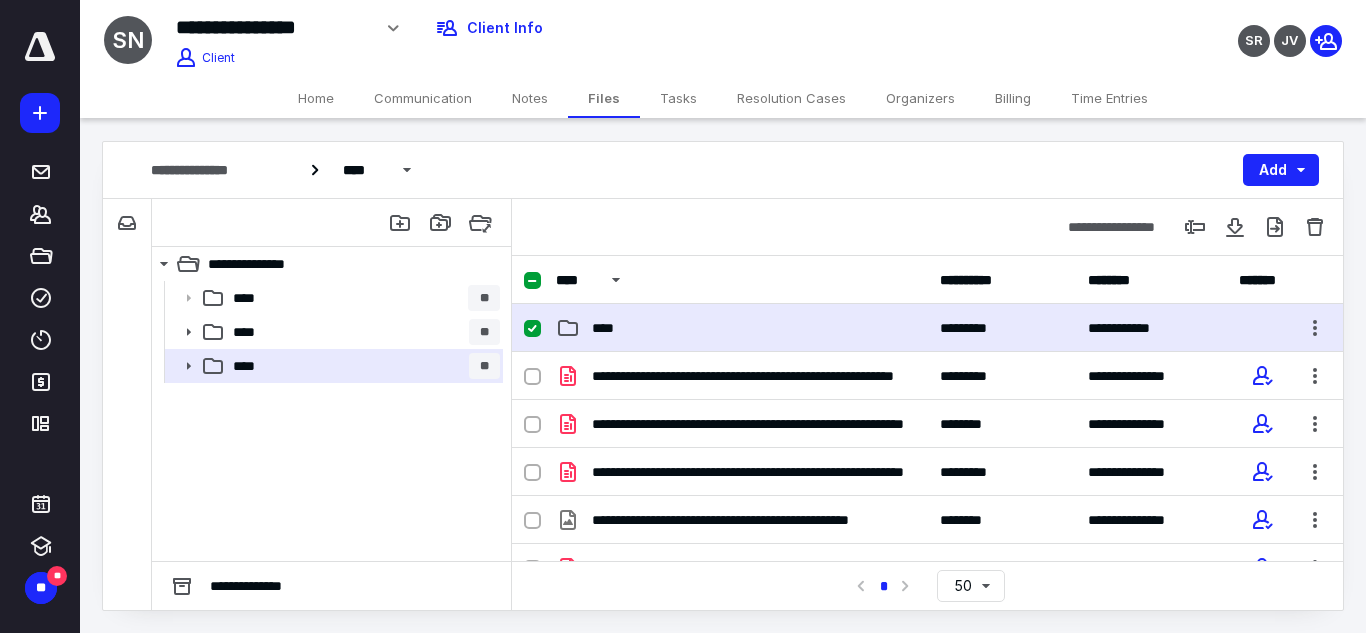 click on "**********" at bounding box center [927, 328] 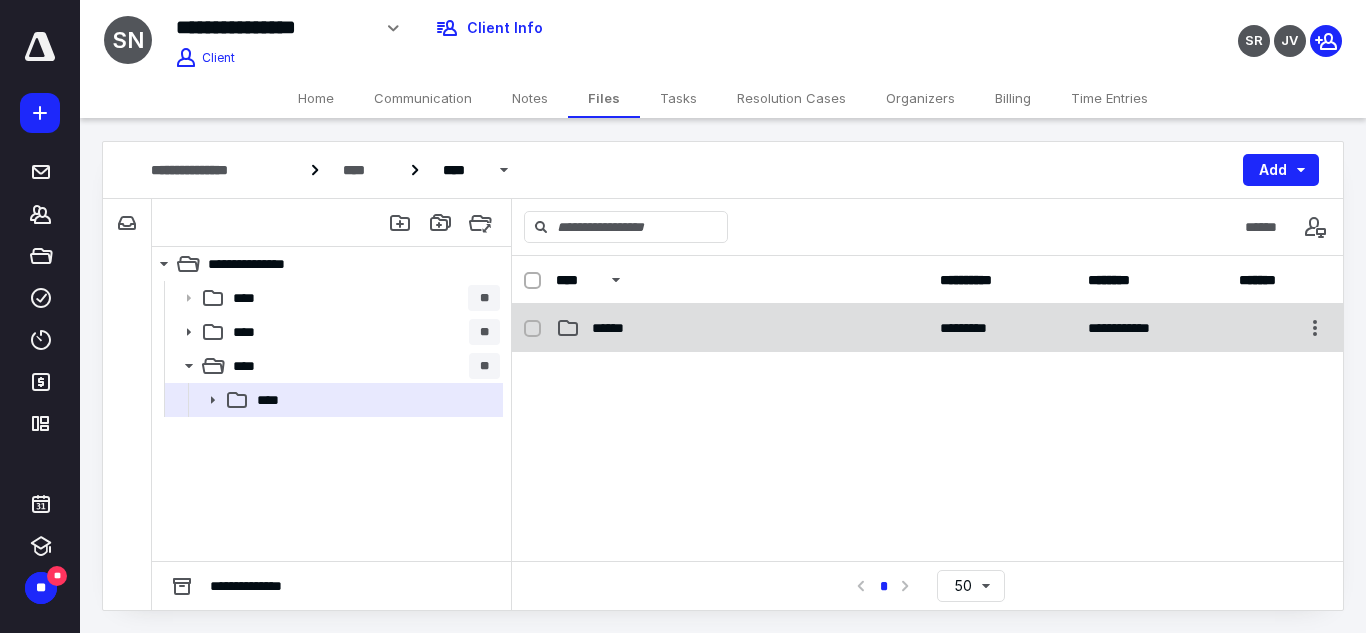 click on "******" at bounding box center [742, 328] 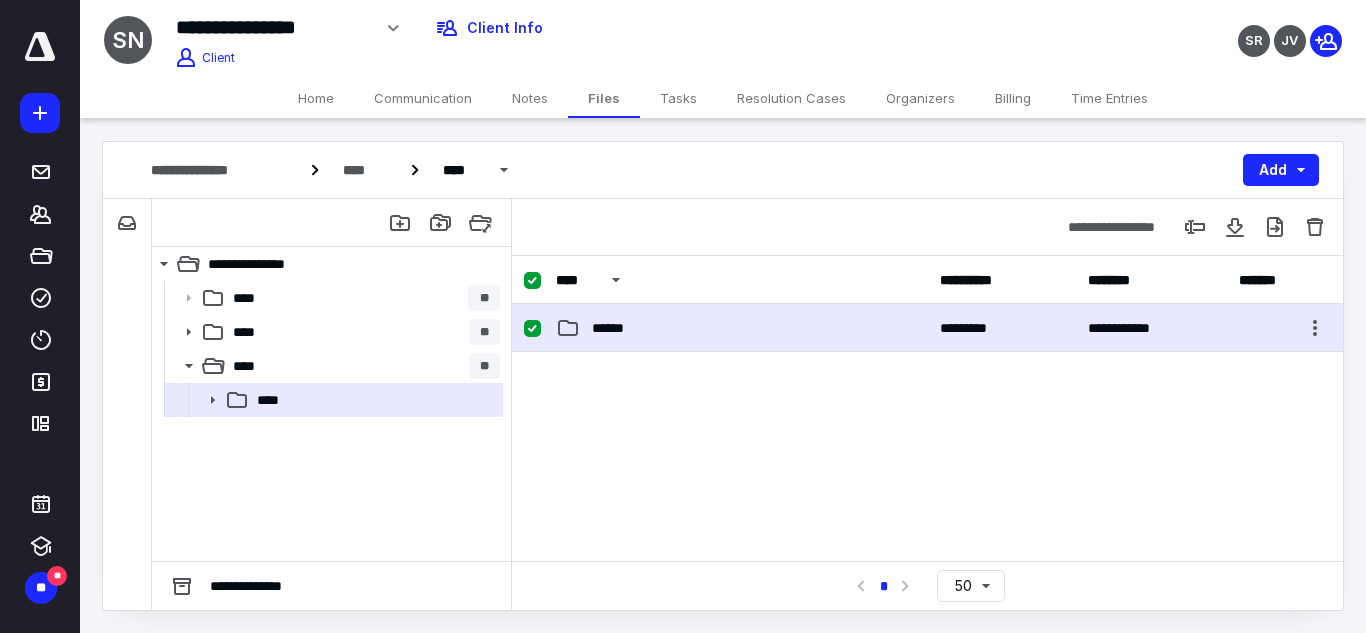 click on "******" at bounding box center (742, 328) 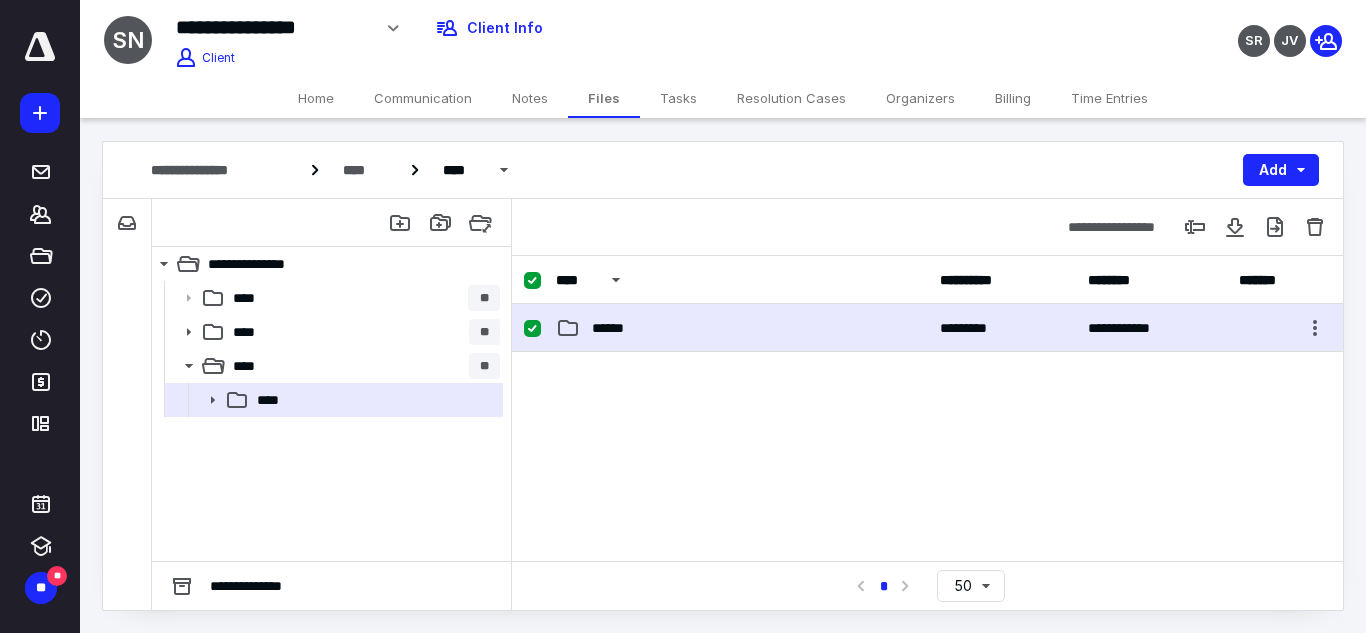 checkbox on "false" 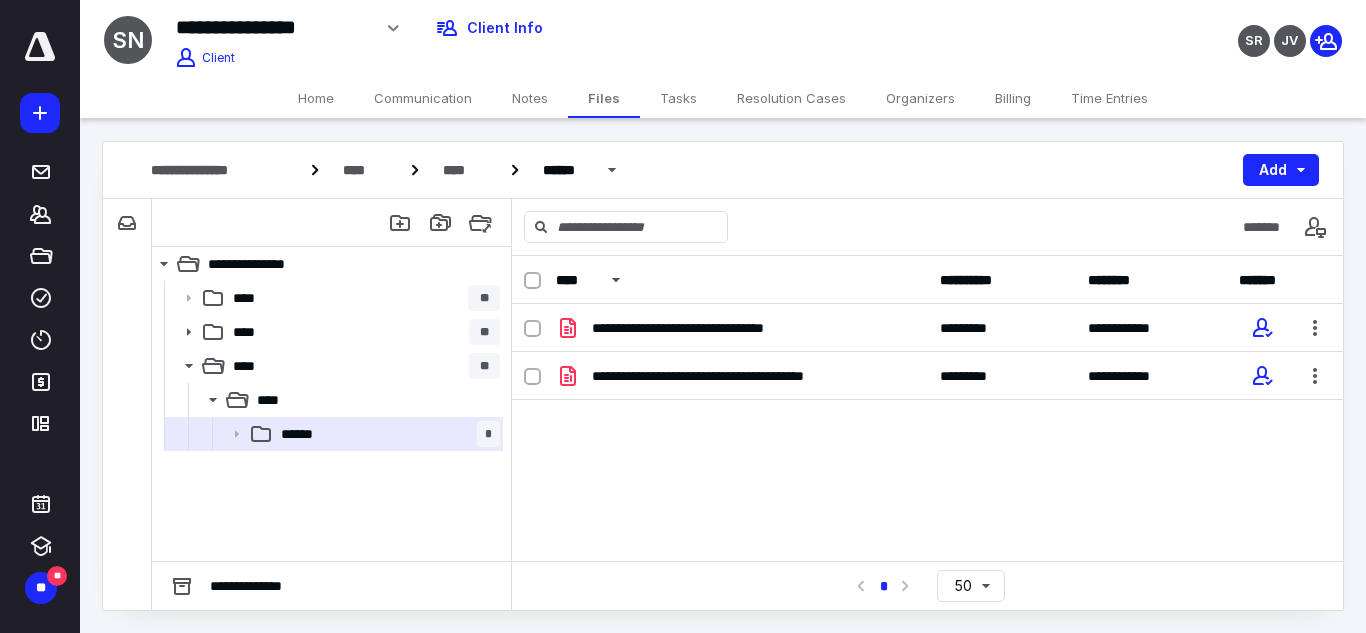 click on "**********" at bounding box center [927, 454] 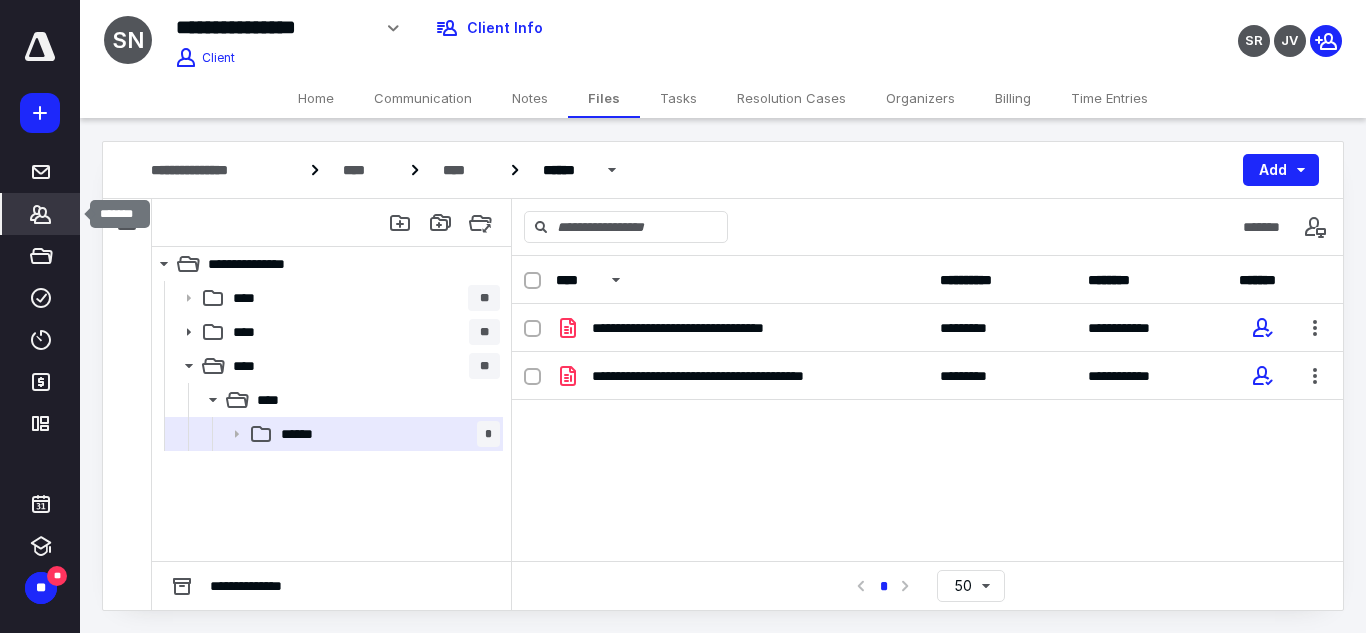 click on "*******" at bounding box center (41, 214) 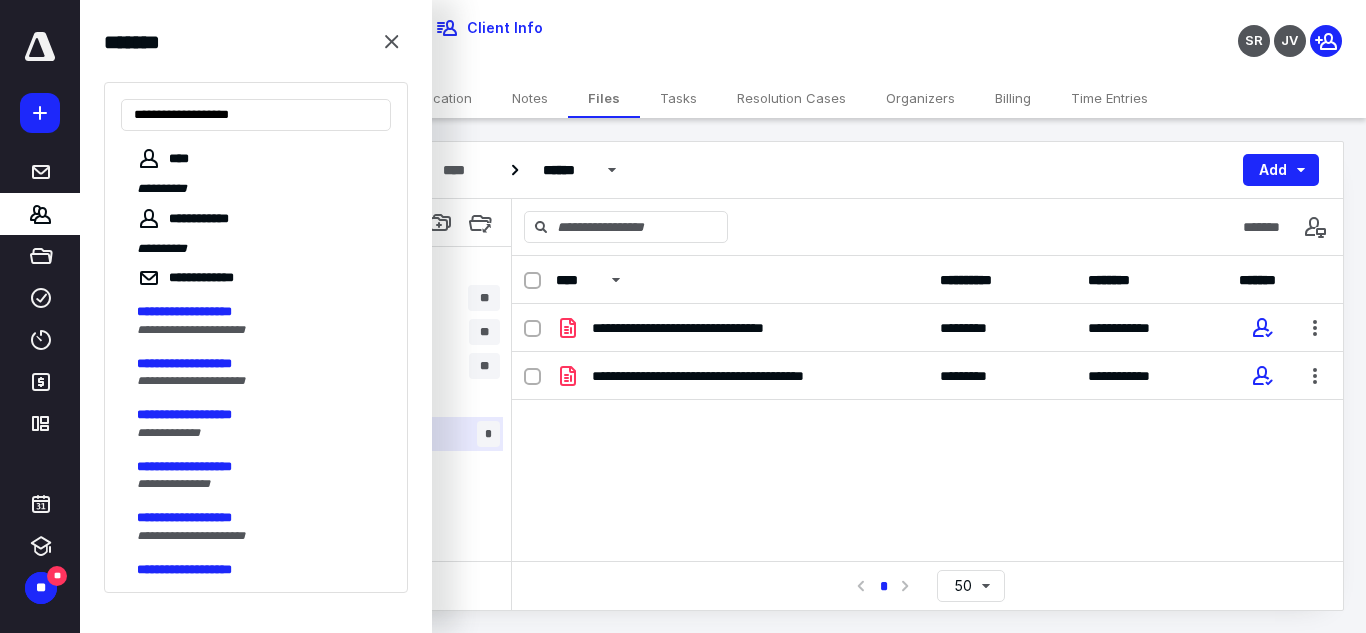 scroll, scrollTop: 100, scrollLeft: 0, axis: vertical 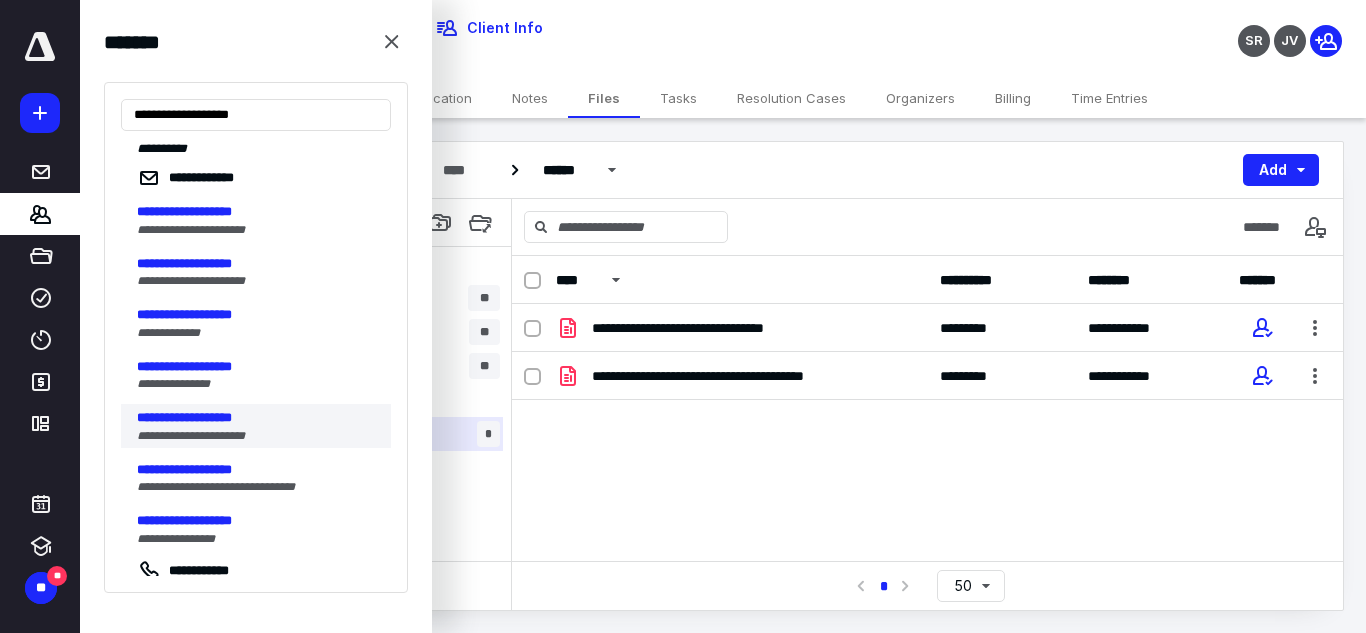 type on "**********" 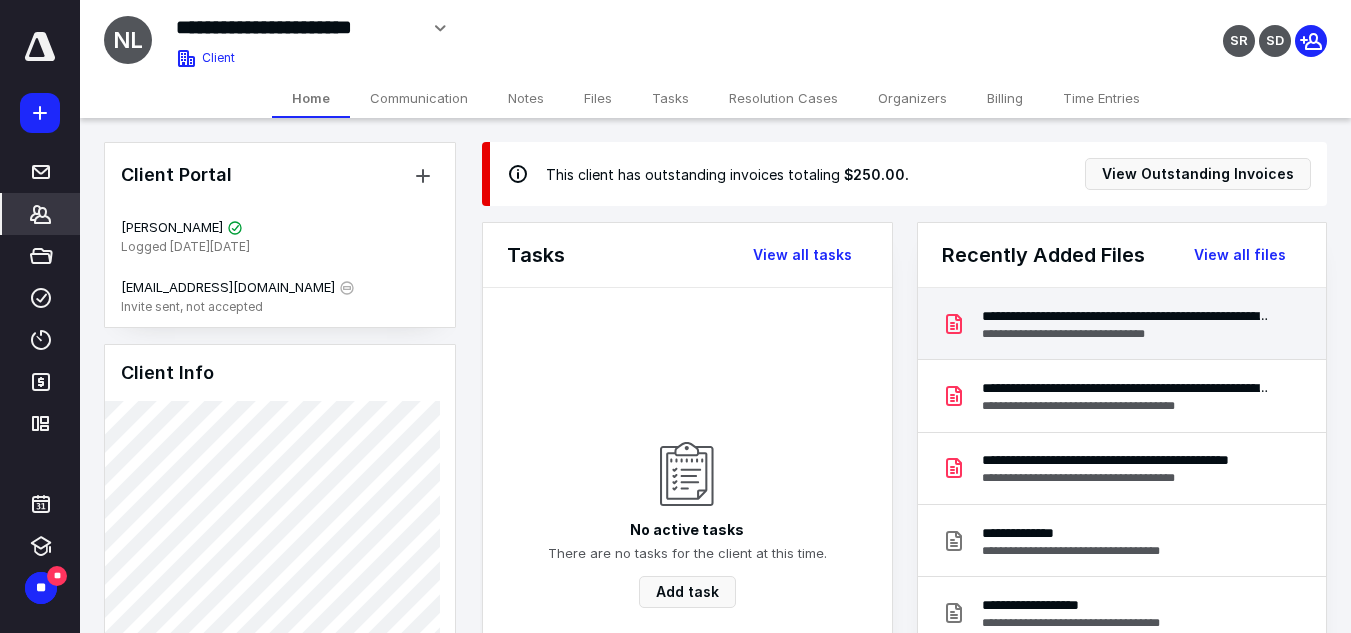 click on "**********" at bounding box center [1126, 316] 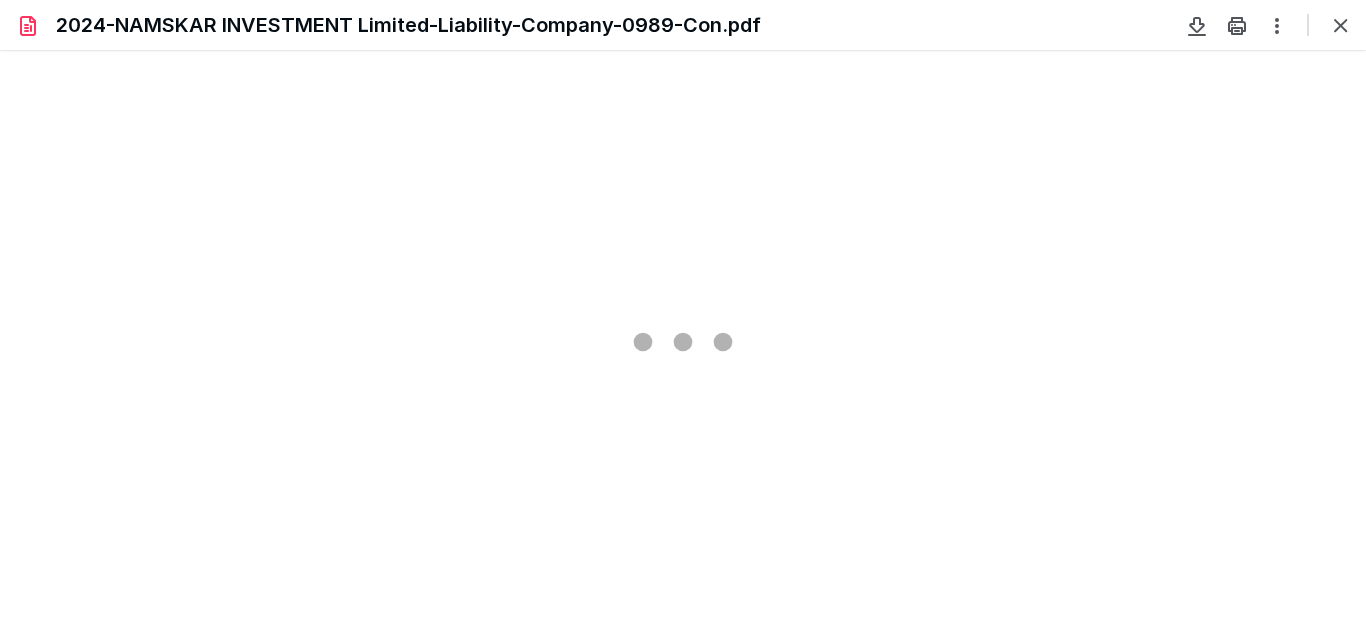 scroll, scrollTop: 0, scrollLeft: 0, axis: both 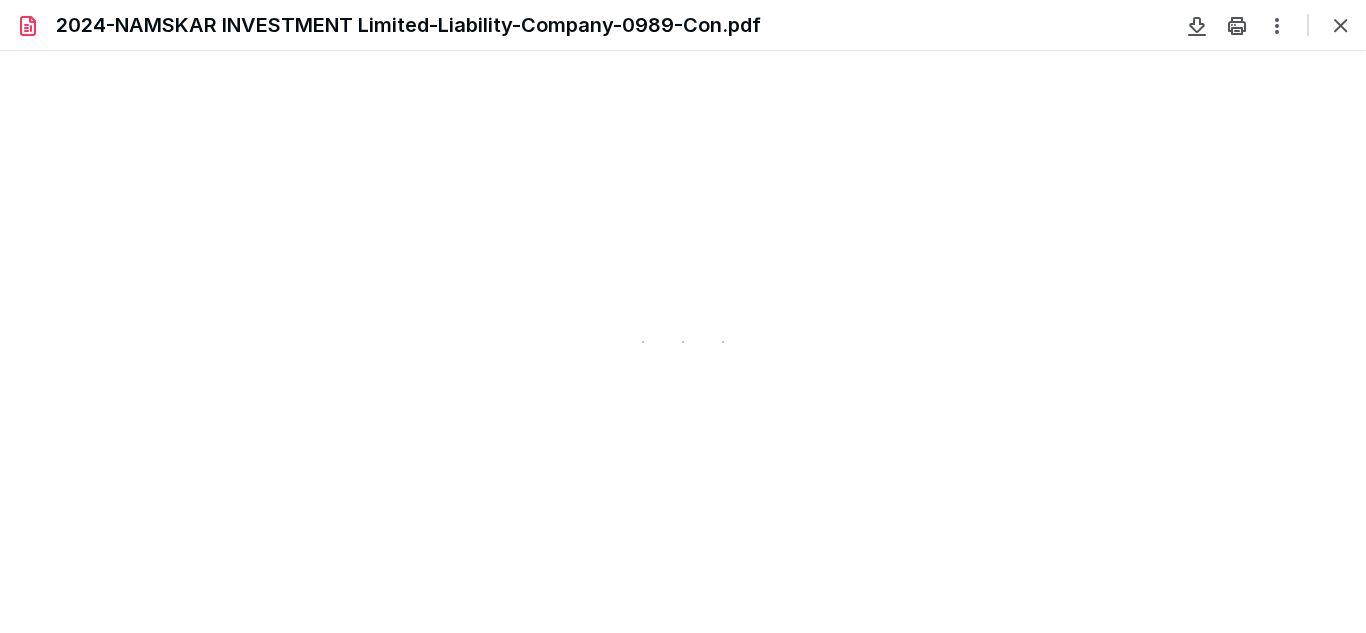 type on "89" 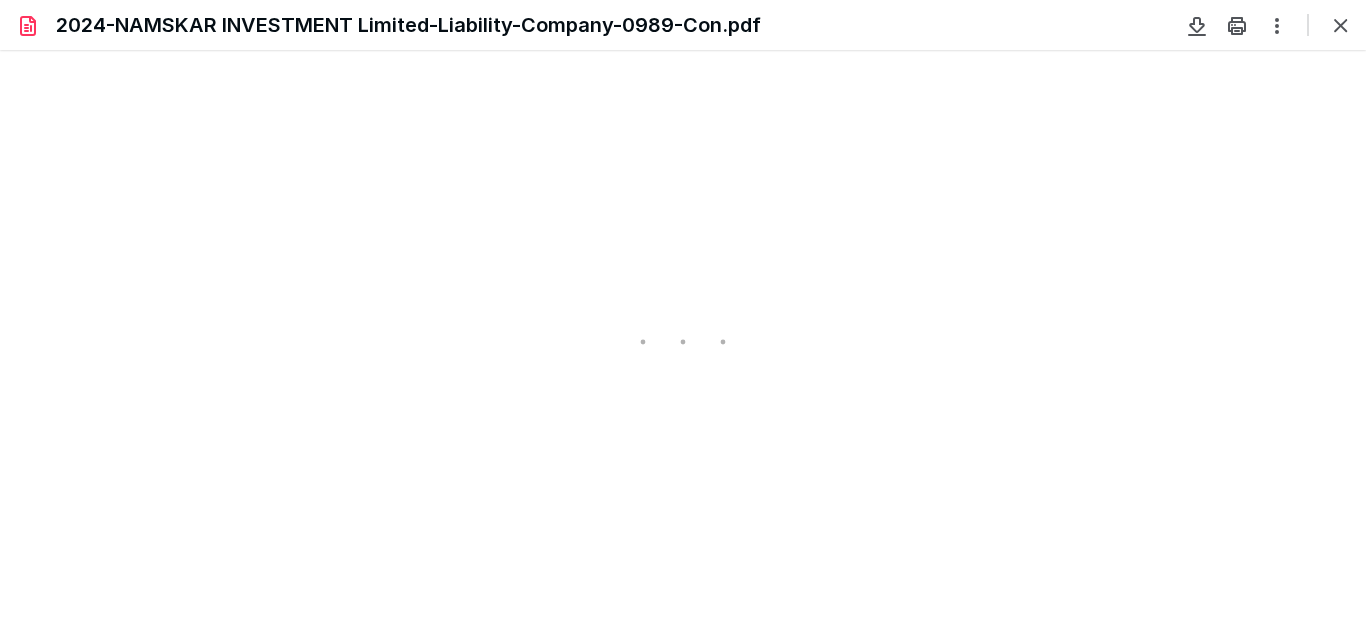 scroll, scrollTop: 40, scrollLeft: 0, axis: vertical 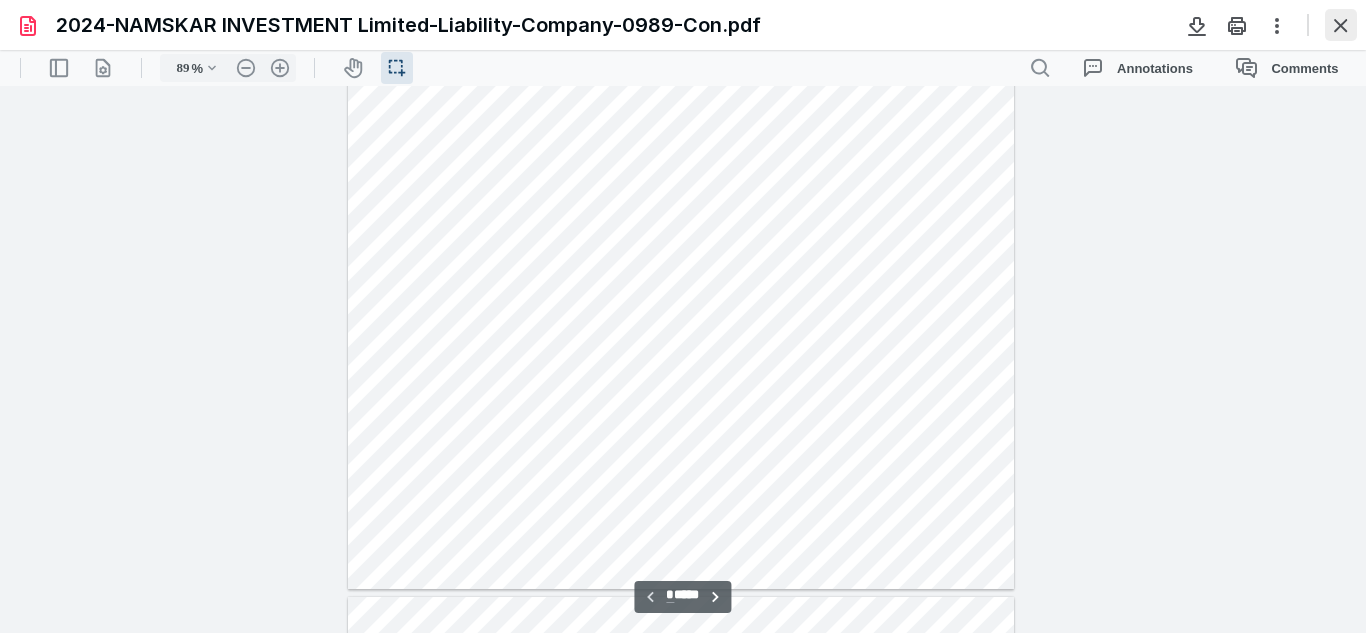 click at bounding box center [1341, 25] 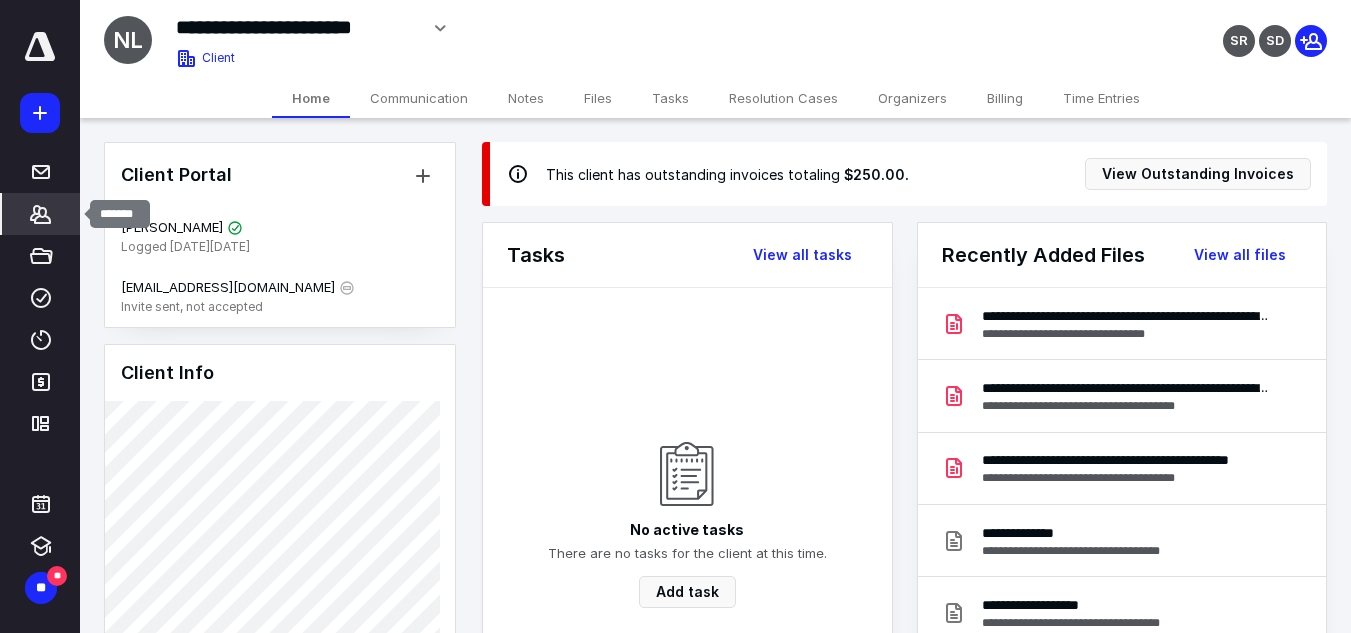 click on "*******" at bounding box center (41, 214) 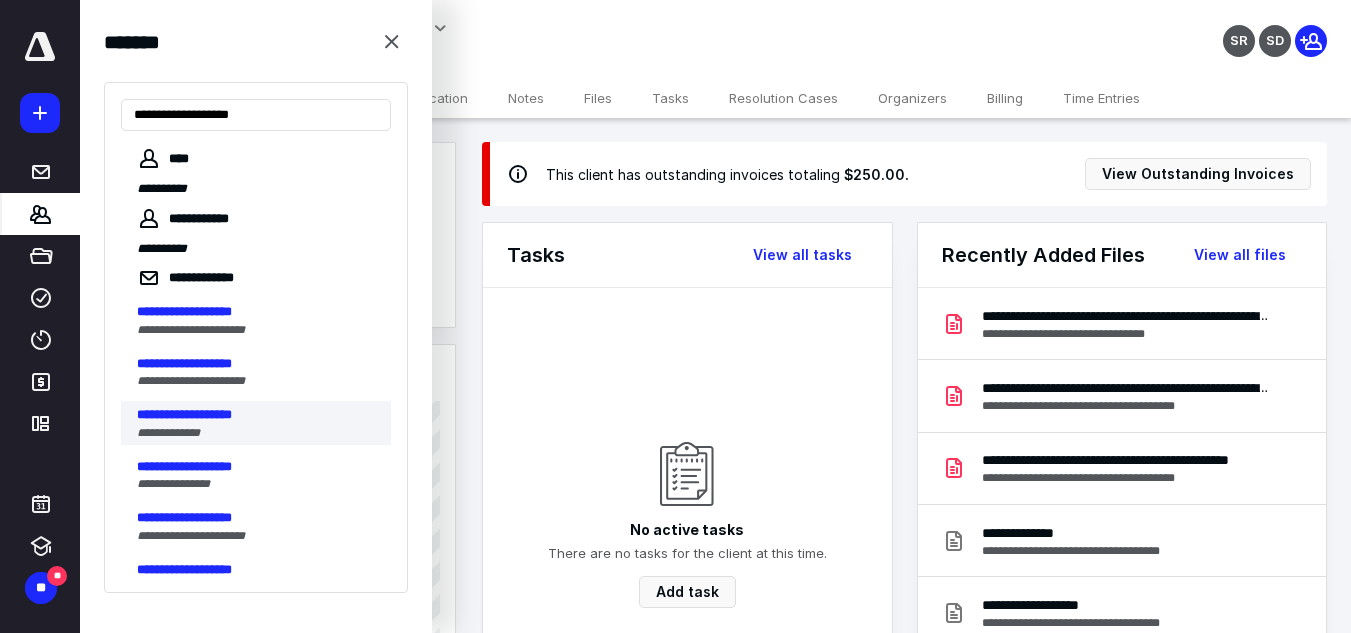 type on "**********" 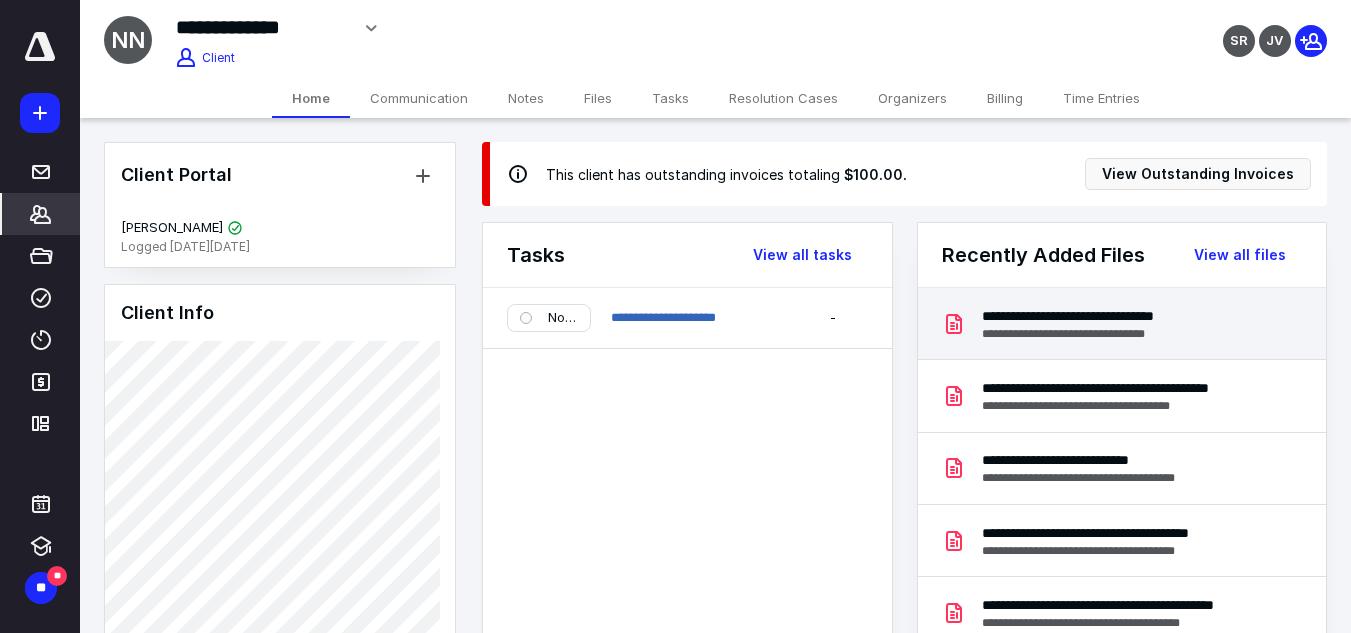 click on "**********" at bounding box center [1116, 334] 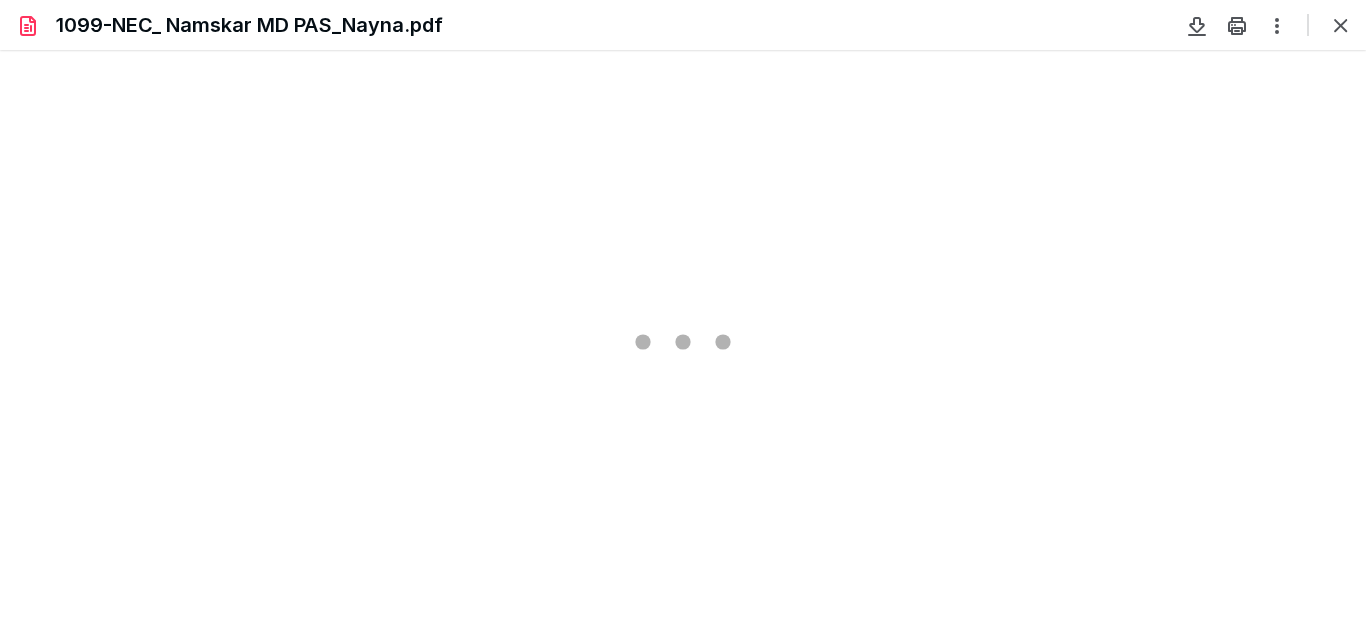 scroll, scrollTop: 0, scrollLeft: 0, axis: both 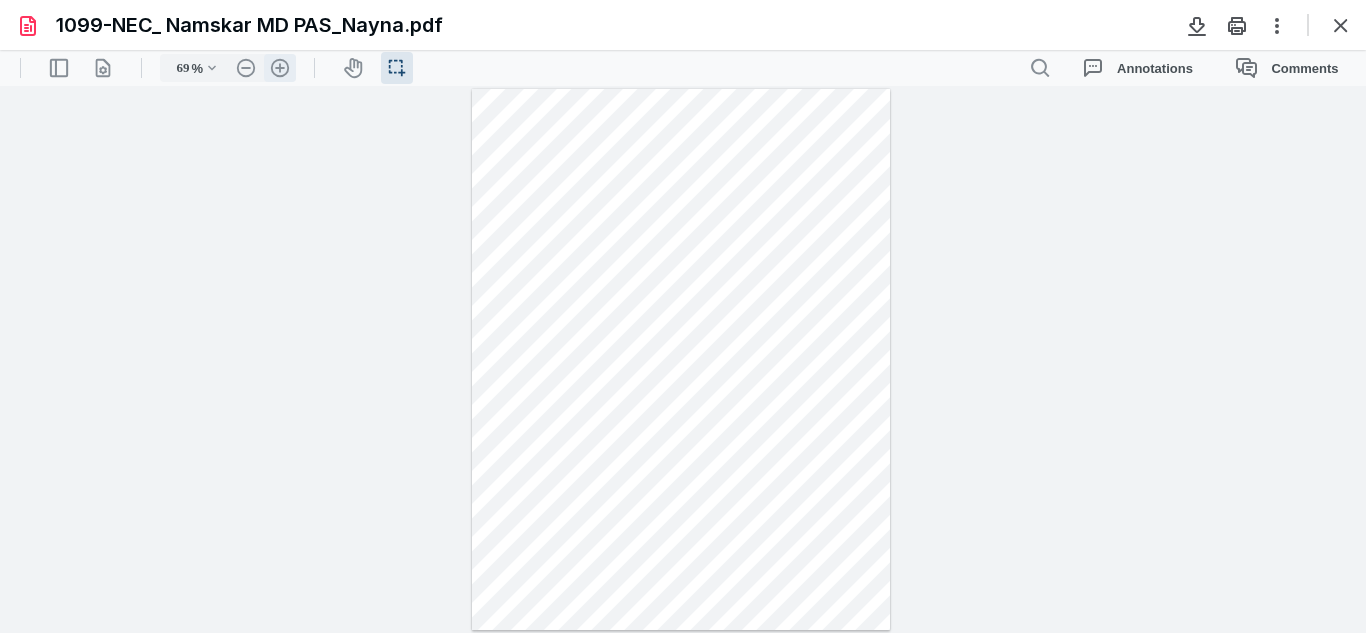 click on ".cls-1{fill:#abb0c4;} icon - header - zoom - in - line" at bounding box center [280, 68] 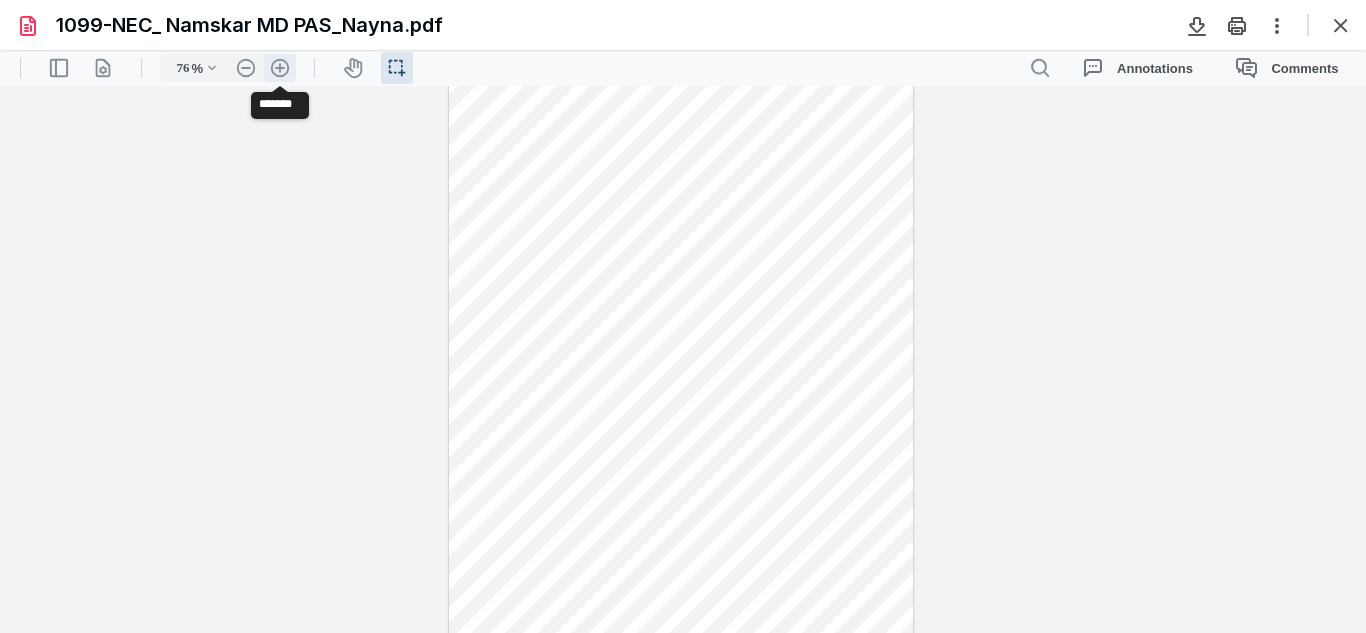 click on ".cls-1{fill:#abb0c4;} icon - header - zoom - in - line" at bounding box center [280, 68] 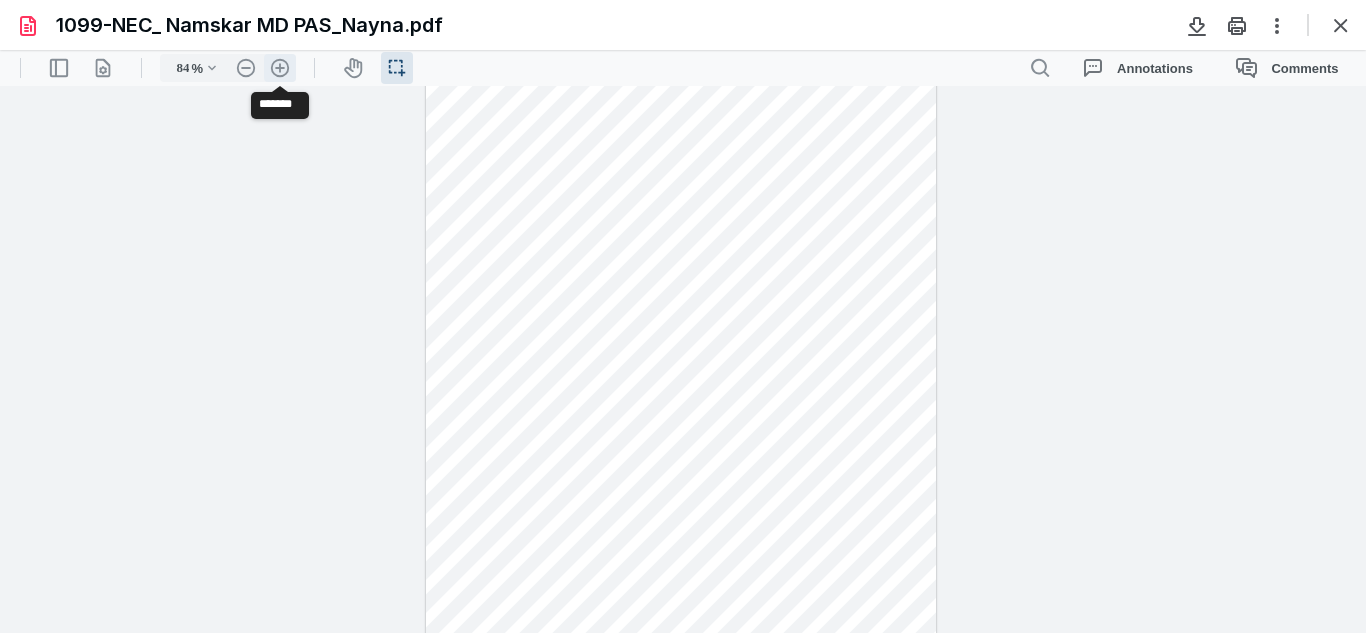 click on ".cls-1{fill:#abb0c4;} icon - header - zoom - in - line" at bounding box center [280, 68] 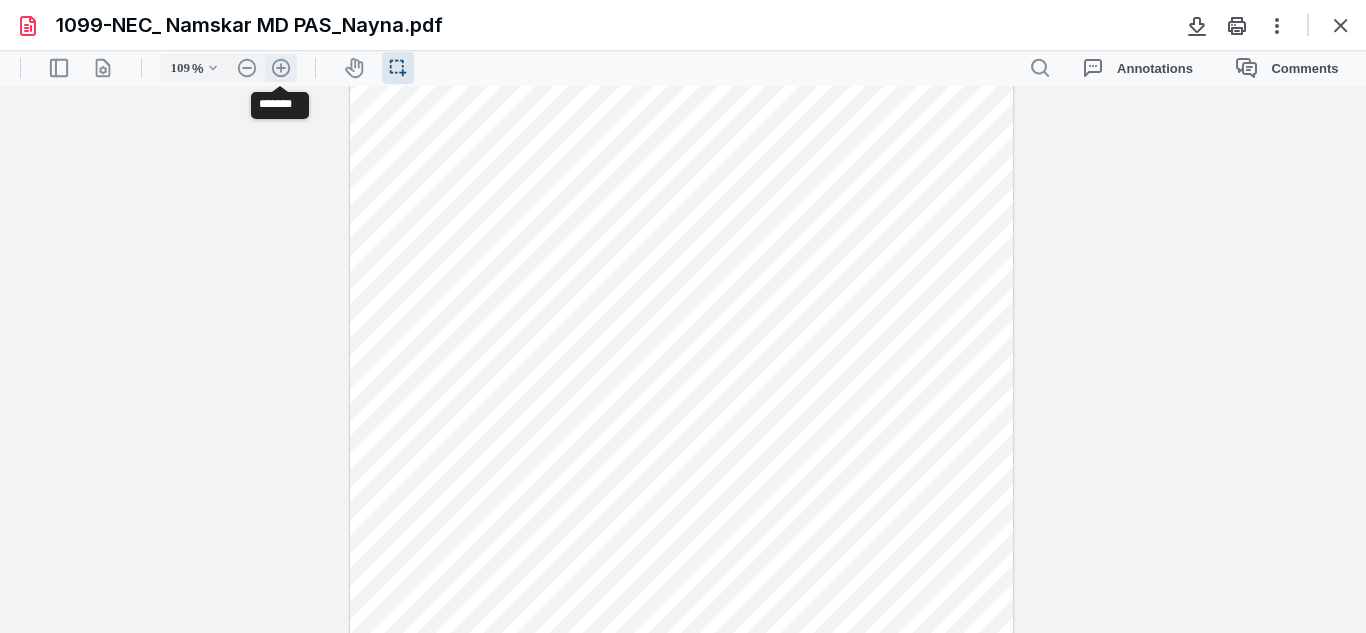 click on ".cls-1{fill:#abb0c4;} icon - header - zoom - in - line" at bounding box center [281, 68] 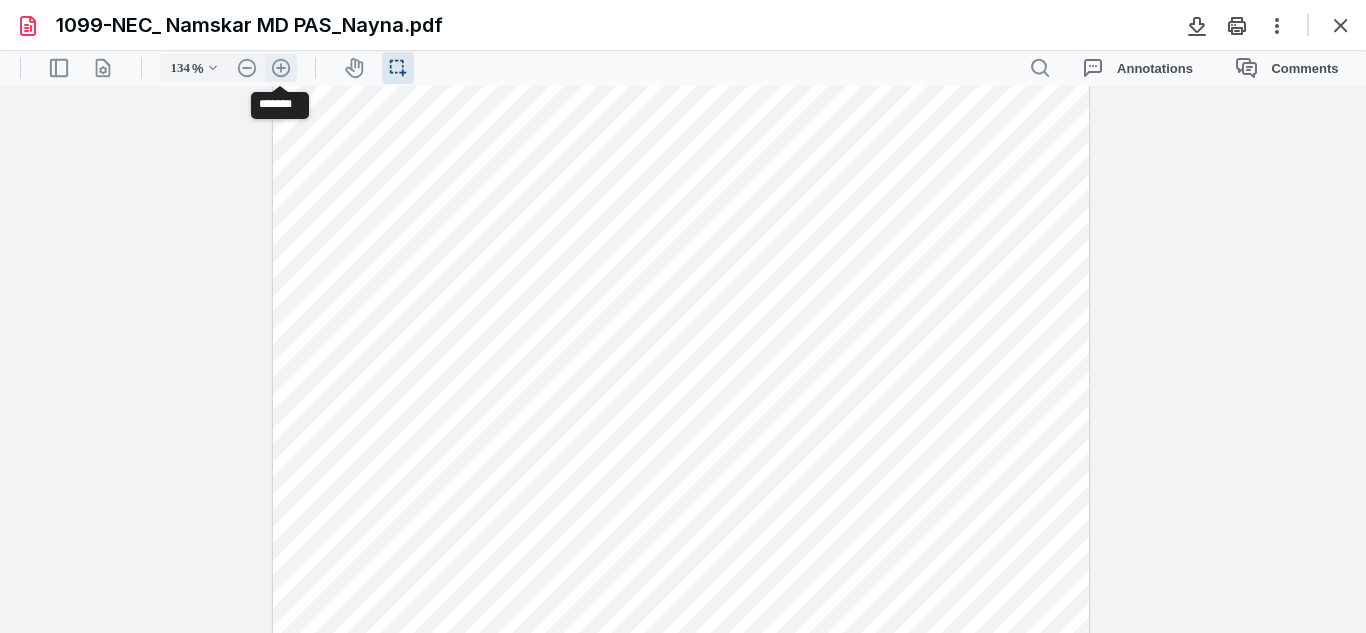 click on ".cls-1{fill:#abb0c4;} icon - header - zoom - in - line" at bounding box center [281, 68] 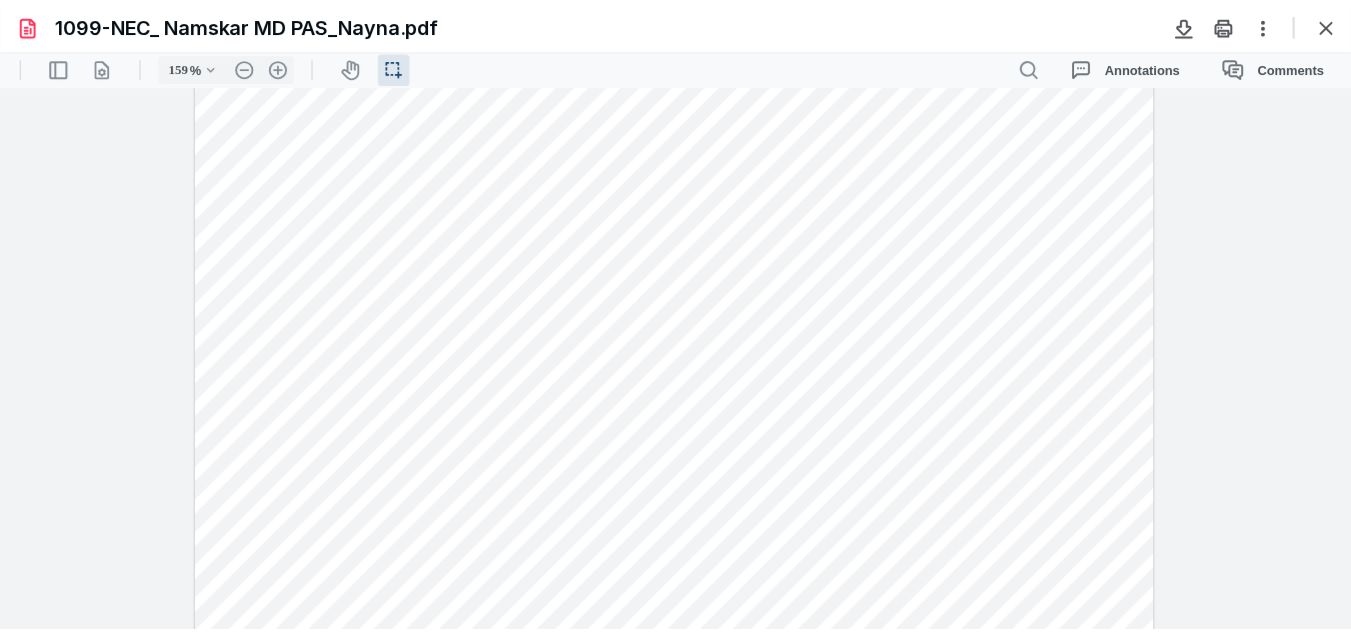 scroll, scrollTop: 0, scrollLeft: 0, axis: both 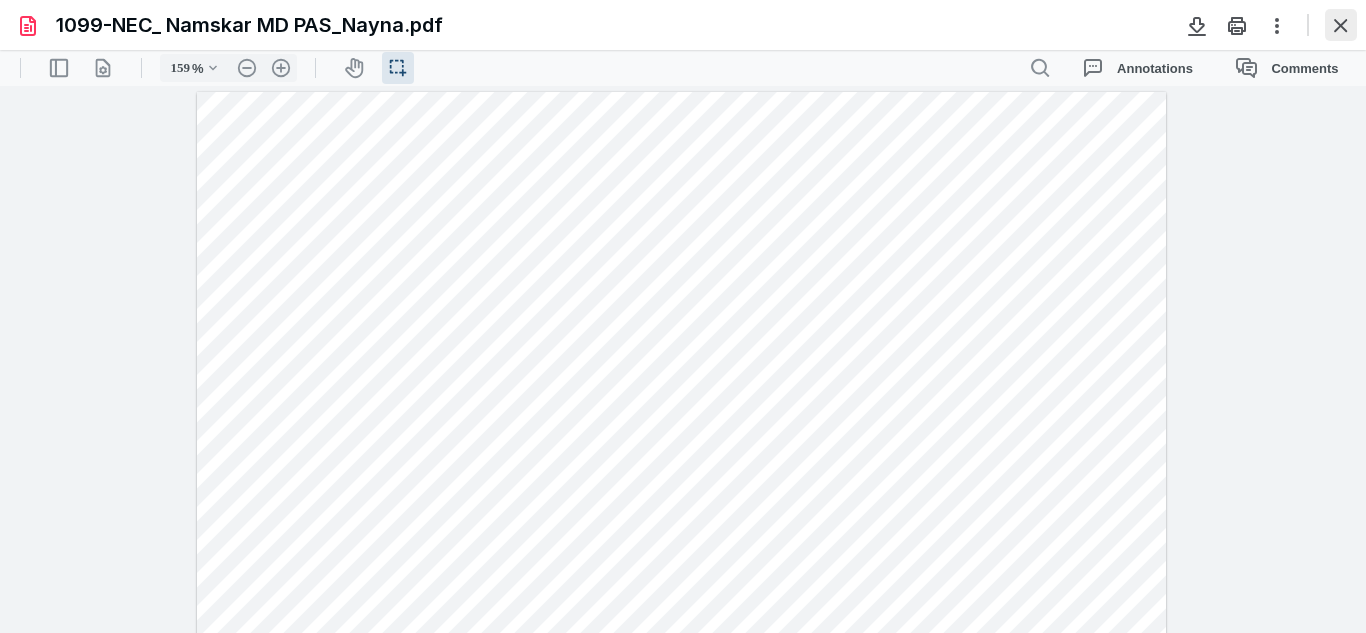 click at bounding box center (1341, 25) 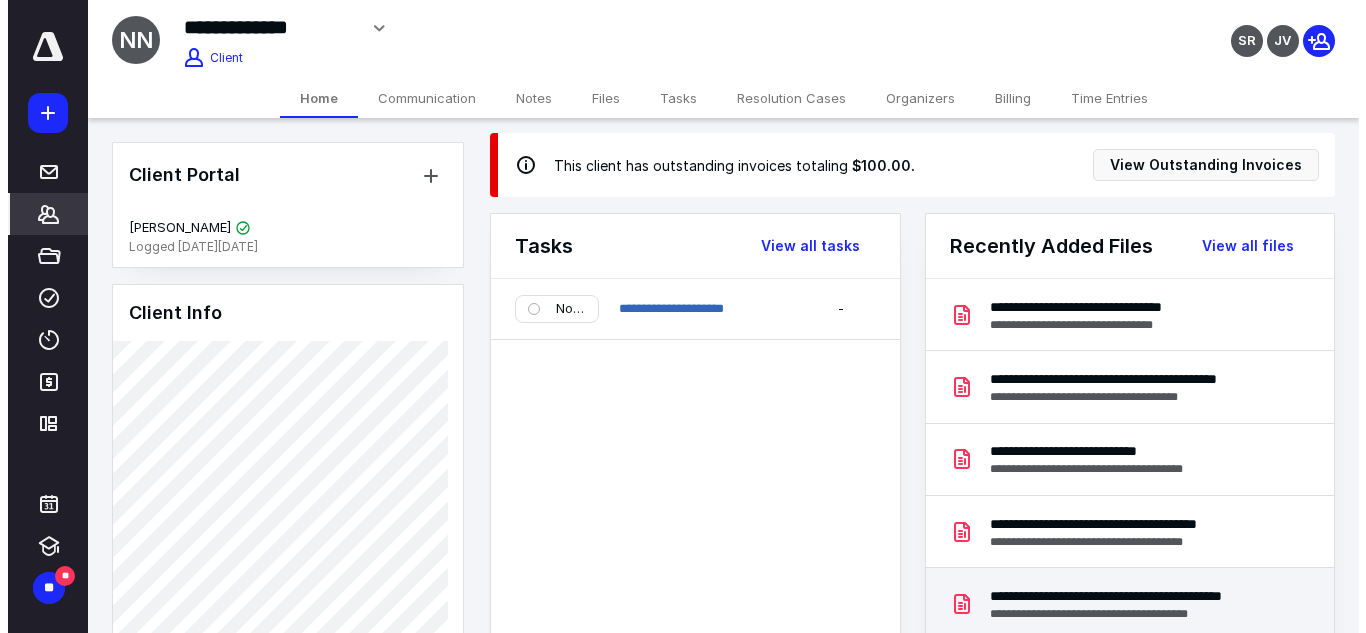 scroll, scrollTop: 0, scrollLeft: 0, axis: both 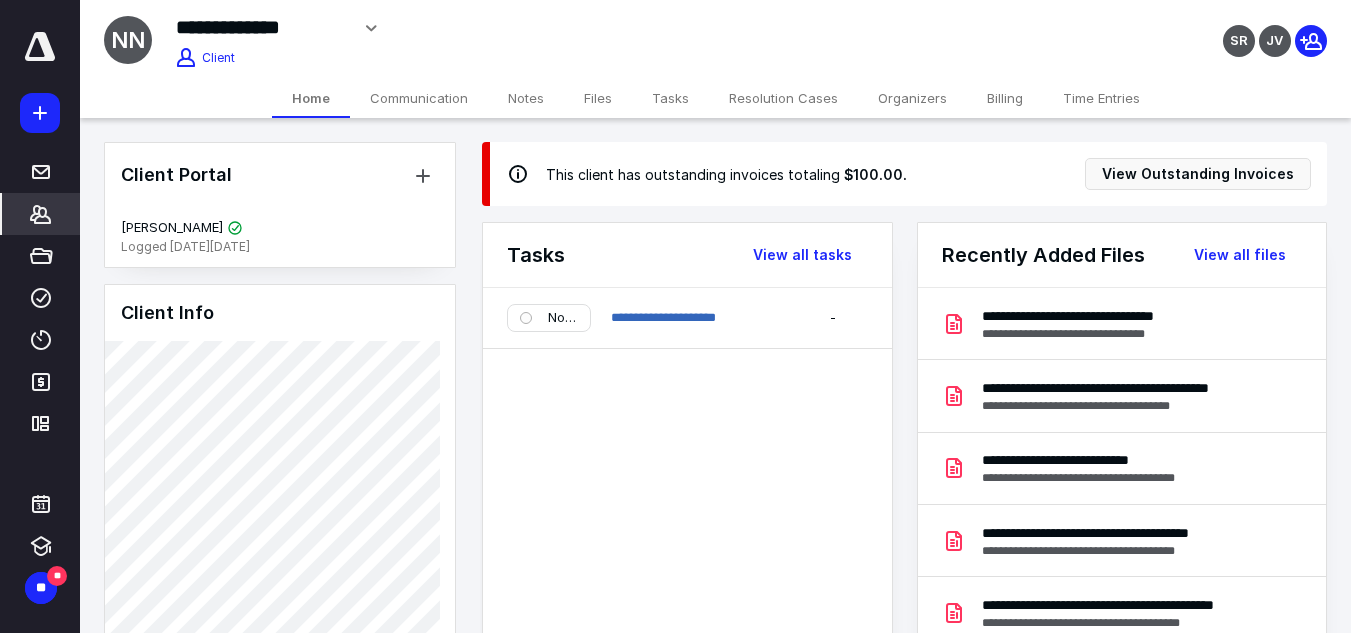 click on "Files" at bounding box center (598, 98) 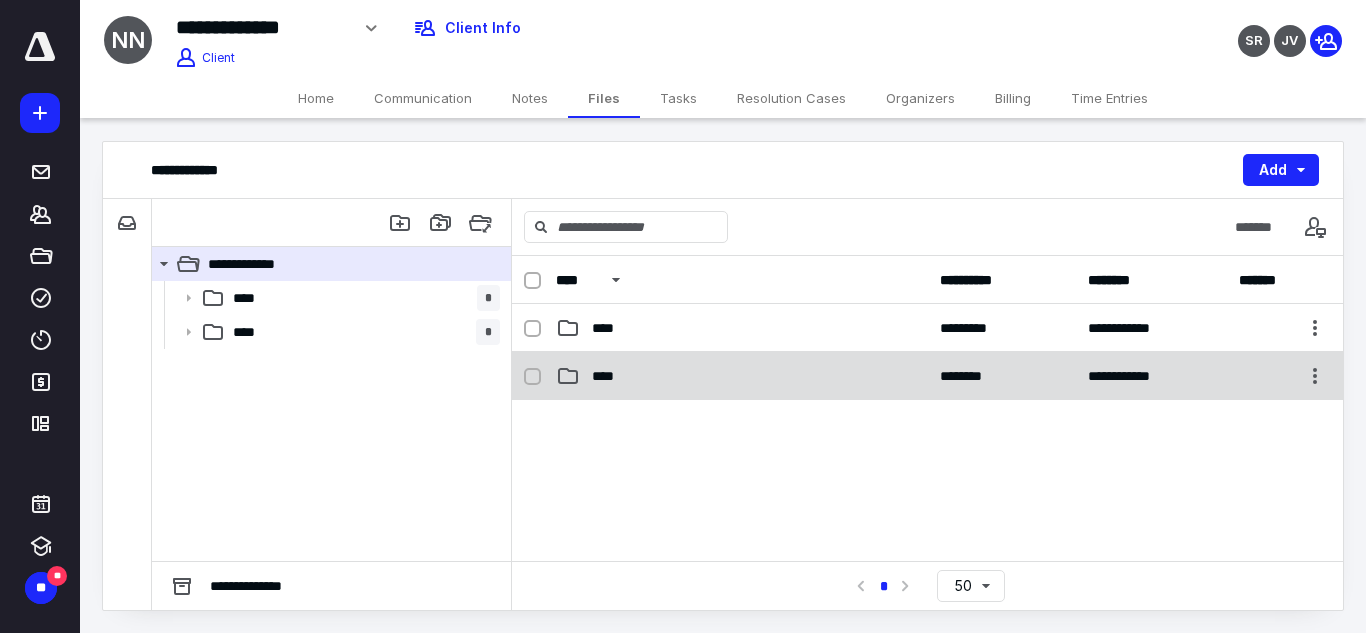 click on "****" at bounding box center [742, 376] 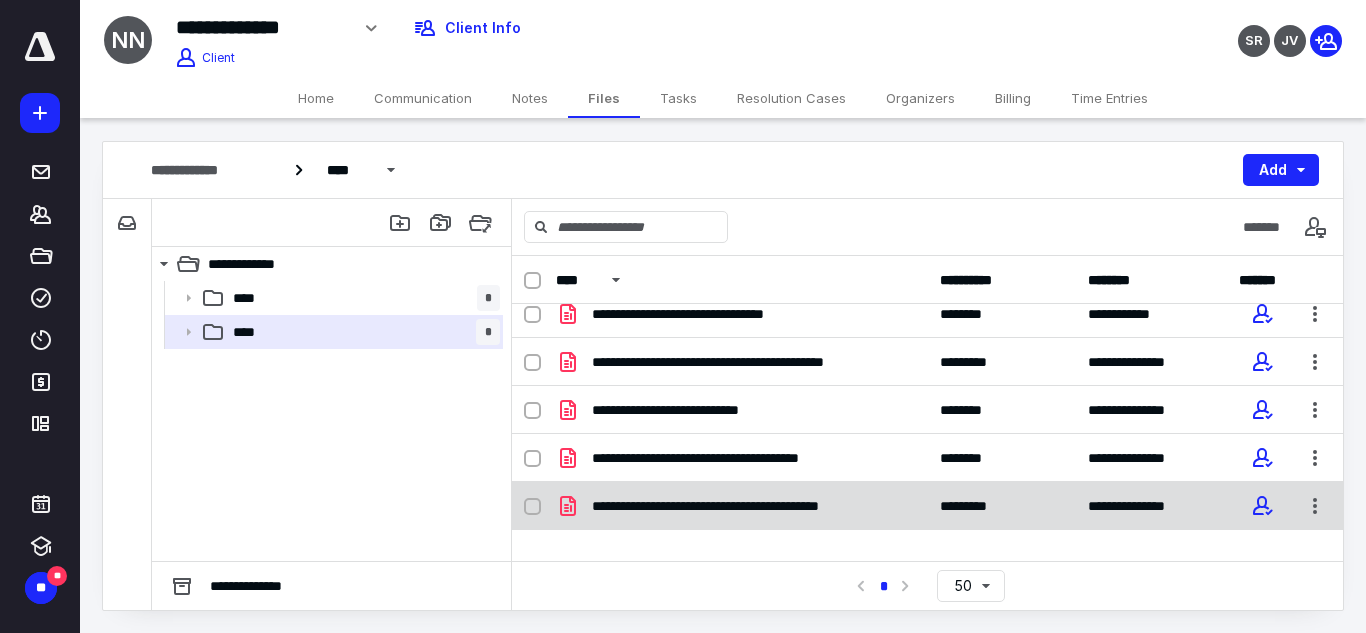 scroll, scrollTop: 0, scrollLeft: 0, axis: both 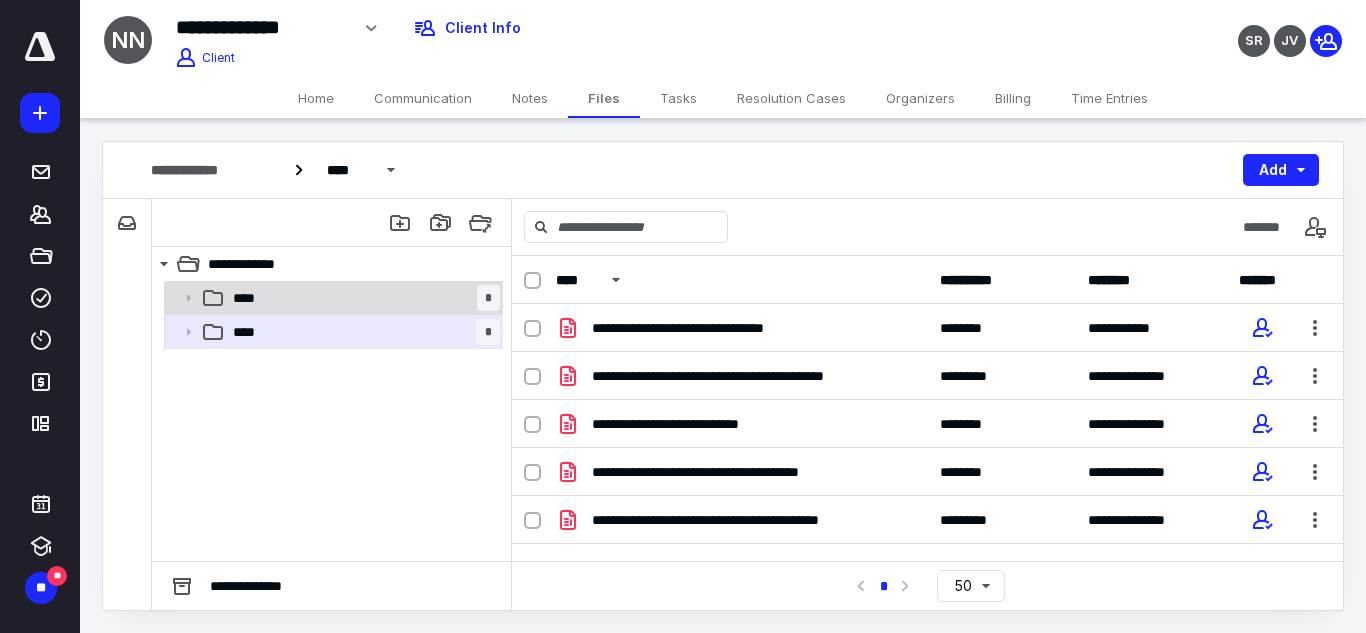 click on "**** *" at bounding box center (362, 298) 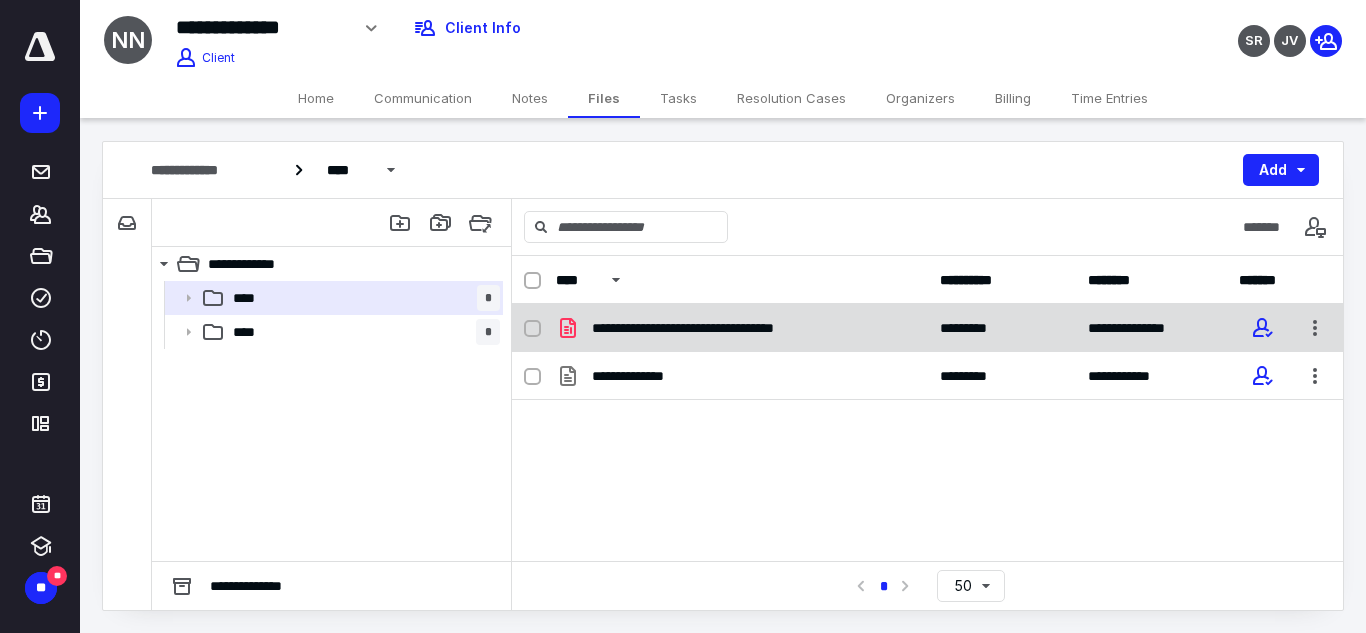 click on "**********" at bounding box center (927, 328) 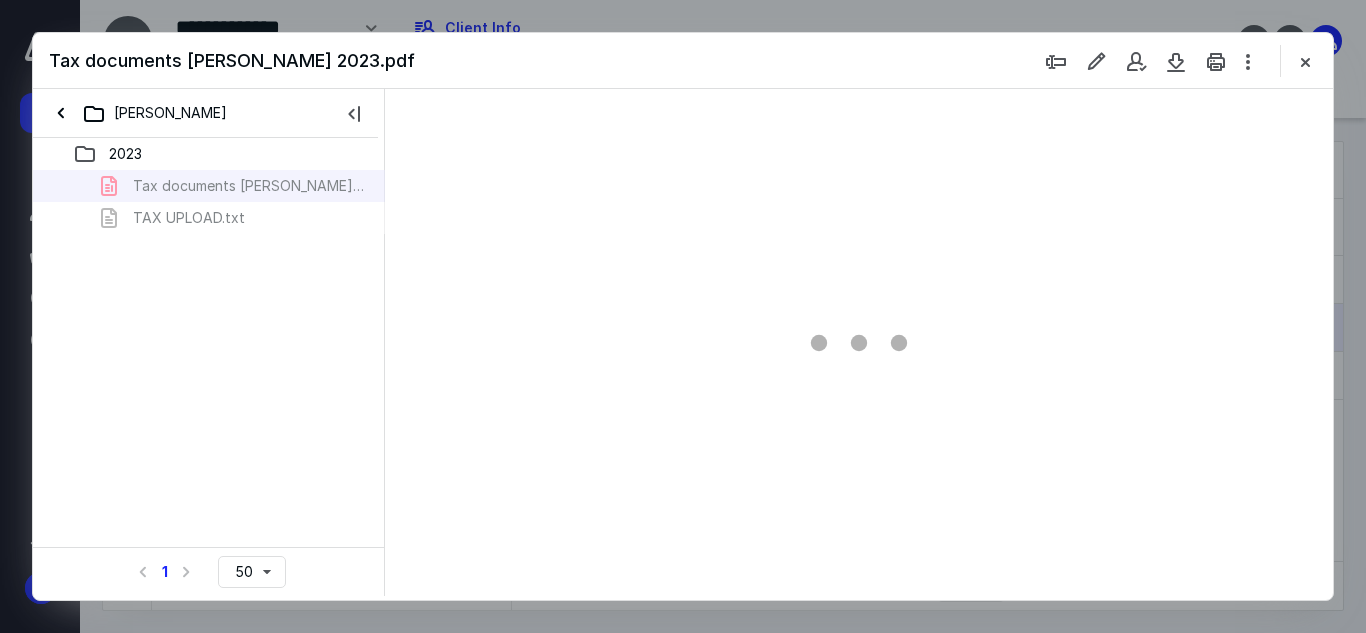 scroll, scrollTop: 0, scrollLeft: 0, axis: both 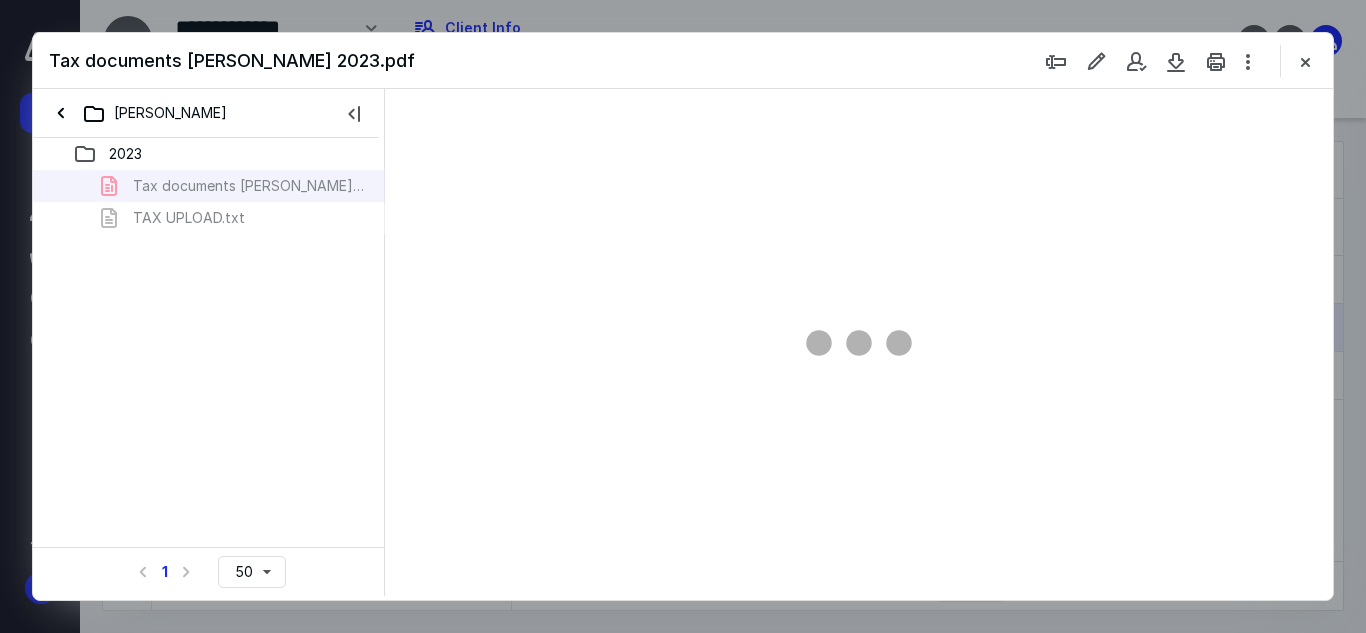 type on "55" 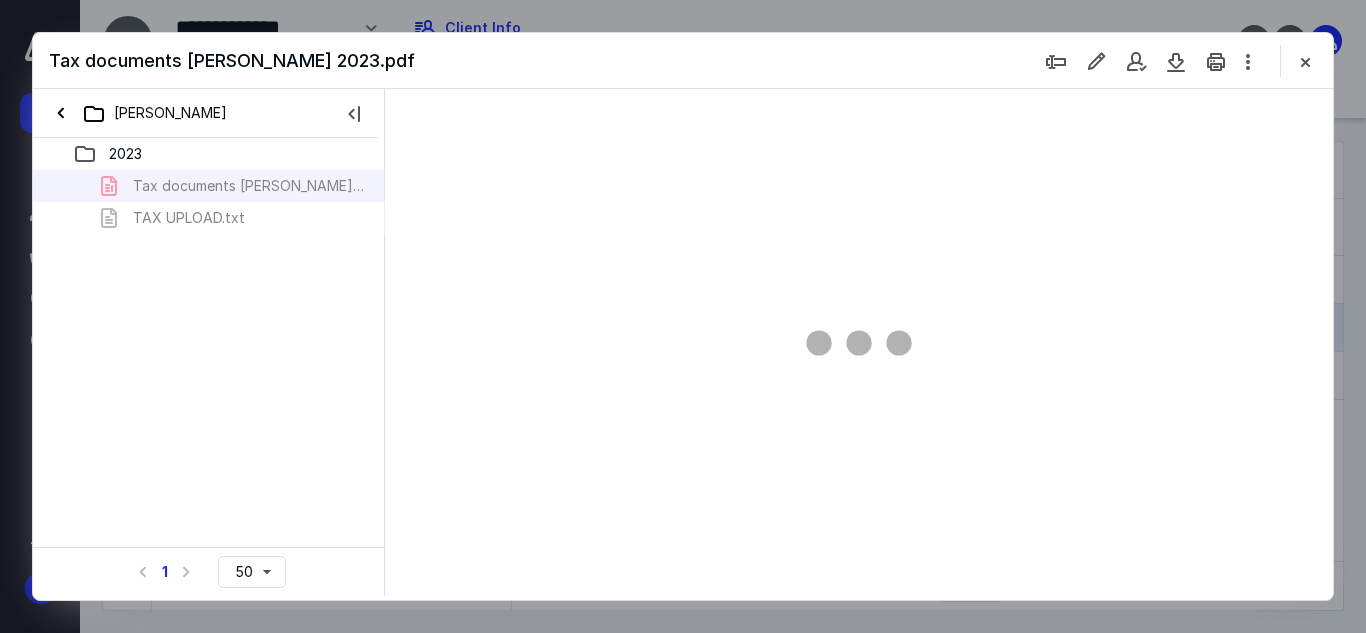 scroll, scrollTop: 78, scrollLeft: 0, axis: vertical 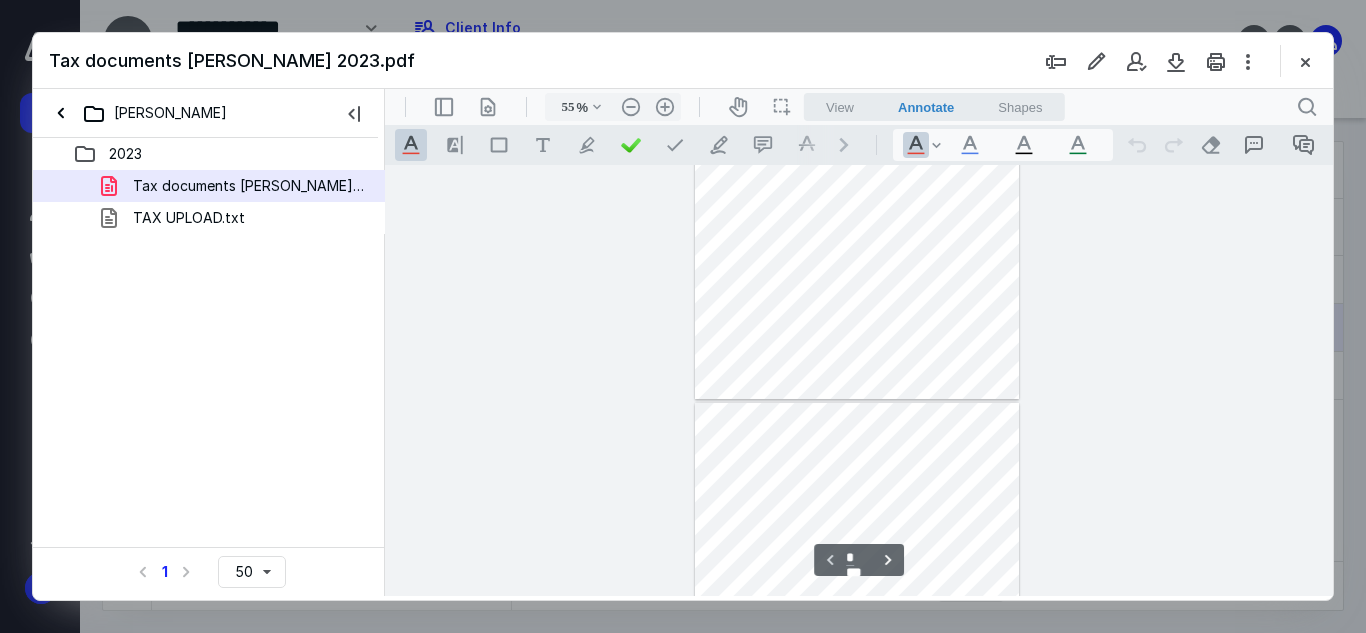 type on "*" 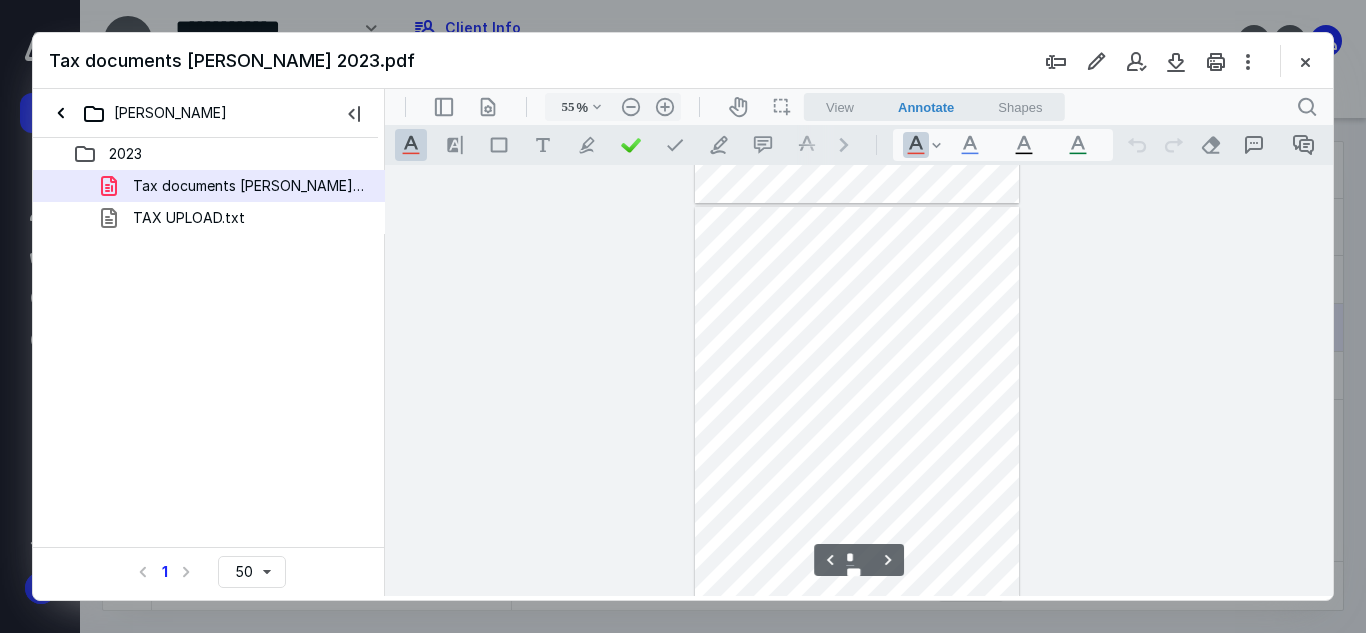 scroll, scrollTop: 378, scrollLeft: 0, axis: vertical 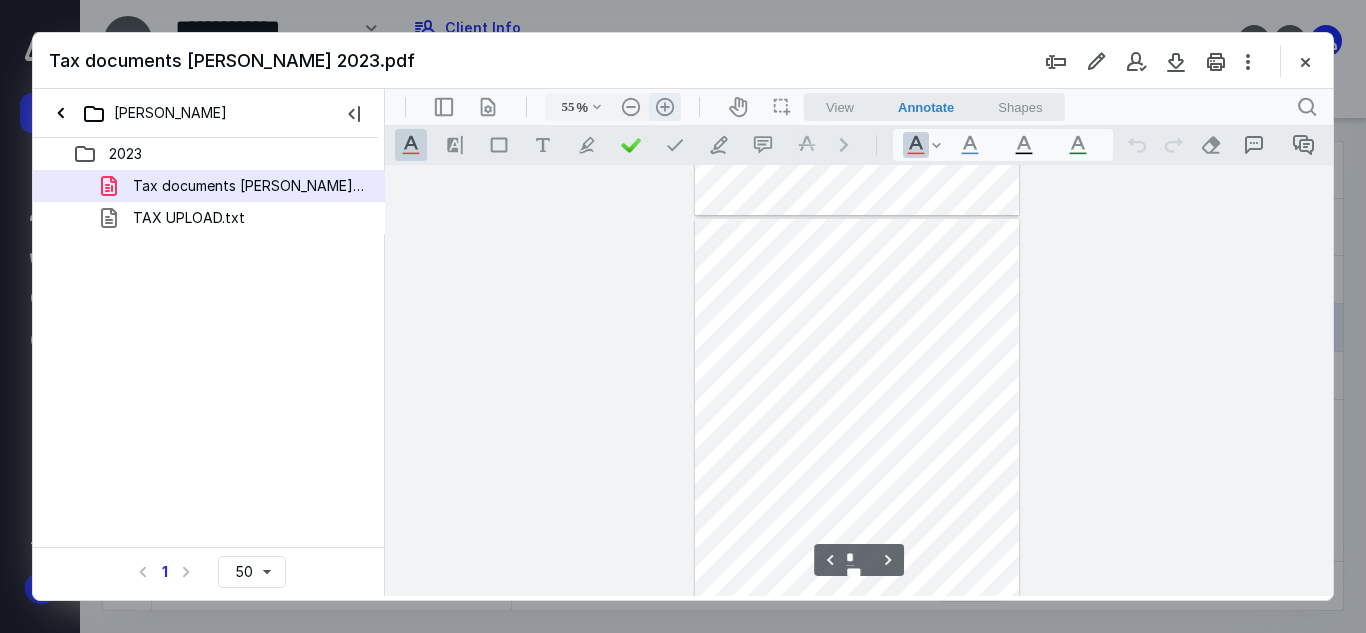 click on ".cls-1{fill:#abb0c4;} icon - header - zoom - in - line" at bounding box center [665, 107] 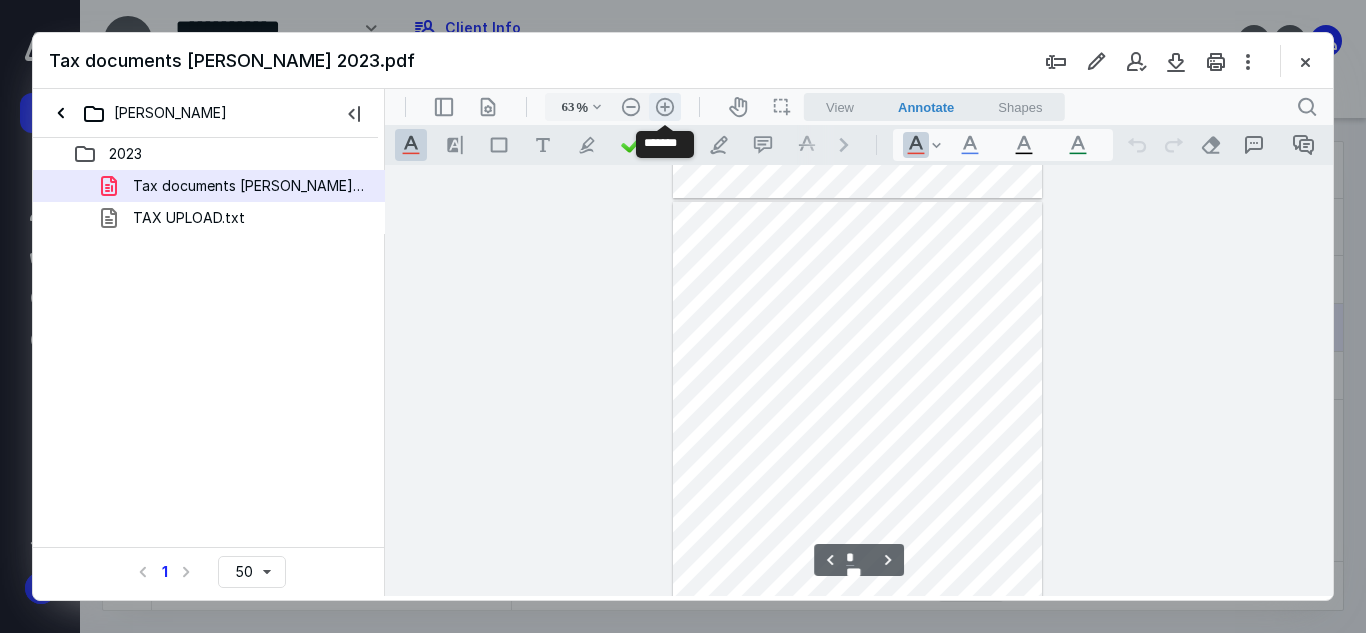 click on ".cls-1{fill:#abb0c4;} icon - header - zoom - in - line" at bounding box center (665, 107) 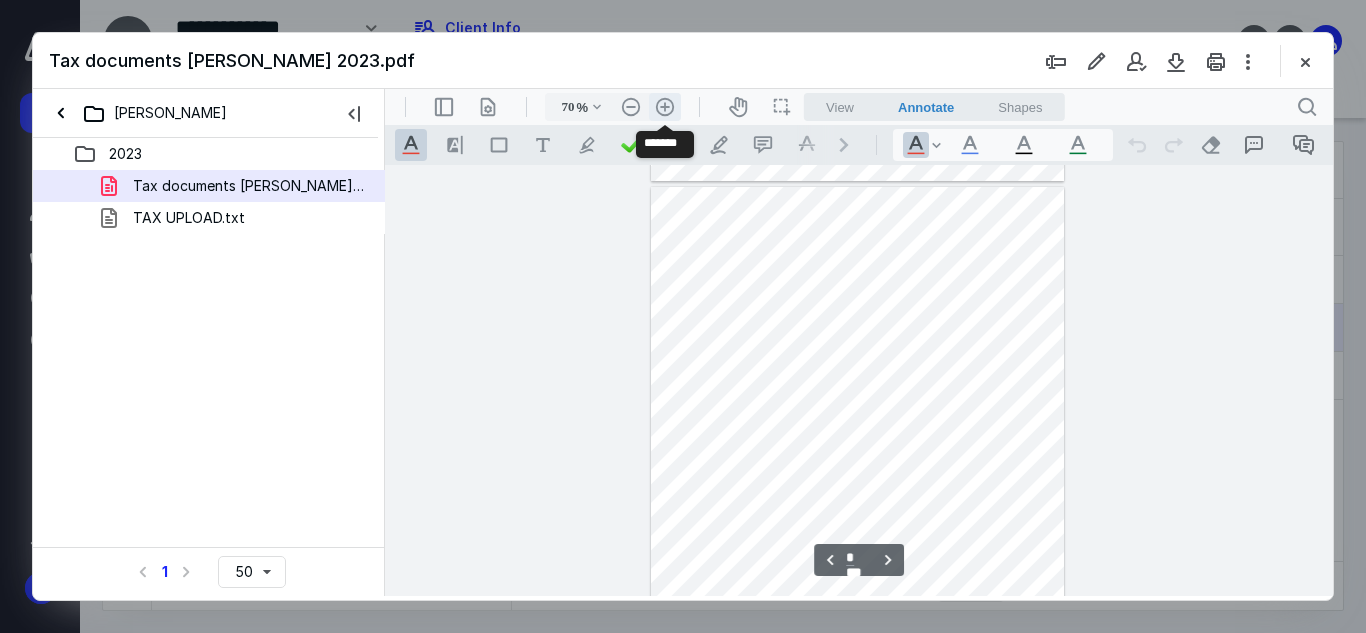 click on ".cls-1{fill:#abb0c4;} icon - header - zoom - in - line" at bounding box center (665, 107) 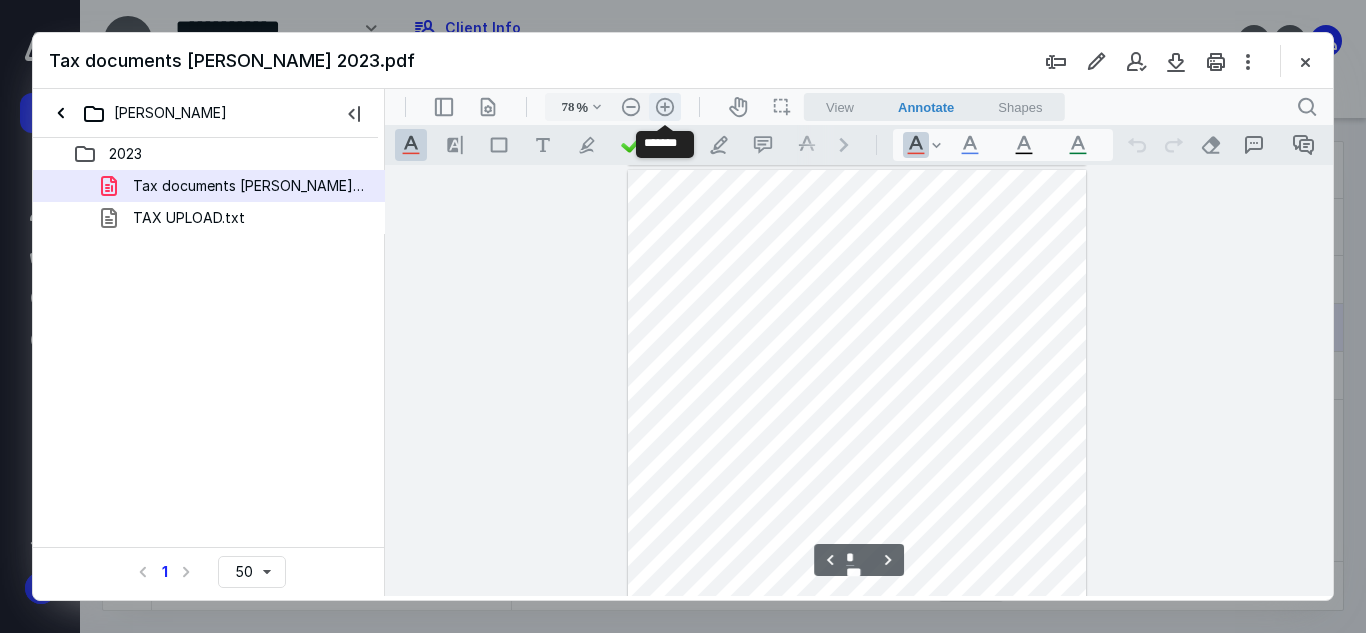 click on ".cls-1{fill:#abb0c4;} icon - header - zoom - in - line" at bounding box center [665, 107] 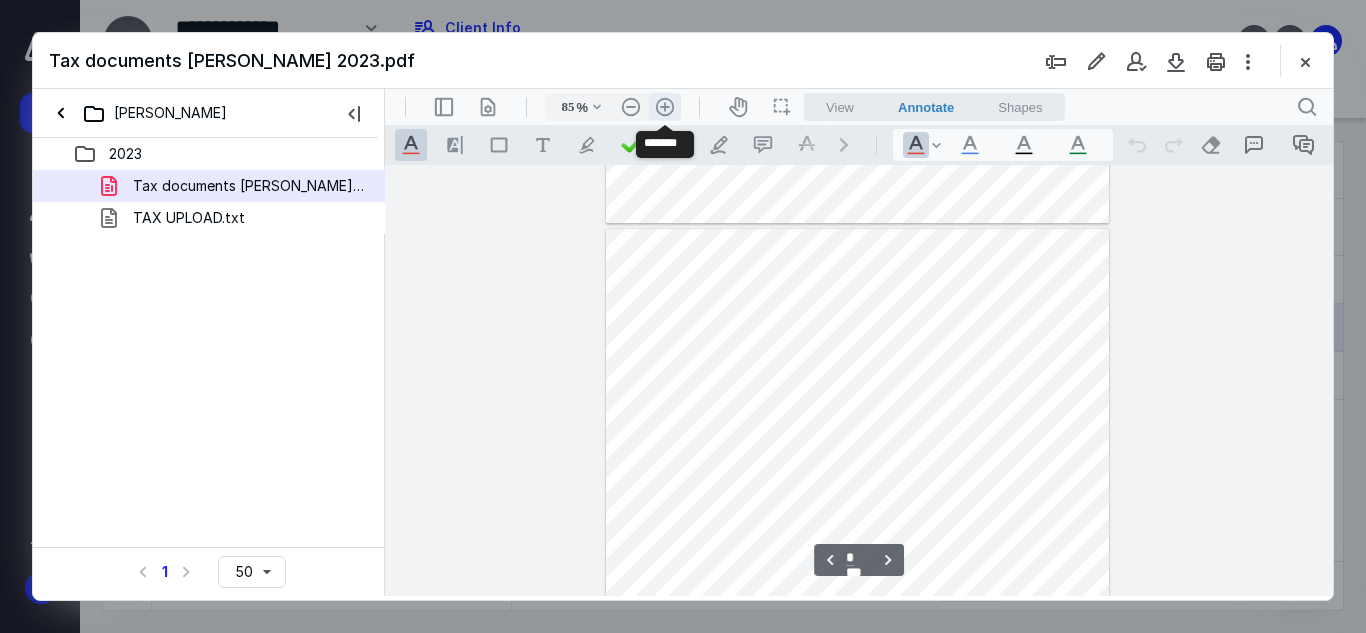 scroll, scrollTop: 682, scrollLeft: 0, axis: vertical 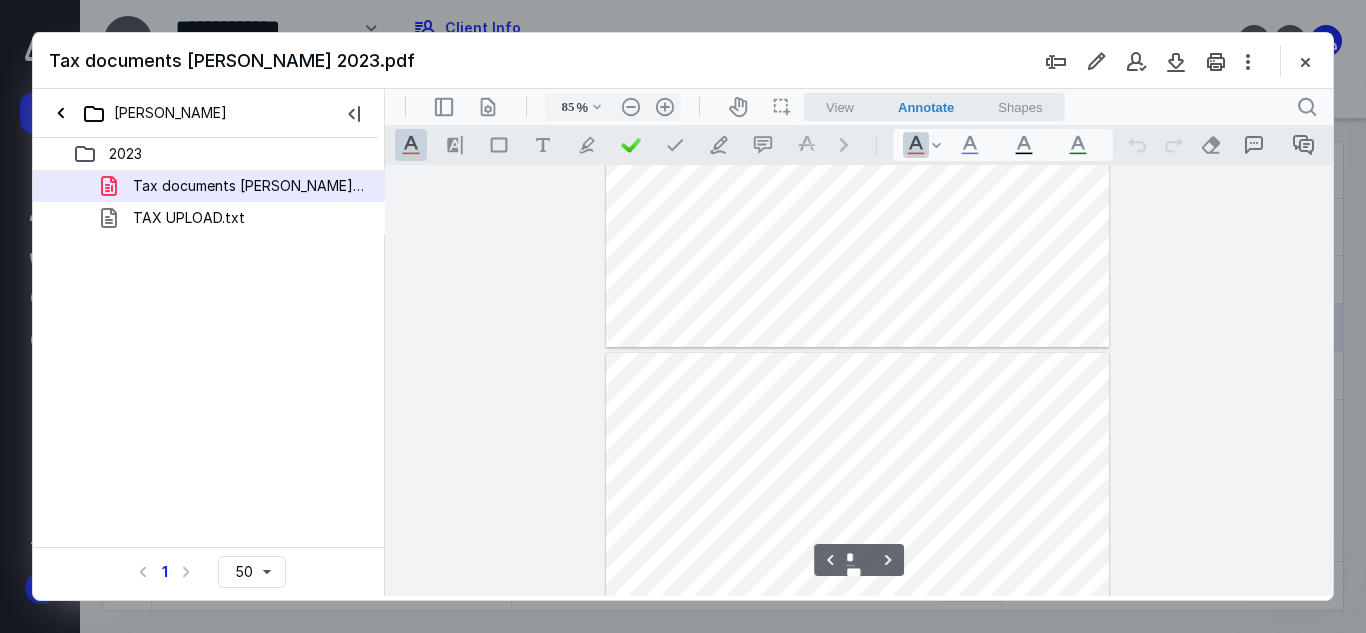 type on "*" 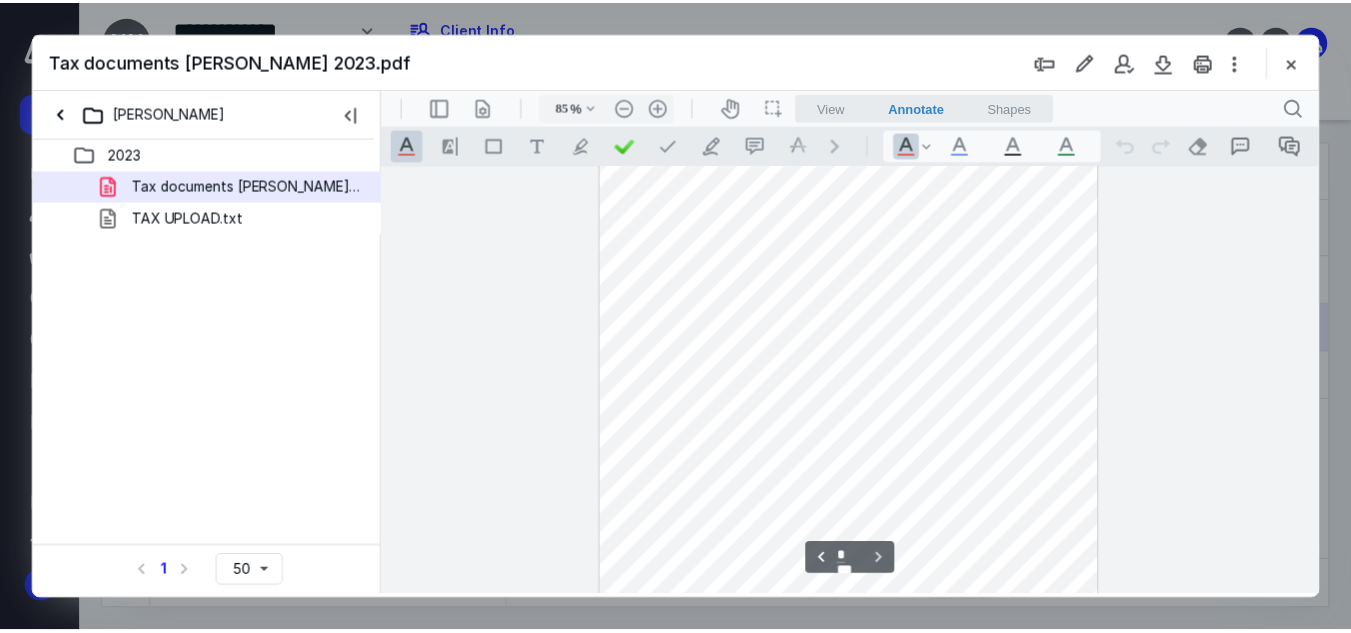 scroll, scrollTop: 3266, scrollLeft: 0, axis: vertical 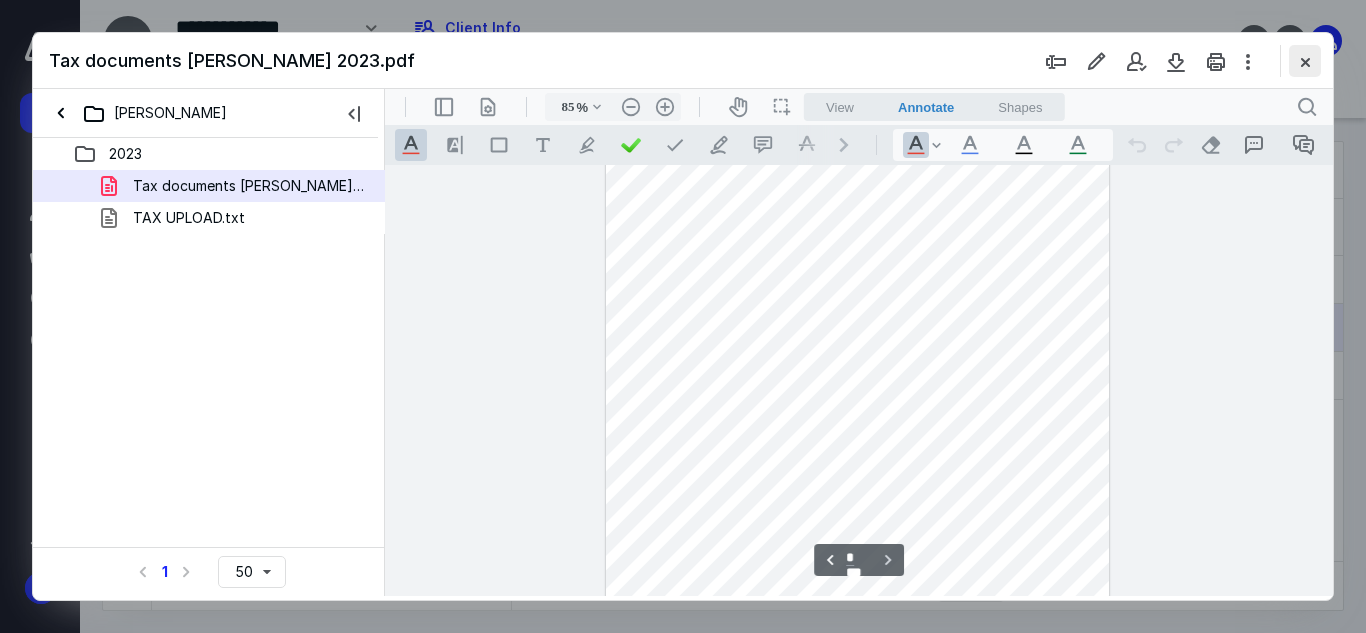 click at bounding box center (1305, 61) 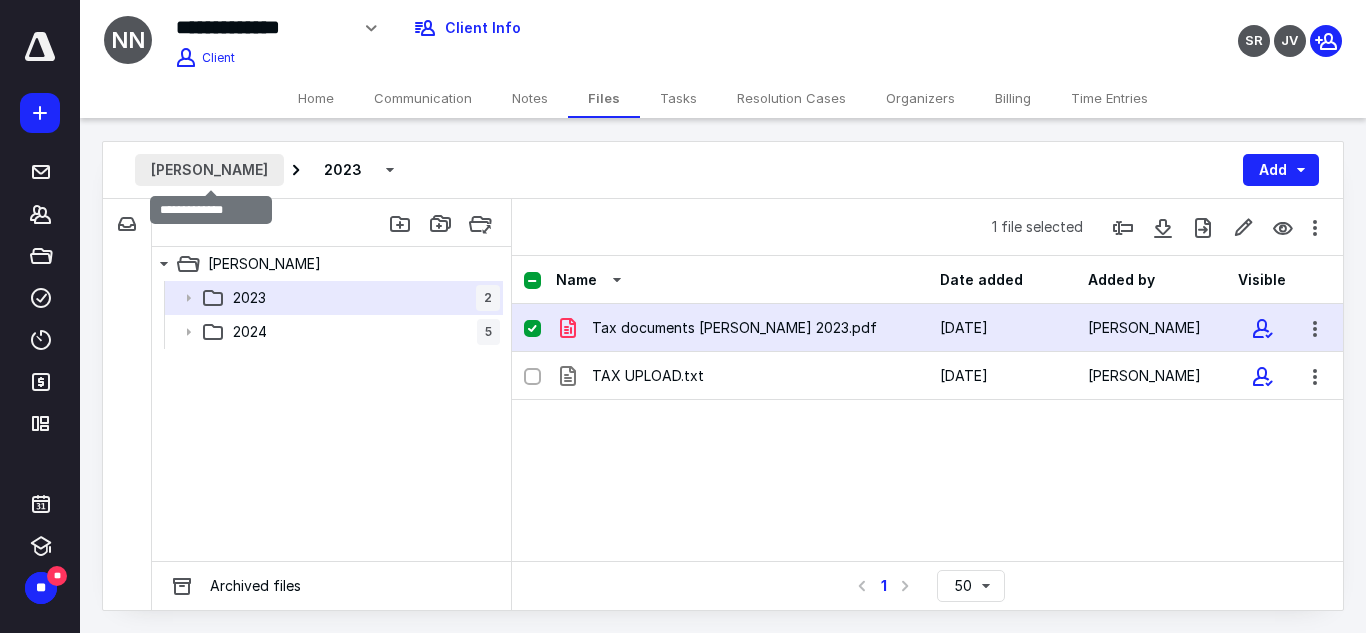 click on "[PERSON_NAME]" at bounding box center (209, 170) 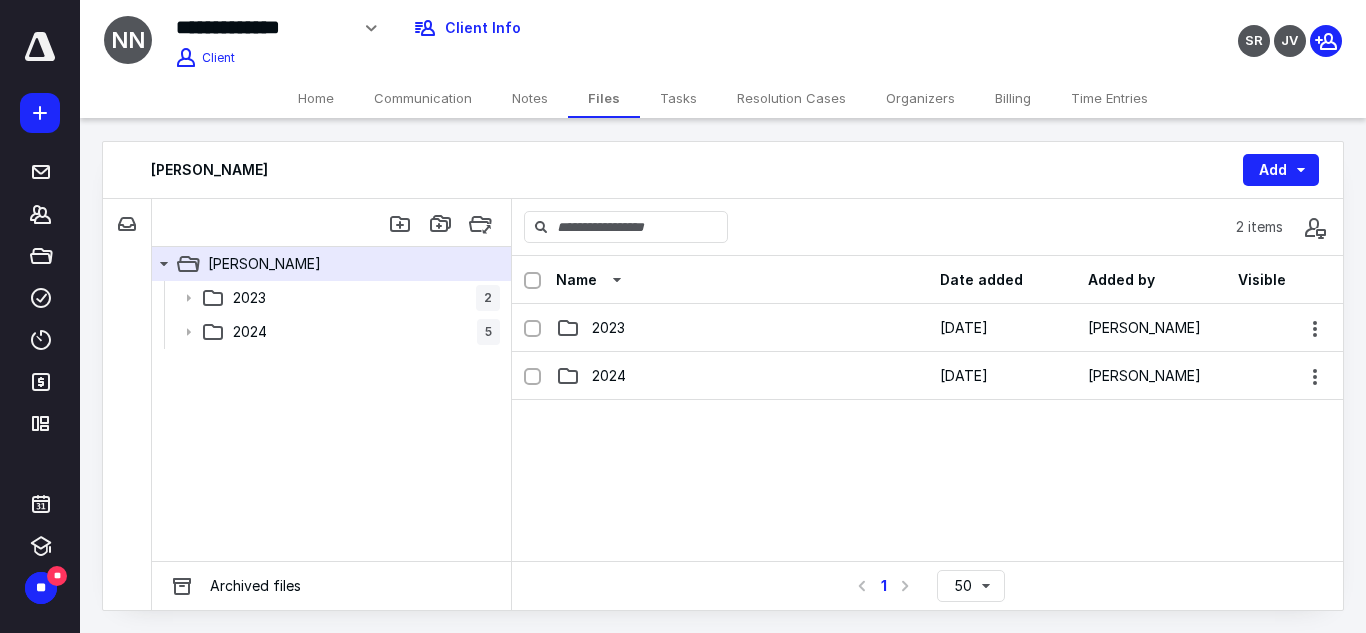 click on "Home" at bounding box center (316, 98) 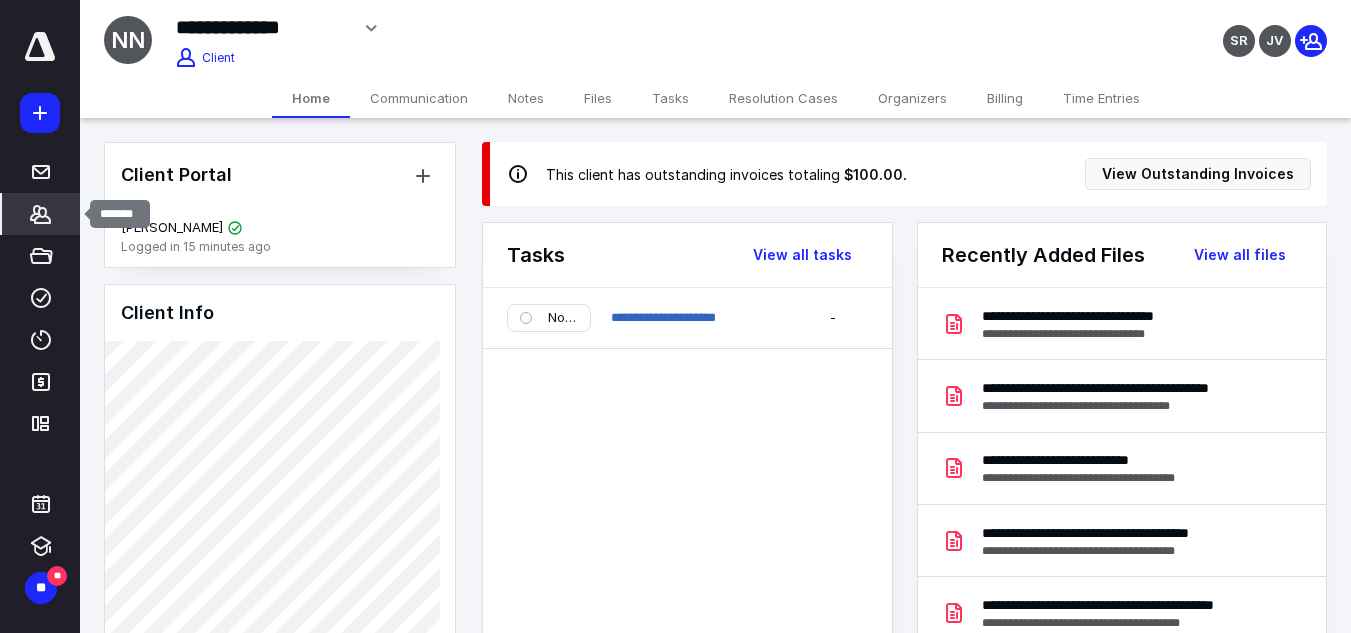 click 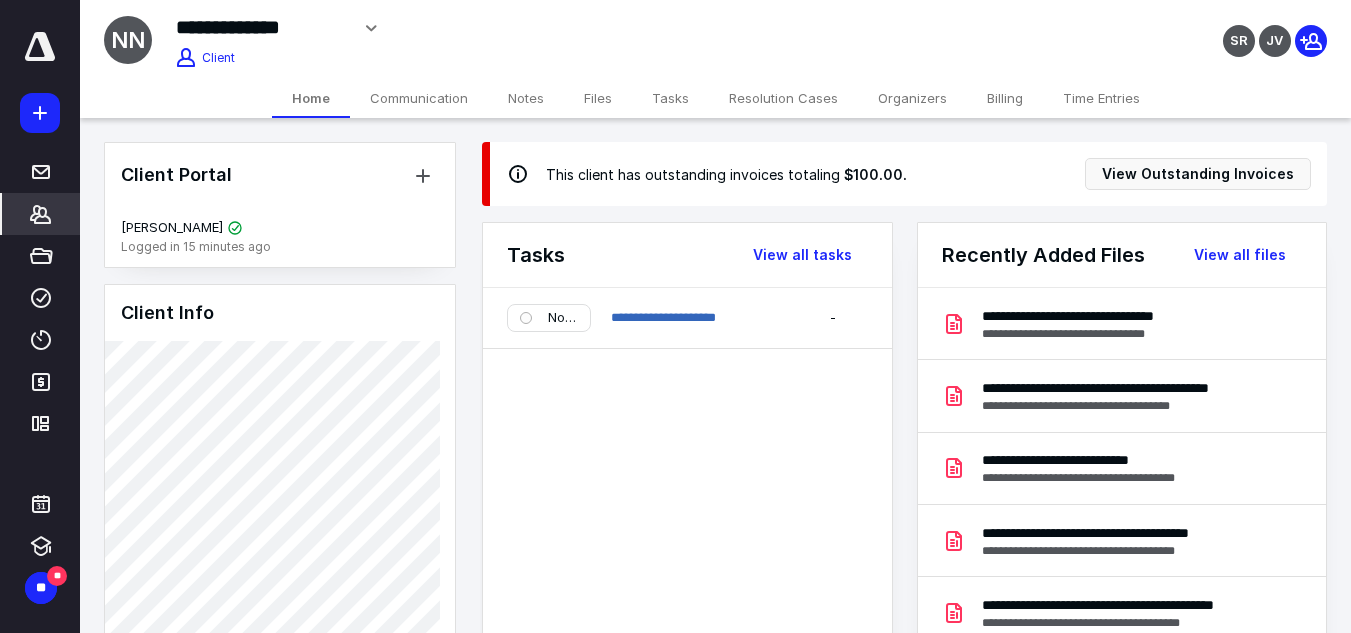 click on "Client Portal [PERSON_NAME] Logged in 15 minutes ago Client Info About Spouse Dependents Important clients Tags Manage all tags" at bounding box center [280, 894] 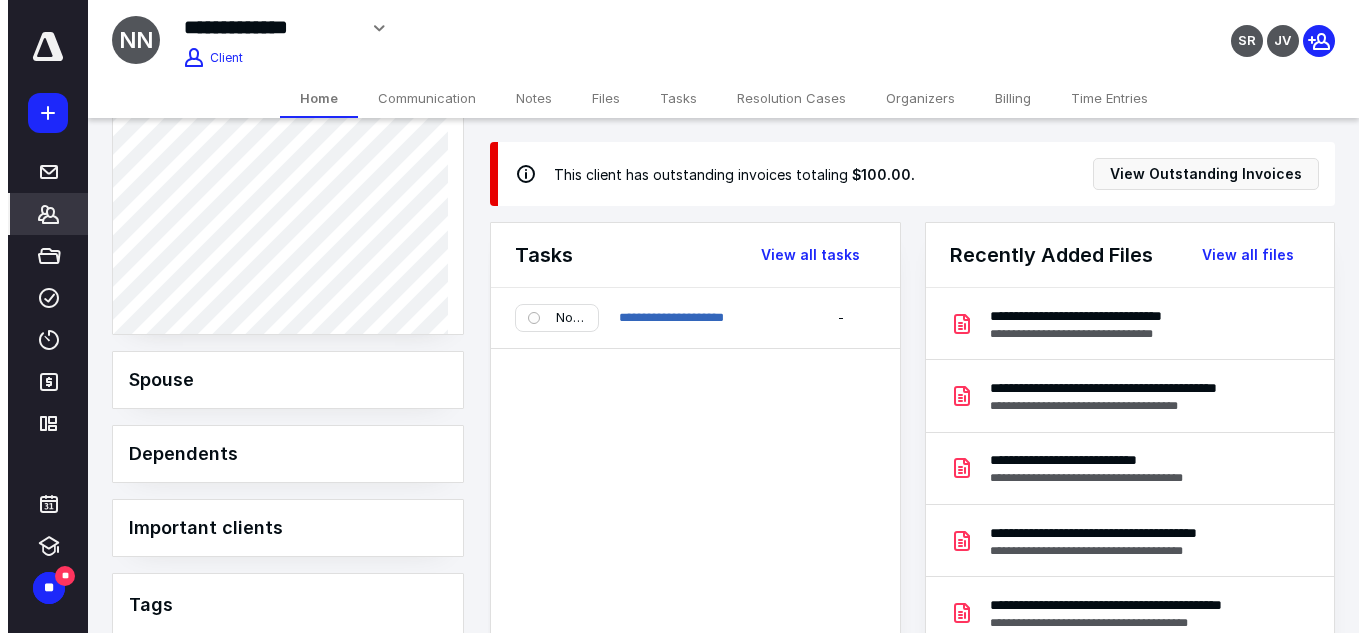 scroll, scrollTop: 0, scrollLeft: 0, axis: both 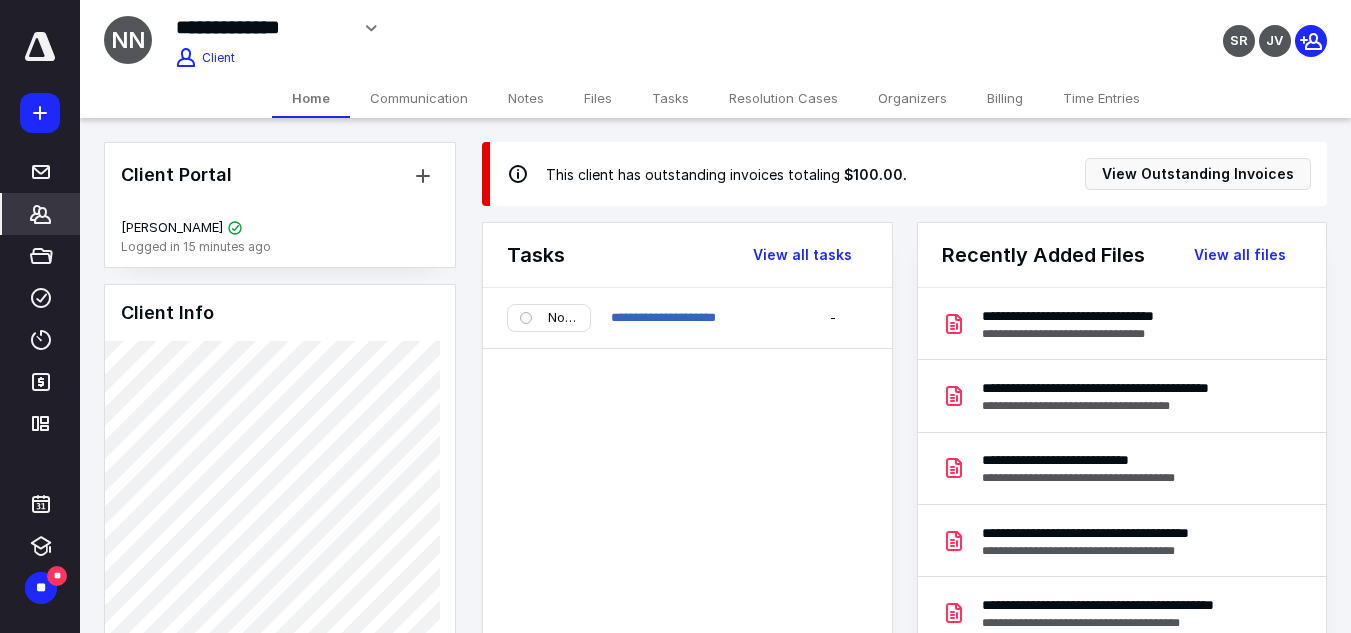 click on "Client Portal [PERSON_NAME] Logged in 15 minutes ago Client Info About Spouse Dependents Important clients Tags Manage all tags" at bounding box center [280, 894] 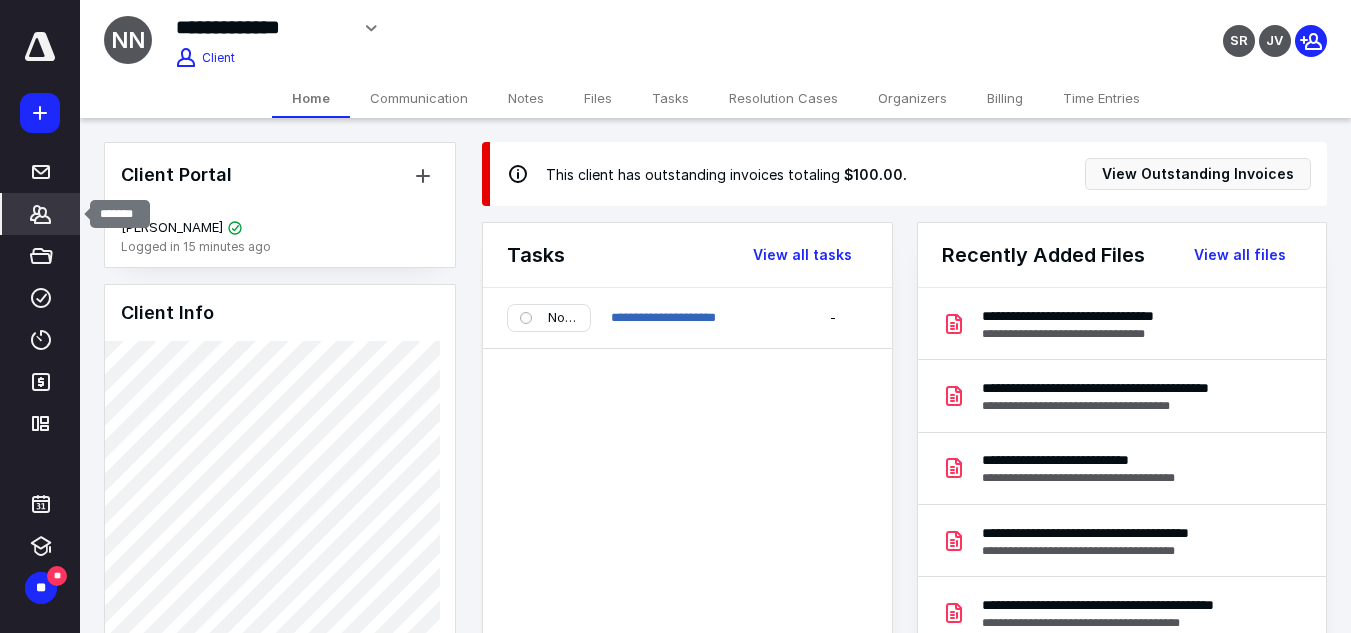 click on "*******" at bounding box center (41, 214) 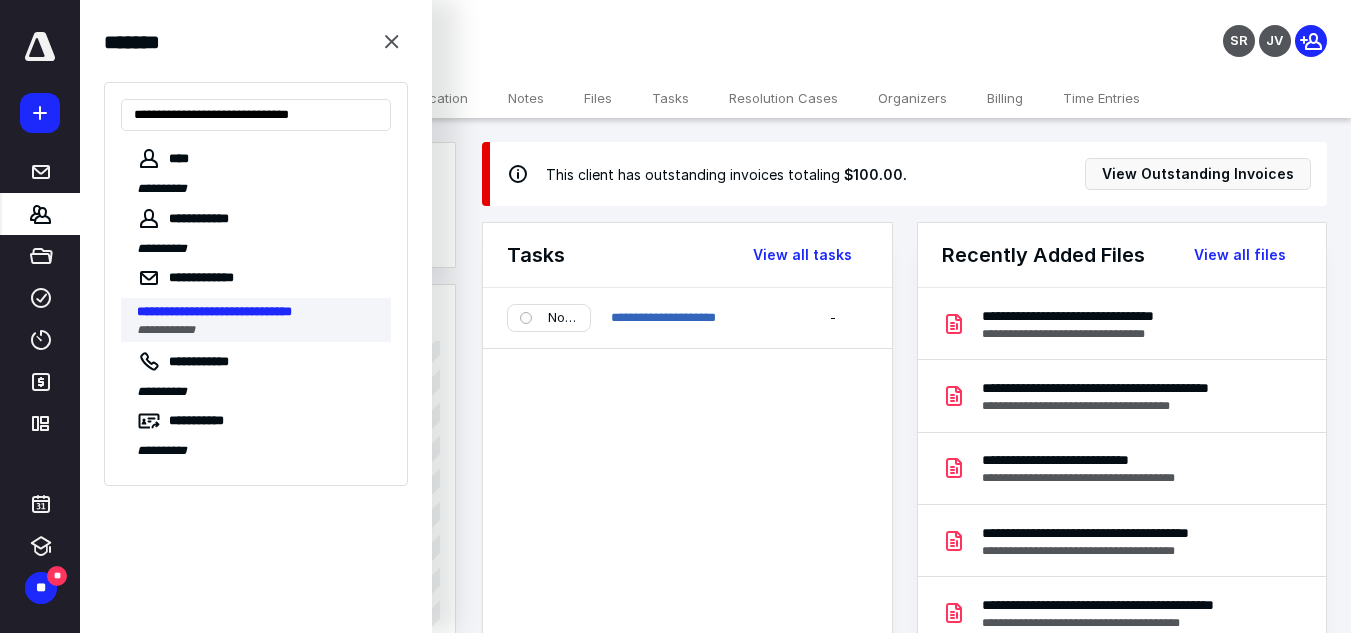 type on "**********" 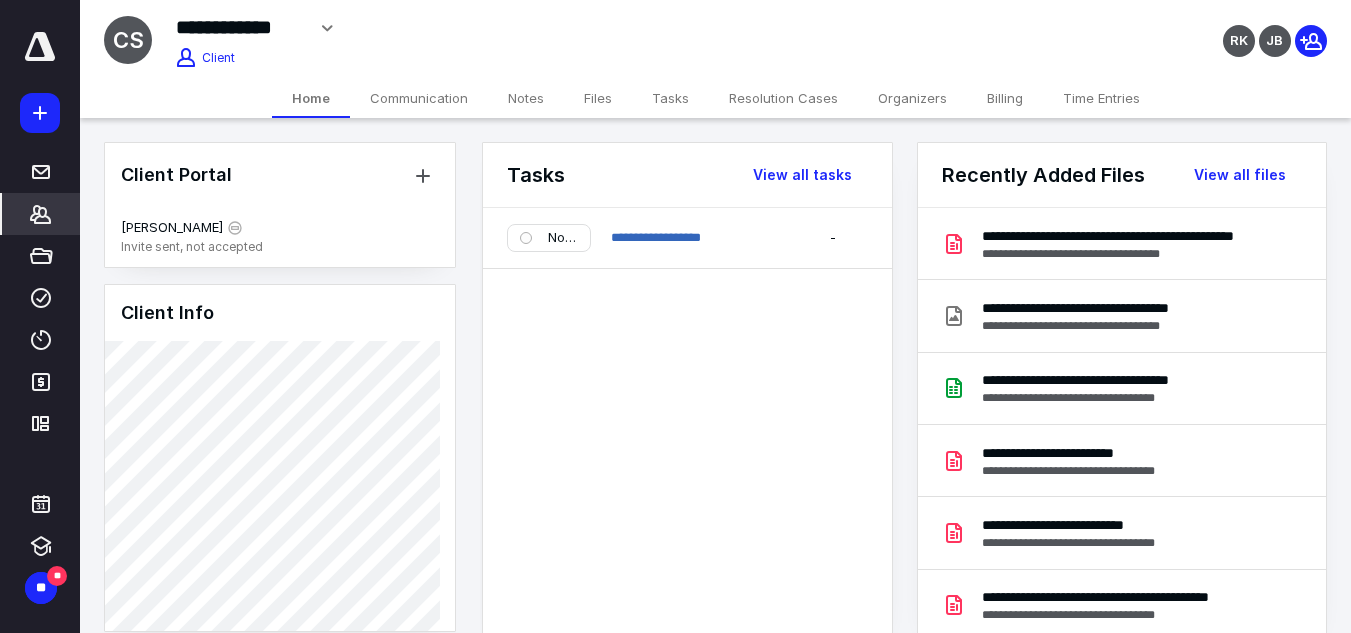 click on "Files" at bounding box center [598, 98] 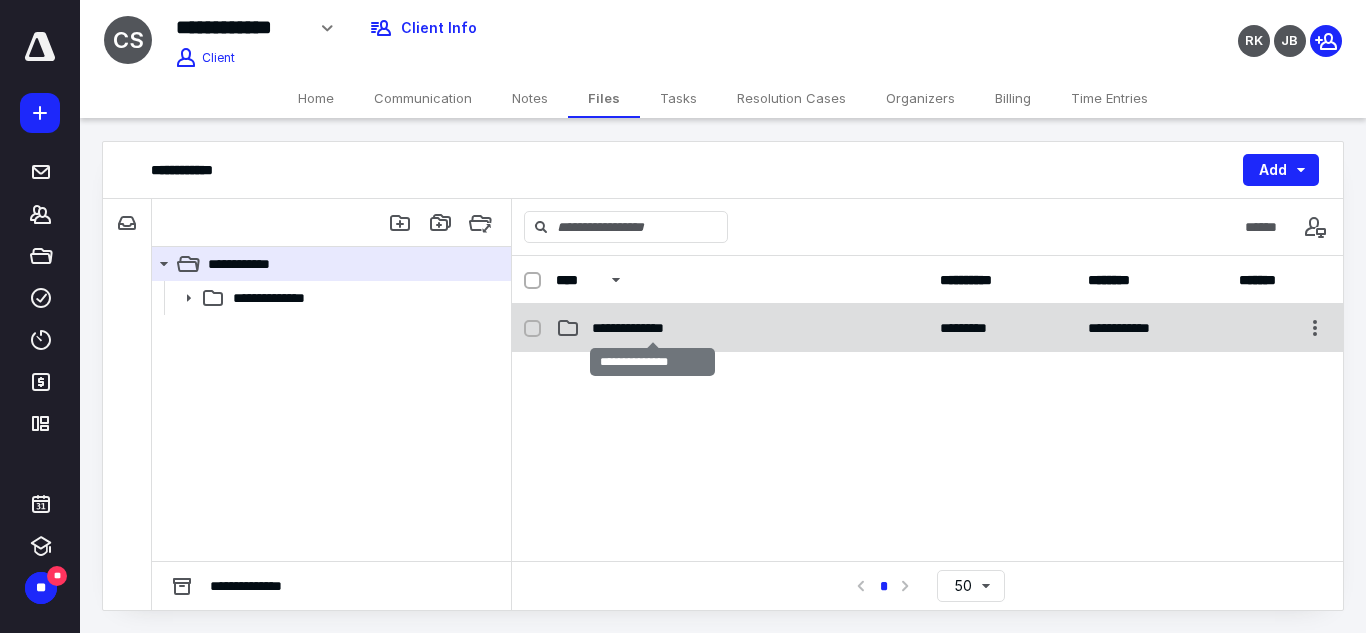 click on "**********" at bounding box center [653, 328] 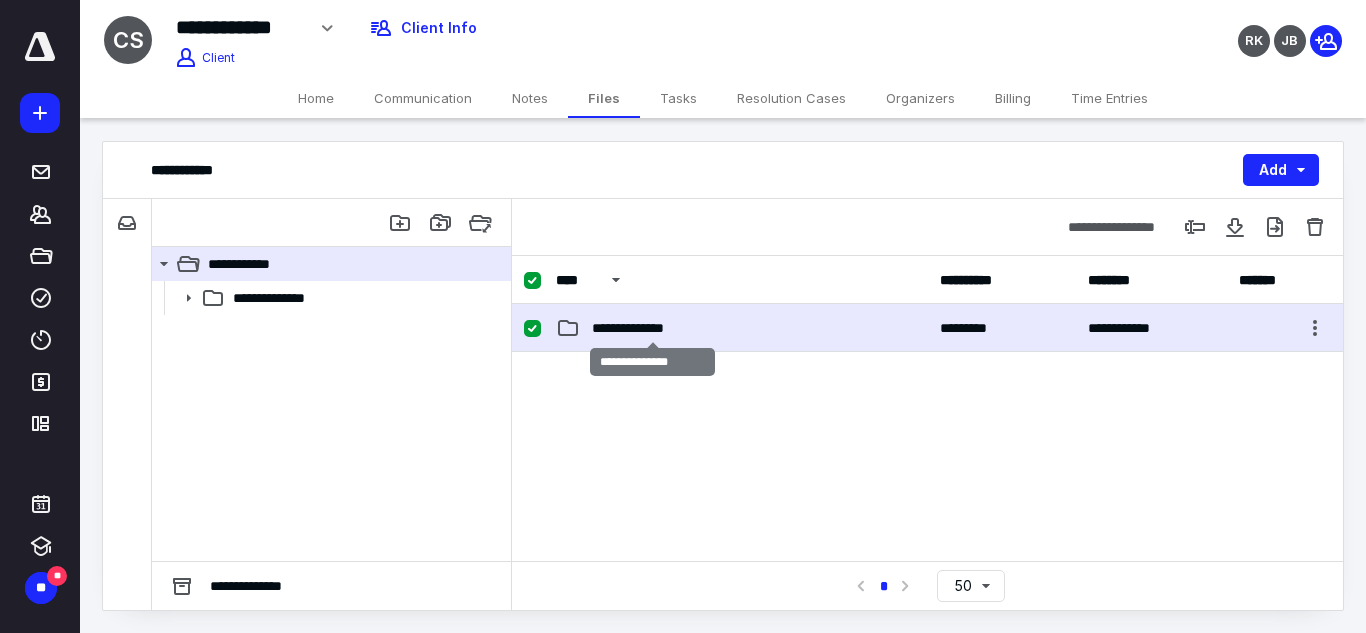 click on "**********" at bounding box center [653, 328] 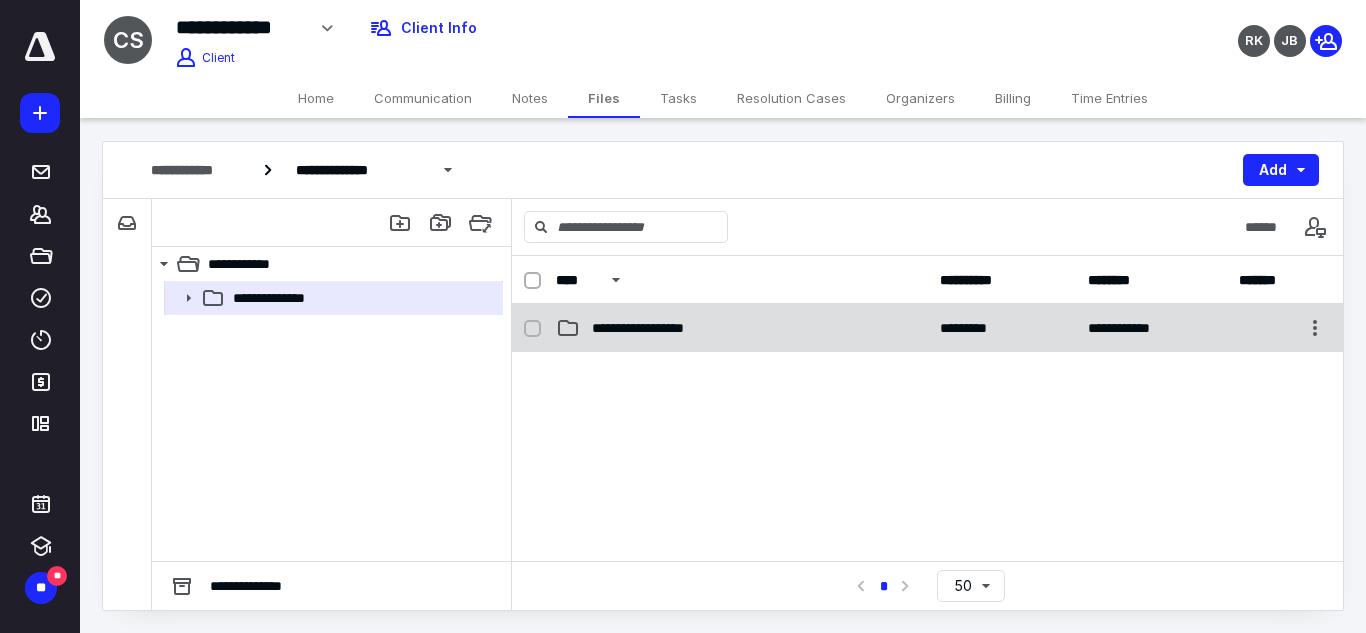 click on "**********" at bounding box center (742, 328) 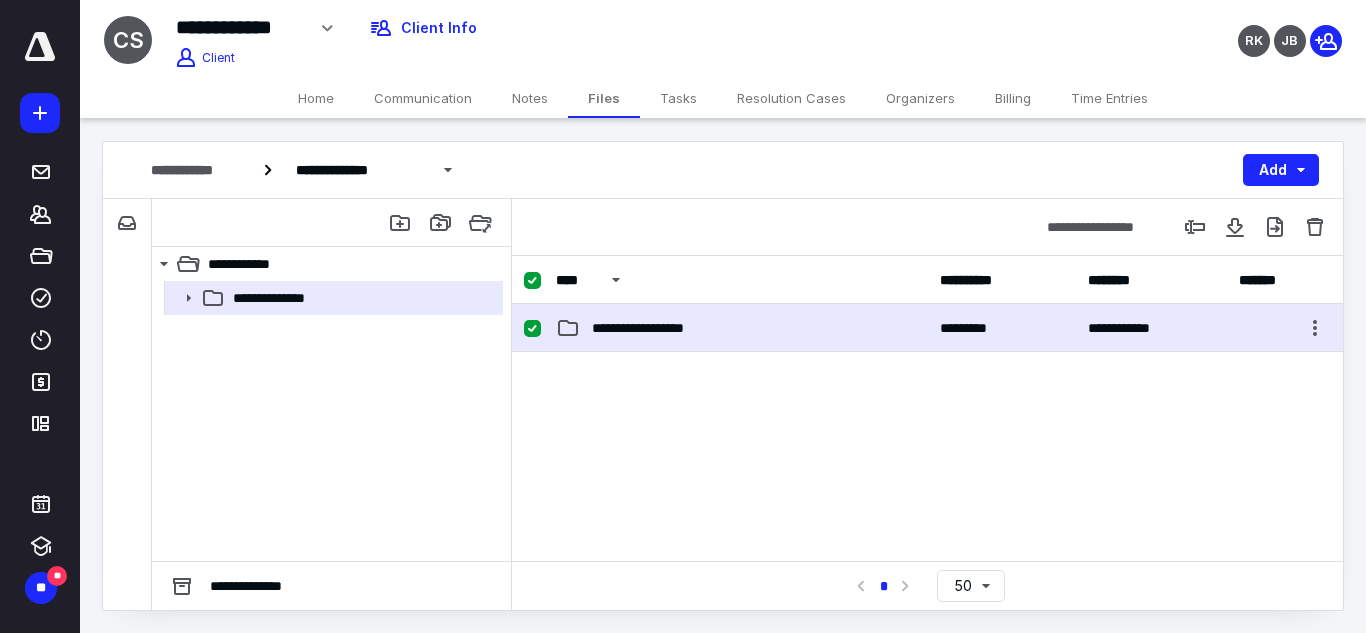 click on "**********" at bounding box center (742, 328) 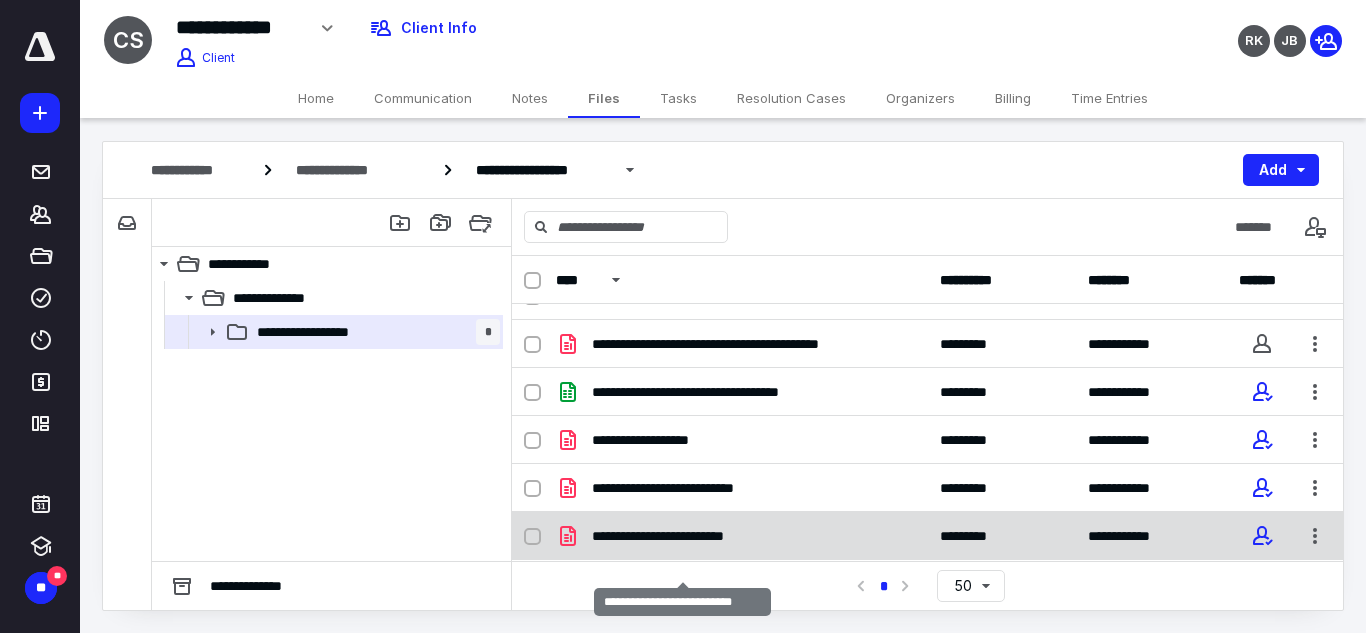 scroll, scrollTop: 0, scrollLeft: 0, axis: both 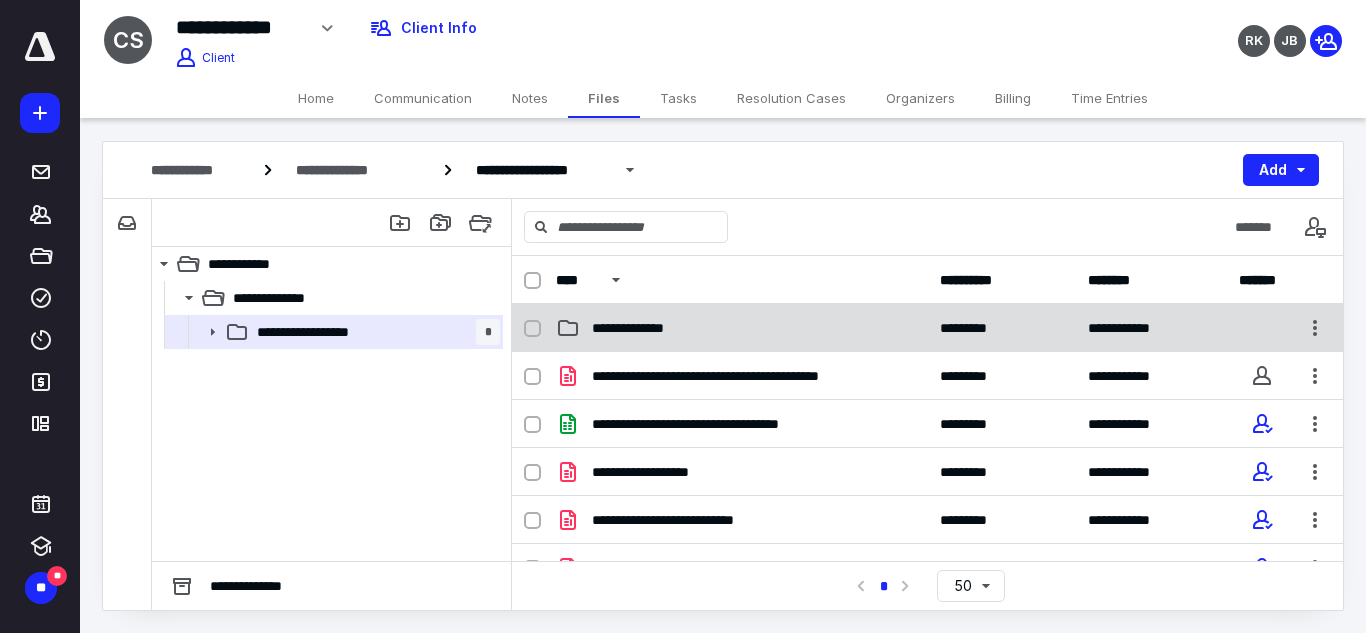 click on "**********" at bounding box center (927, 328) 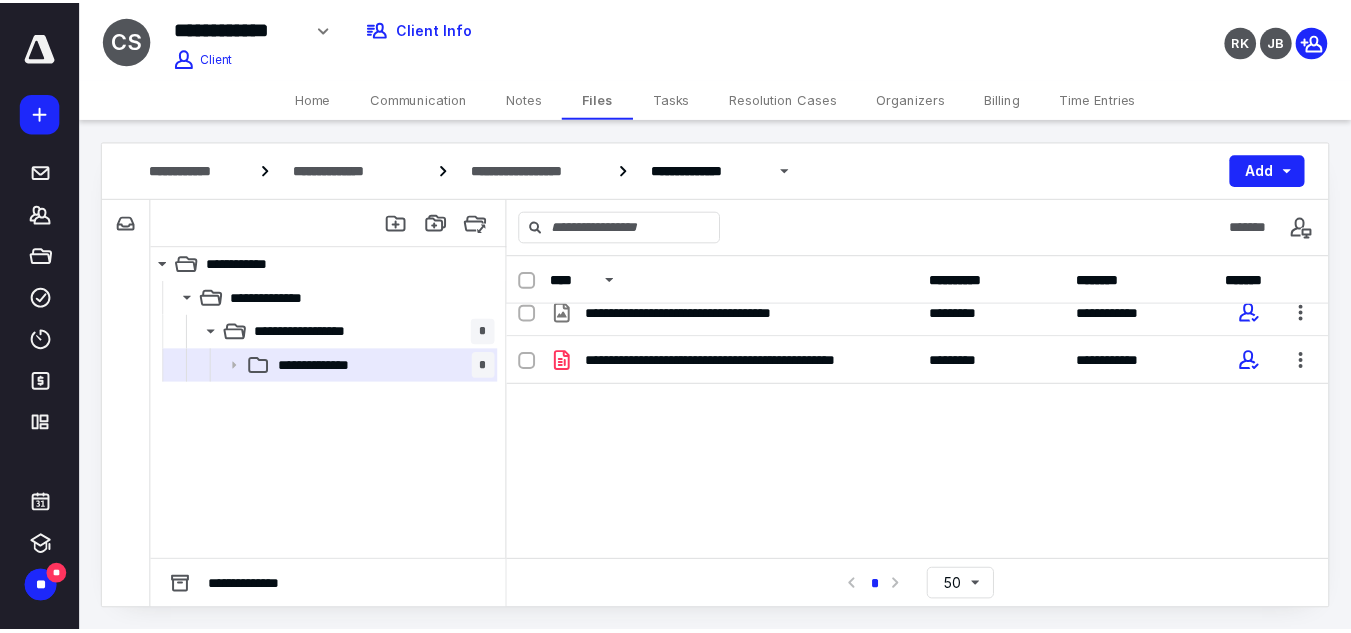 scroll, scrollTop: 0, scrollLeft: 0, axis: both 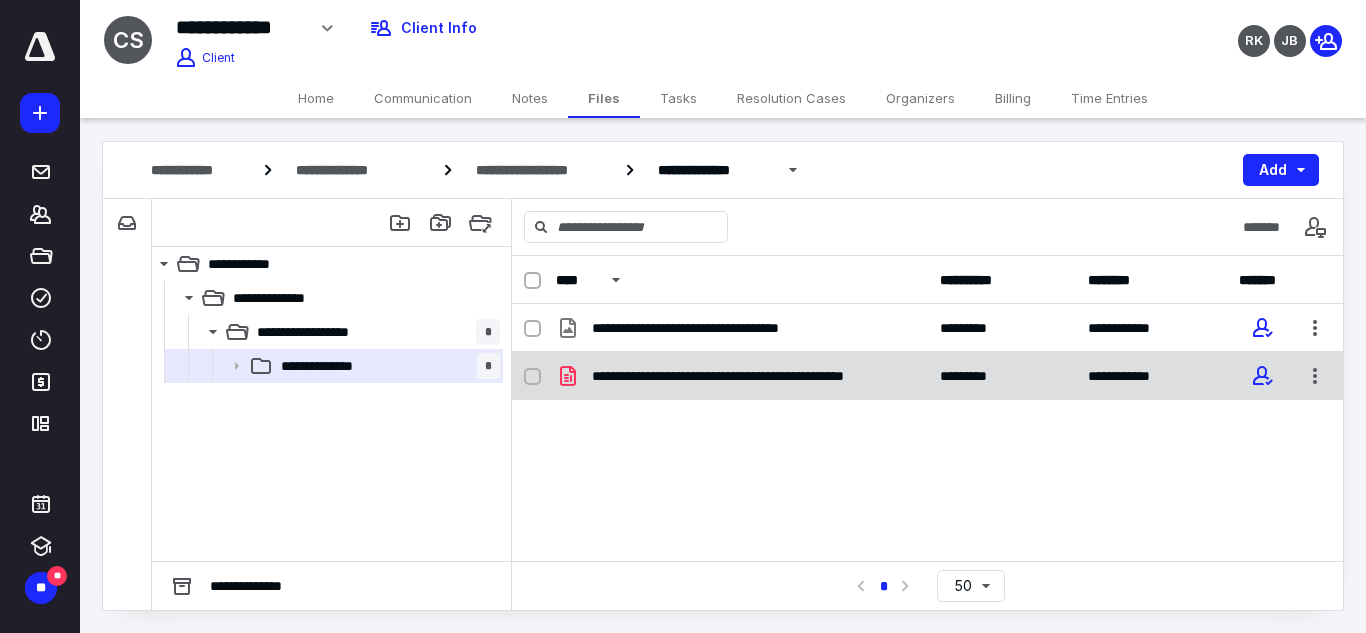 click on "**********" at bounding box center [750, 376] 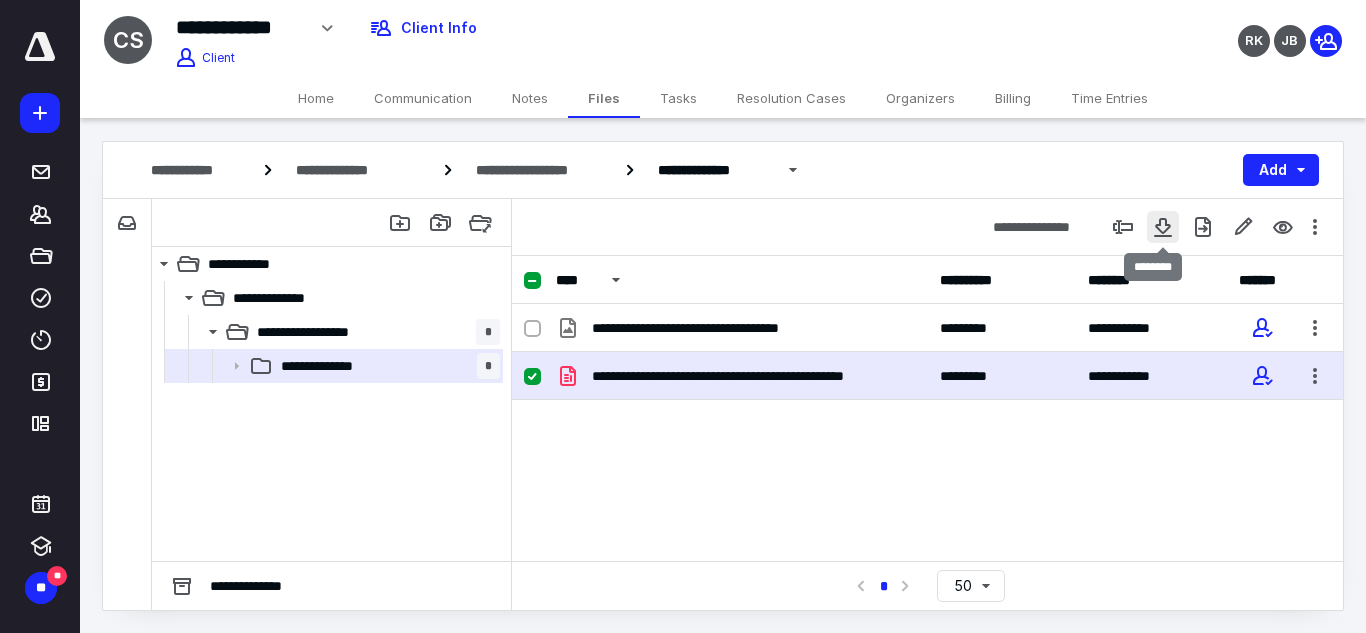click at bounding box center (1163, 227) 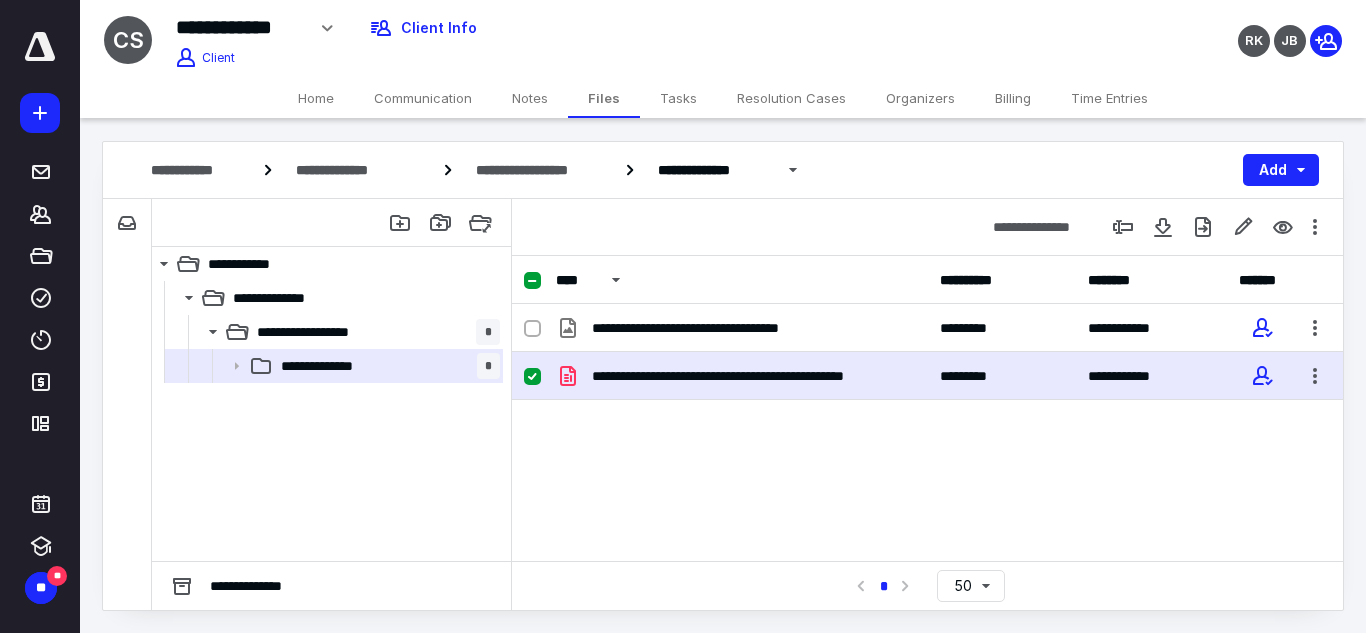 click at bounding box center [532, 377] 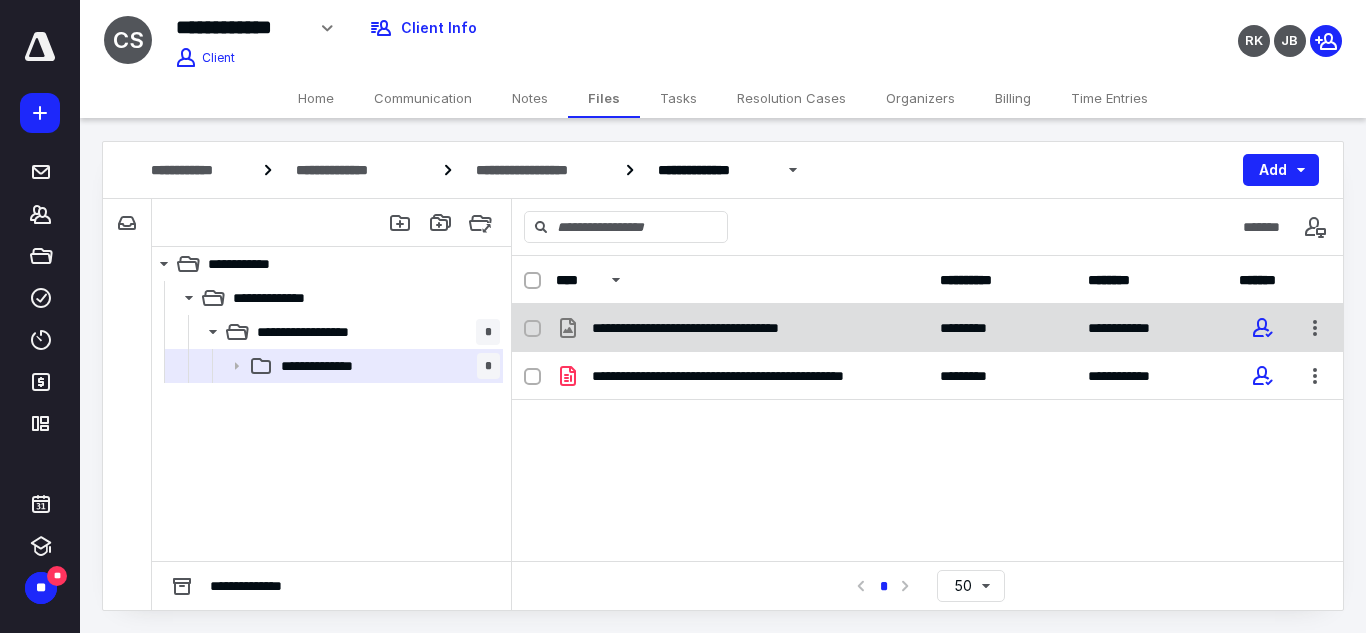 click at bounding box center [532, 329] 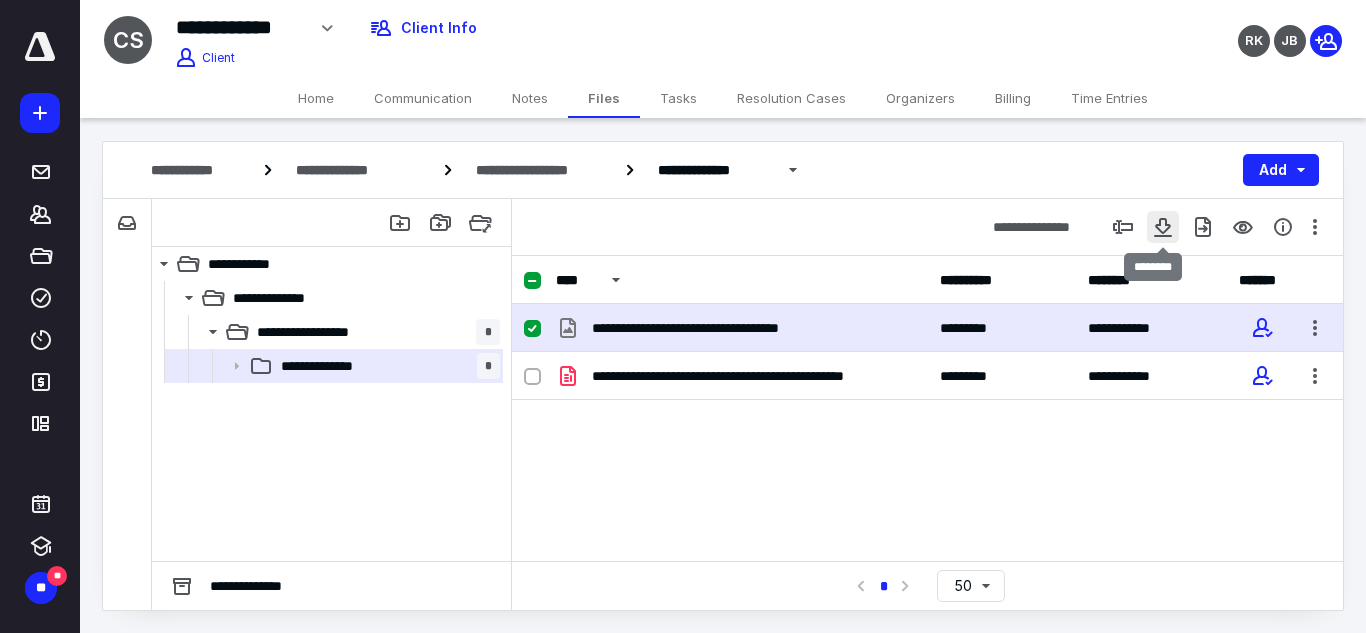 click at bounding box center (1163, 227) 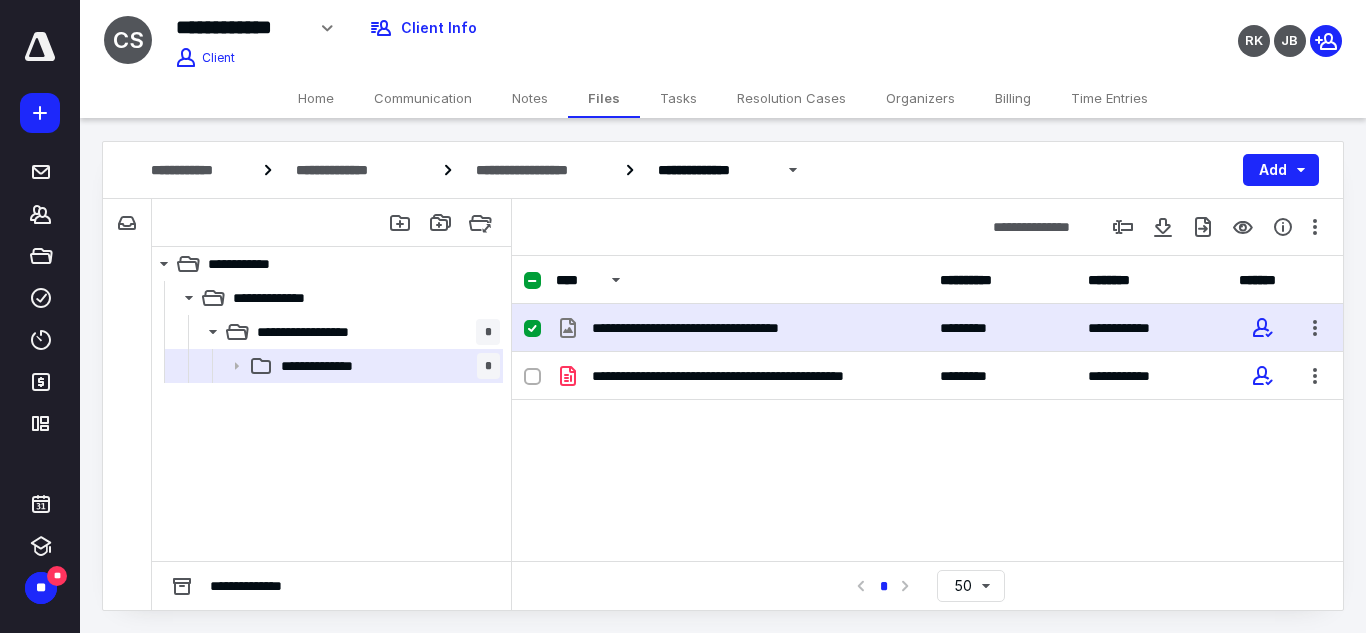 click at bounding box center [532, 329] 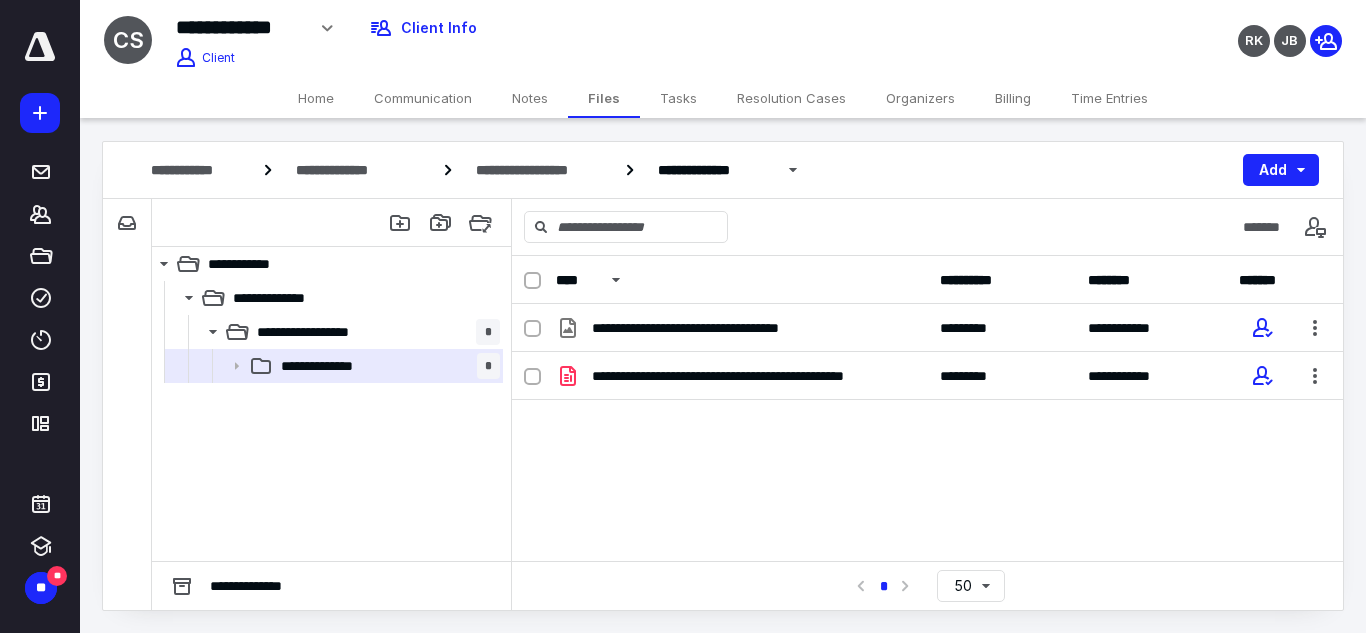 click on "Home" at bounding box center (316, 98) 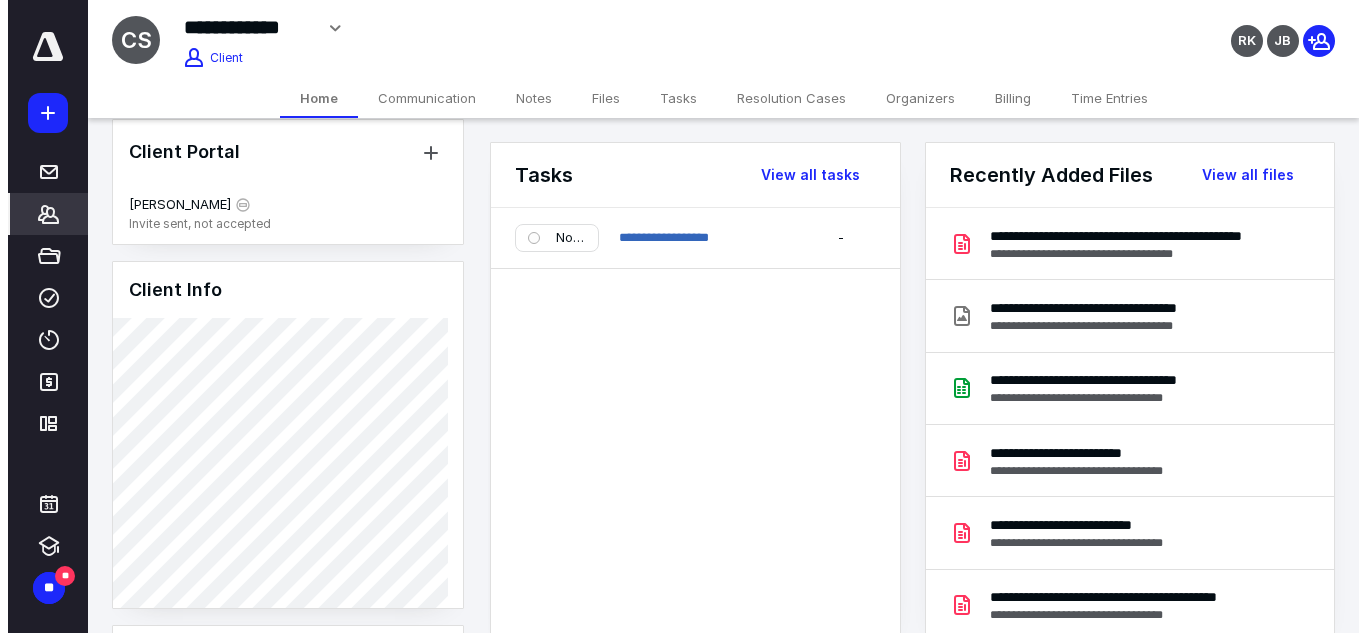 scroll, scrollTop: 0, scrollLeft: 0, axis: both 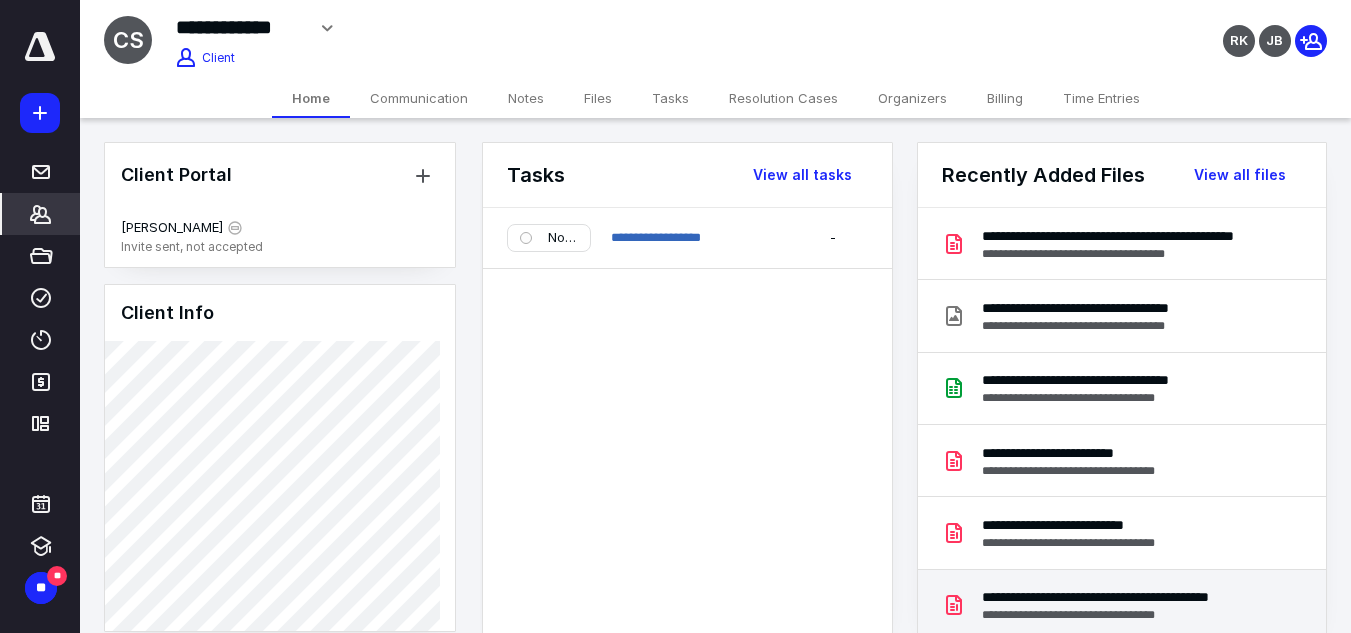 click on "**********" at bounding box center [1126, 597] 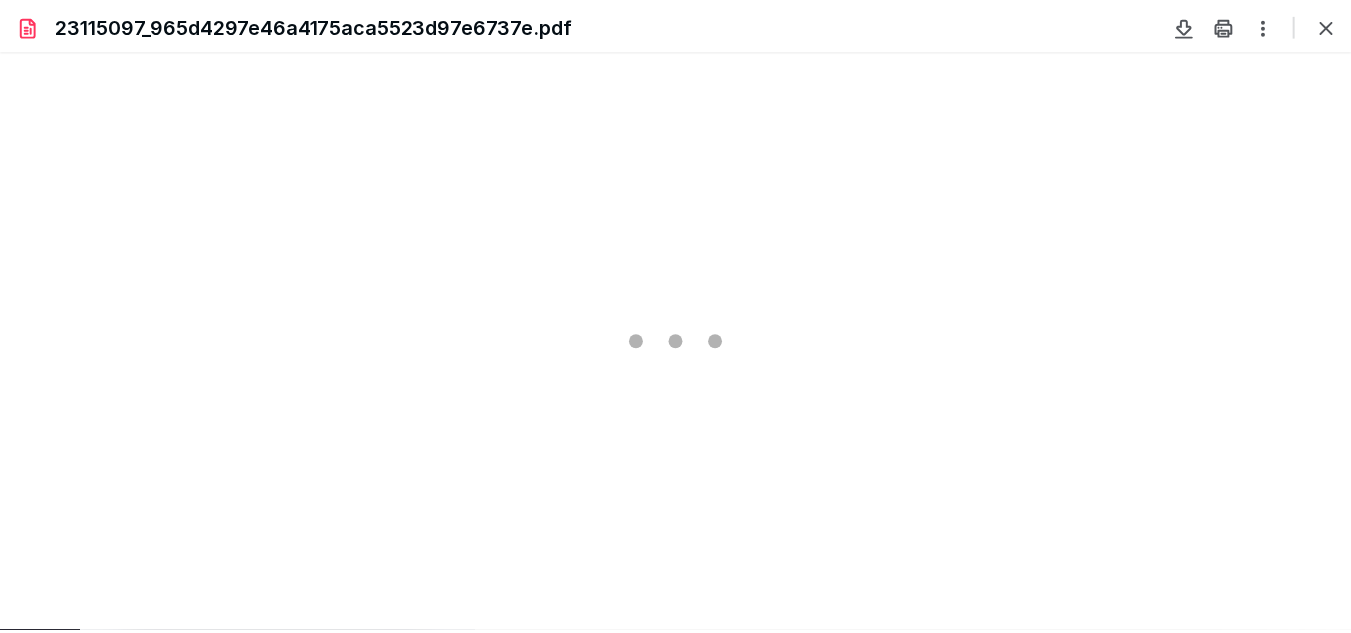 scroll, scrollTop: 0, scrollLeft: 0, axis: both 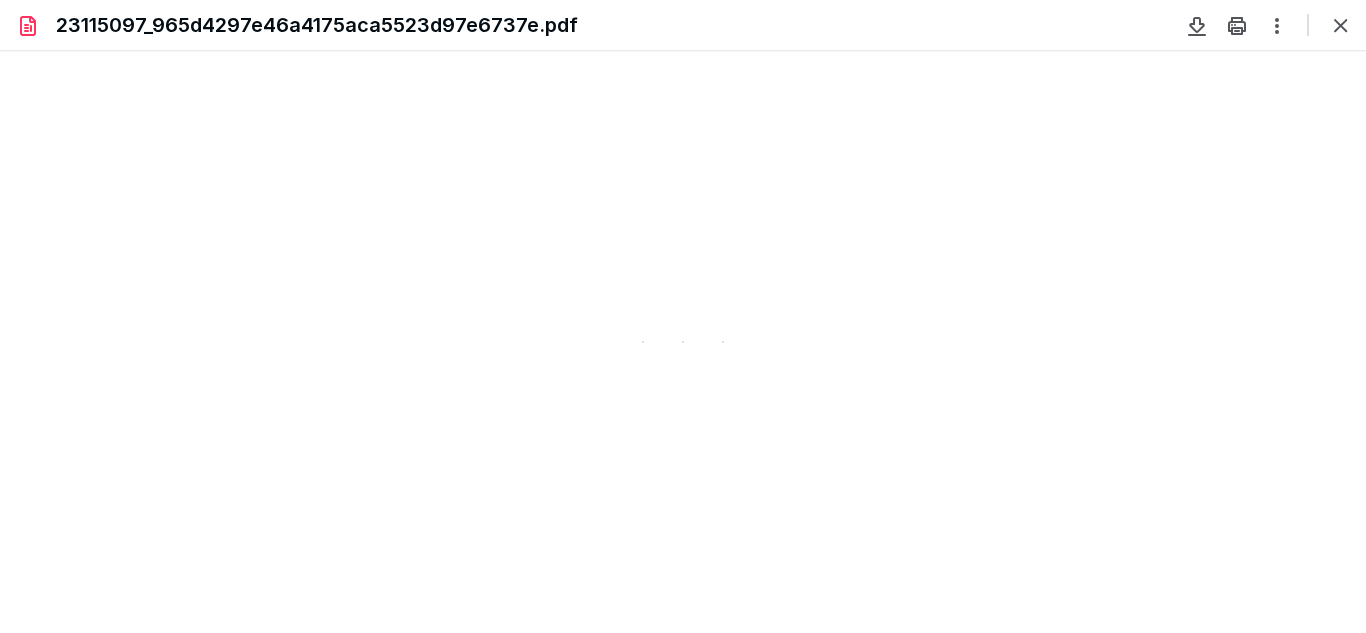 type on "69" 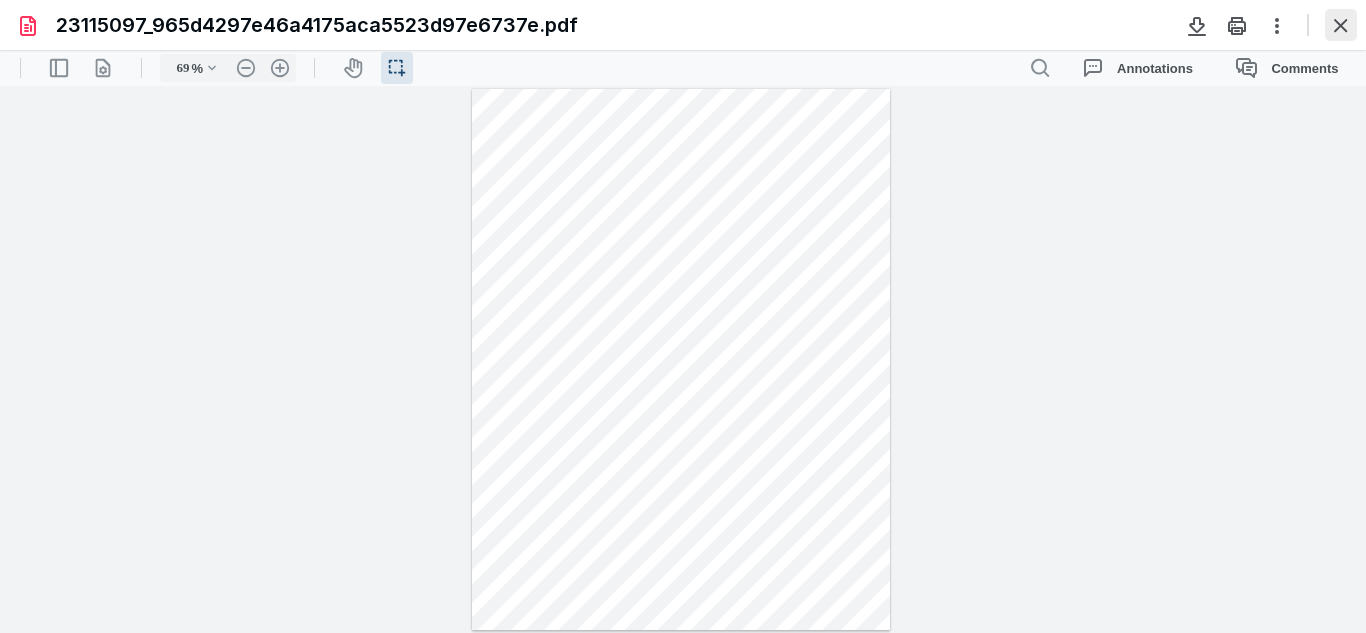 click at bounding box center (1341, 25) 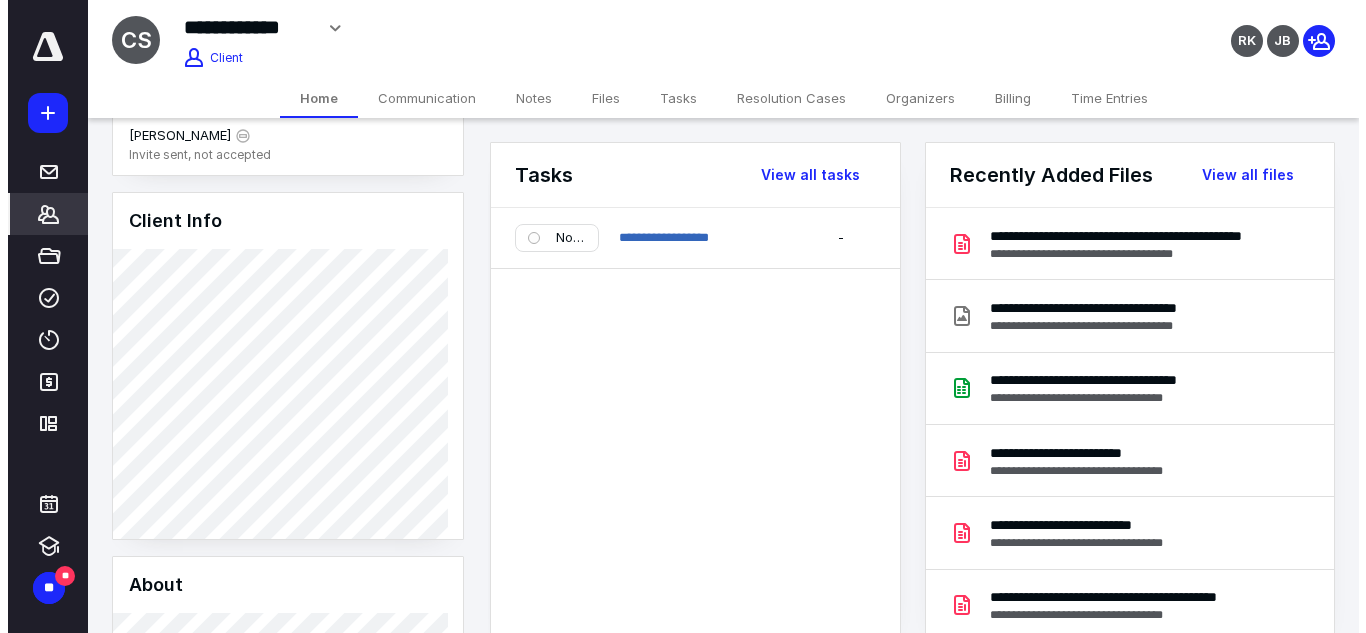 scroll, scrollTop: 0, scrollLeft: 0, axis: both 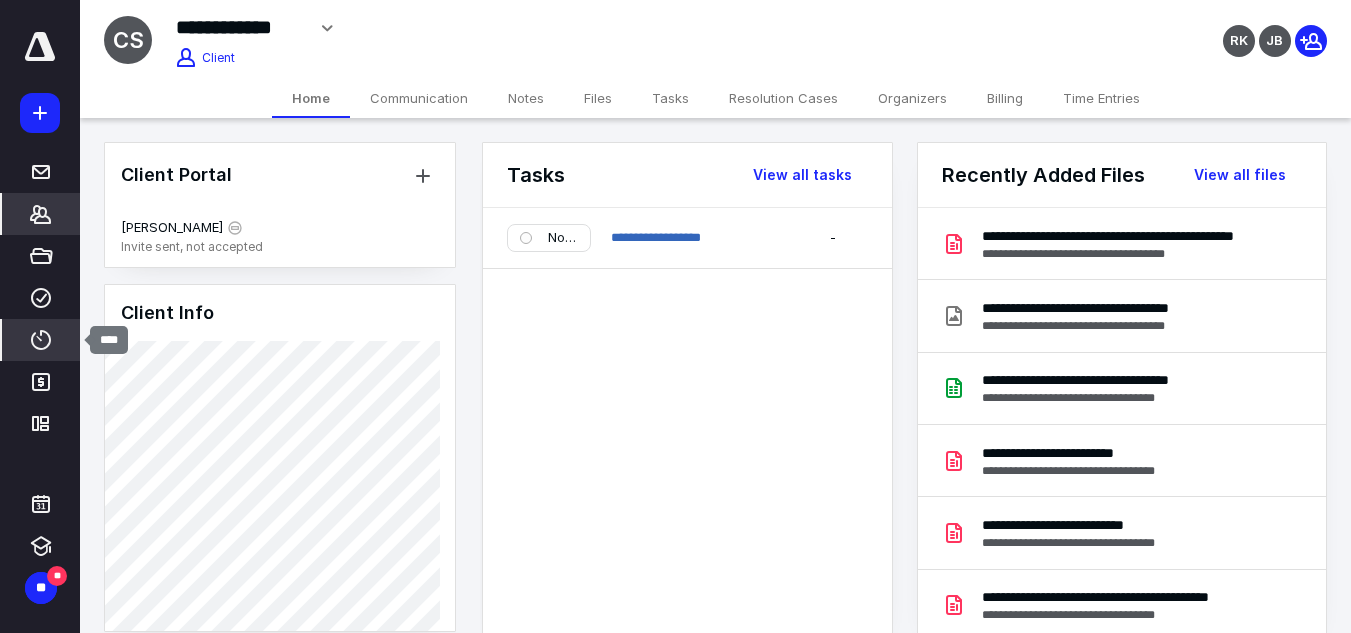 click 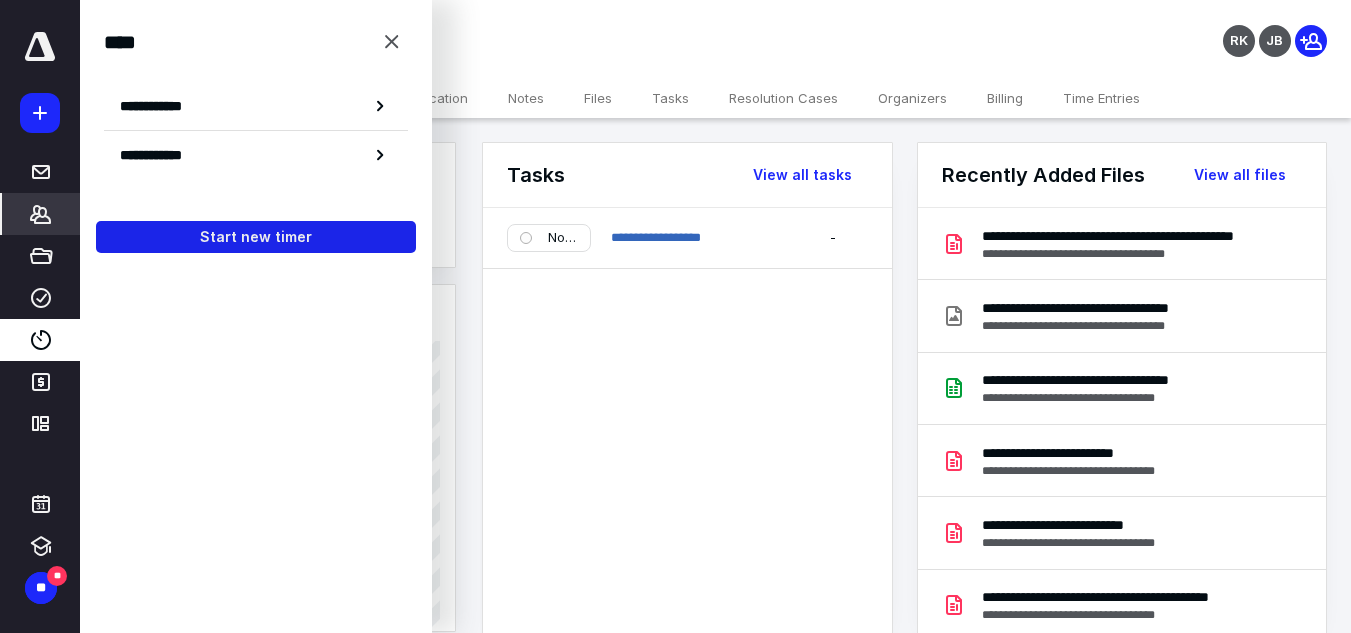 click on "Start new timer" at bounding box center [256, 237] 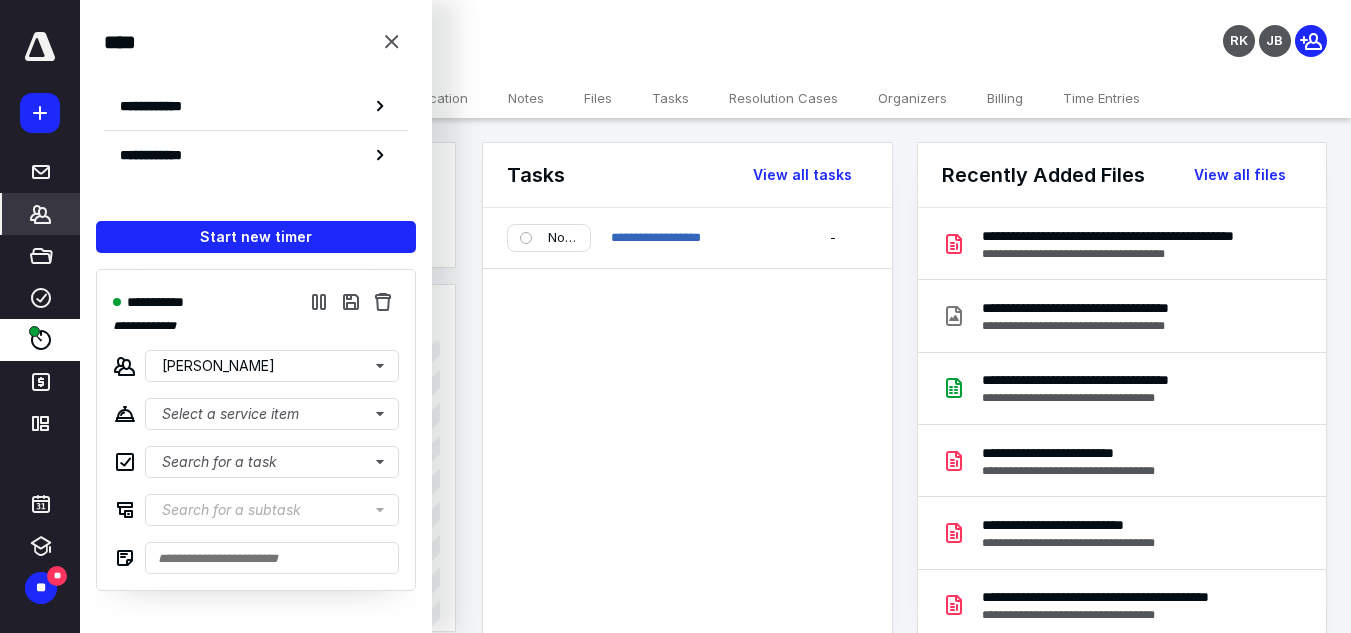 click on "Client Portal [PERSON_NAME] Invite sent, not accepted Client Info About Spouse Dependents Important clients Tags Manage all tags" at bounding box center [280, 741] 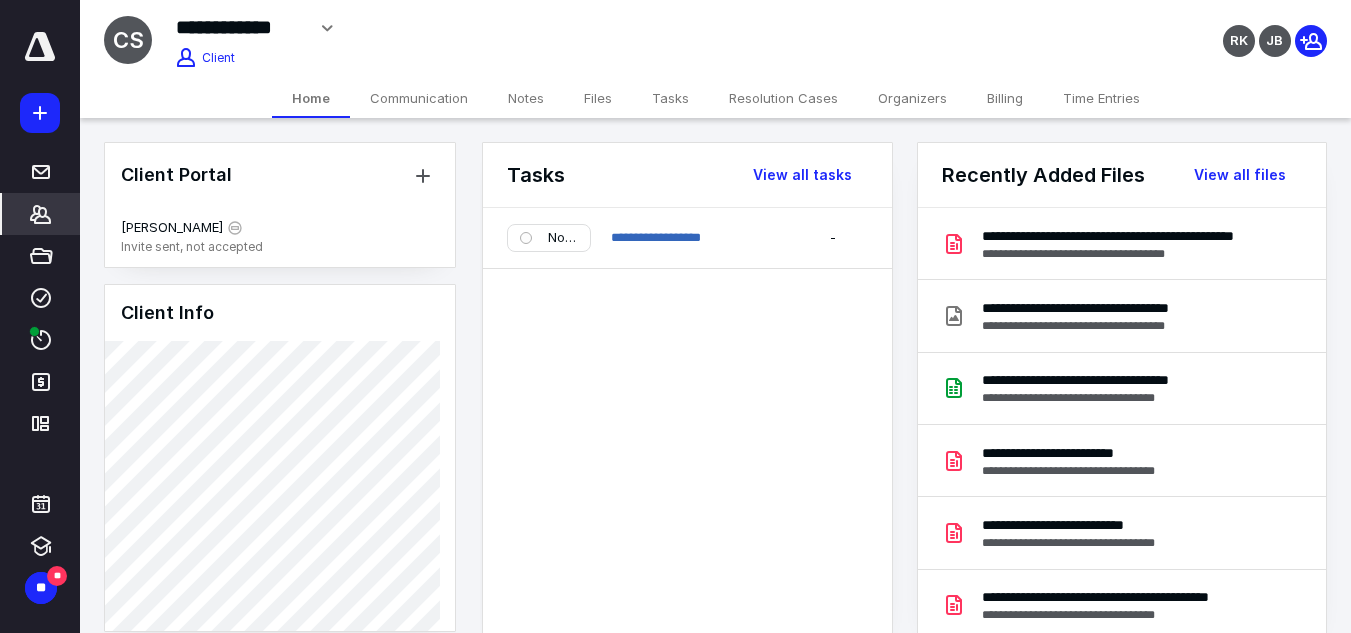 click on "Files" at bounding box center [598, 98] 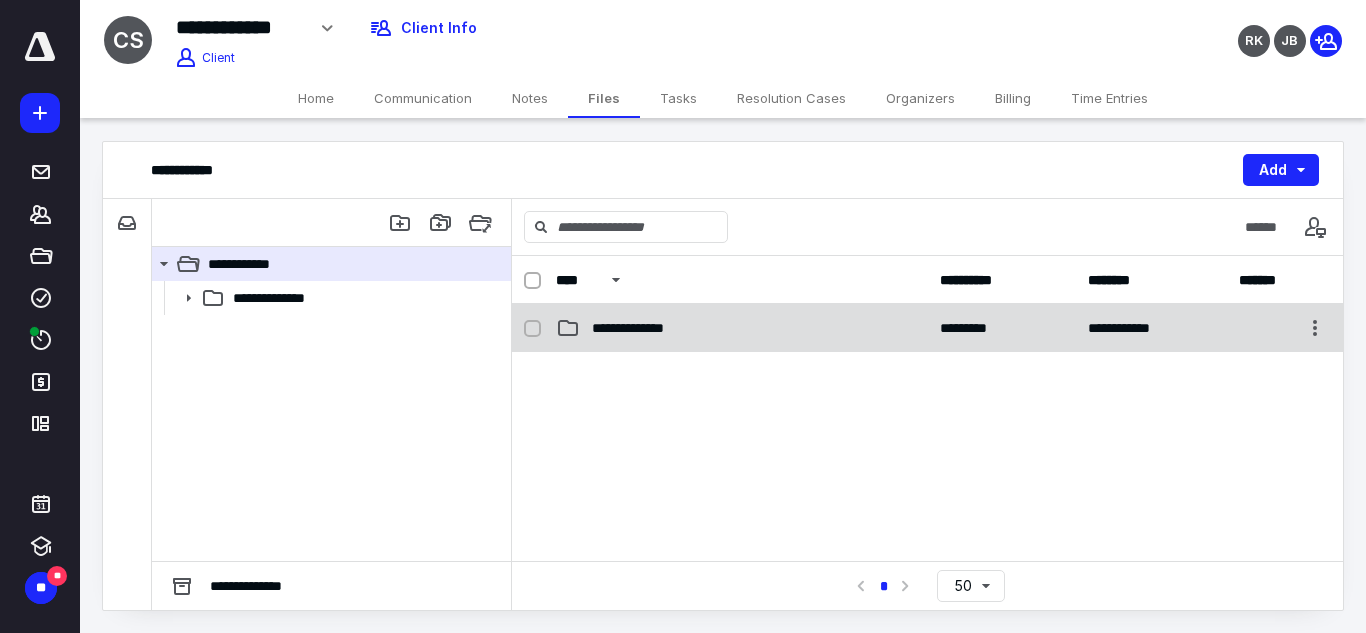 click on "**********" at bounding box center (927, 328) 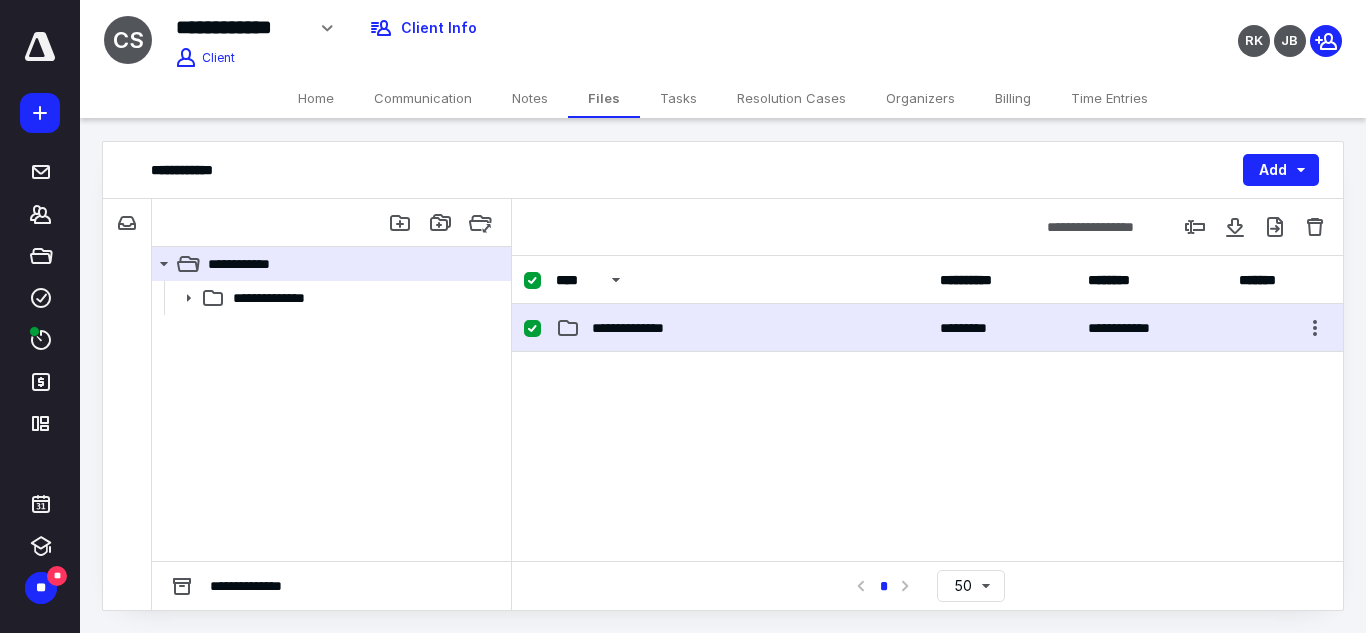 click on "**********" at bounding box center (927, 328) 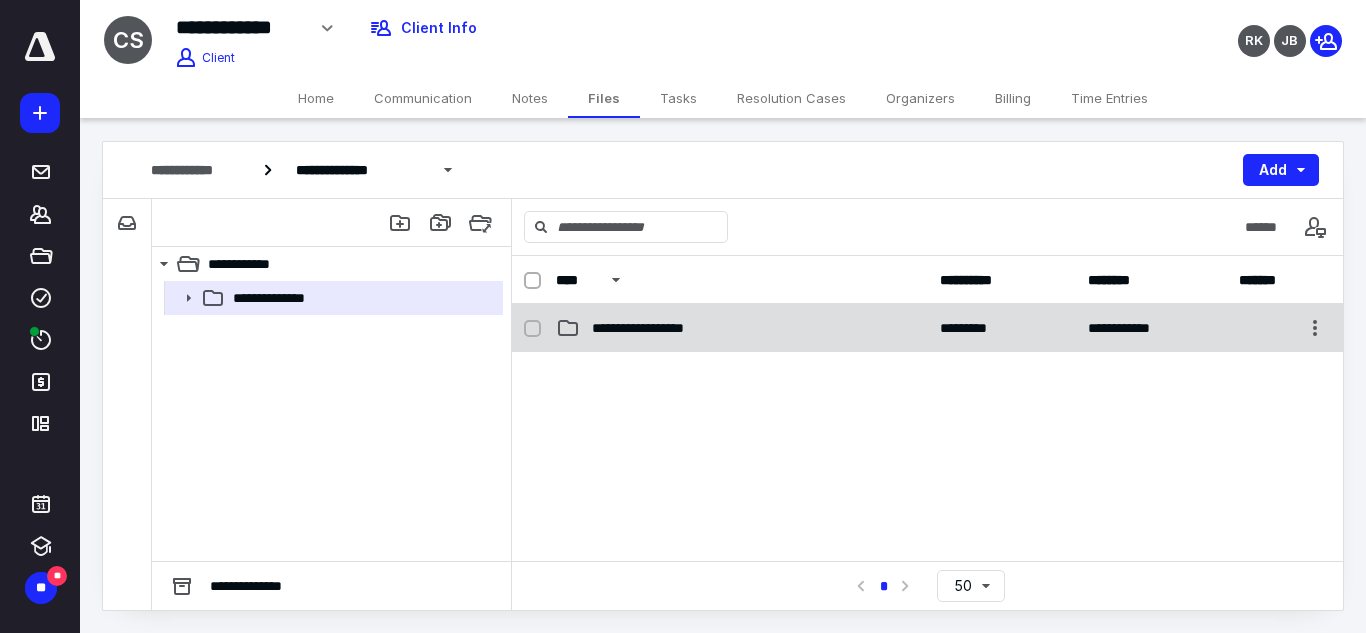 click on "**********" at bounding box center [742, 328] 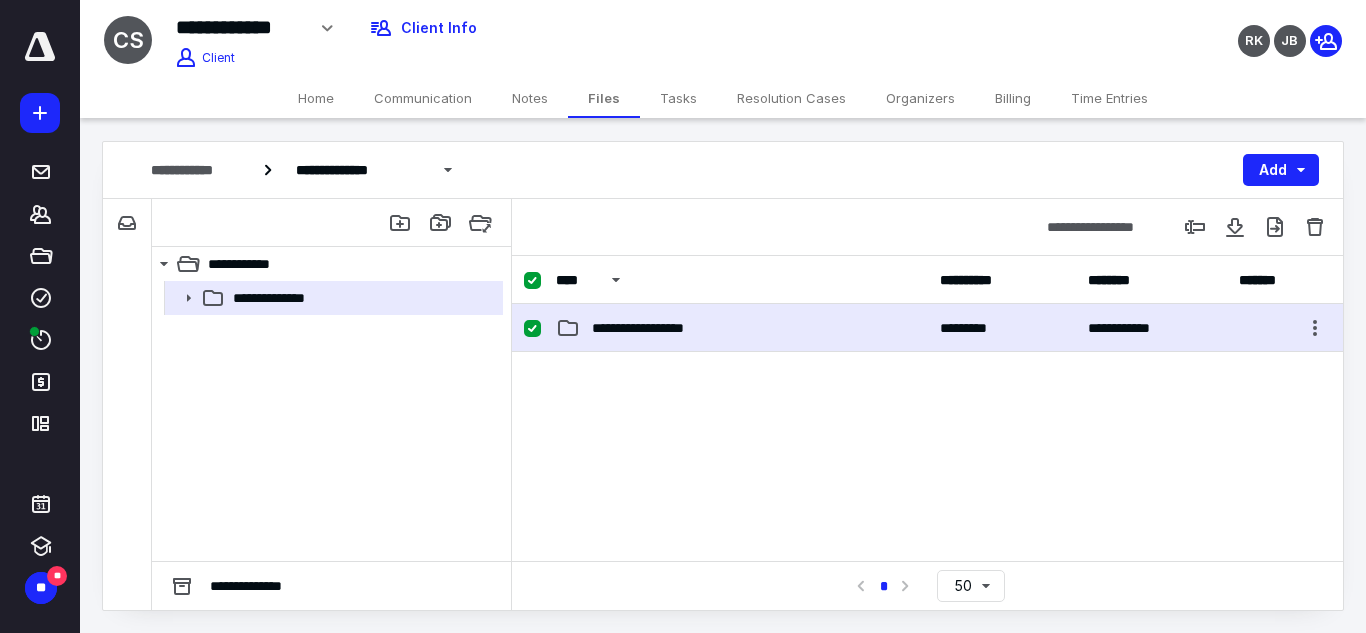 click on "**********" at bounding box center (742, 328) 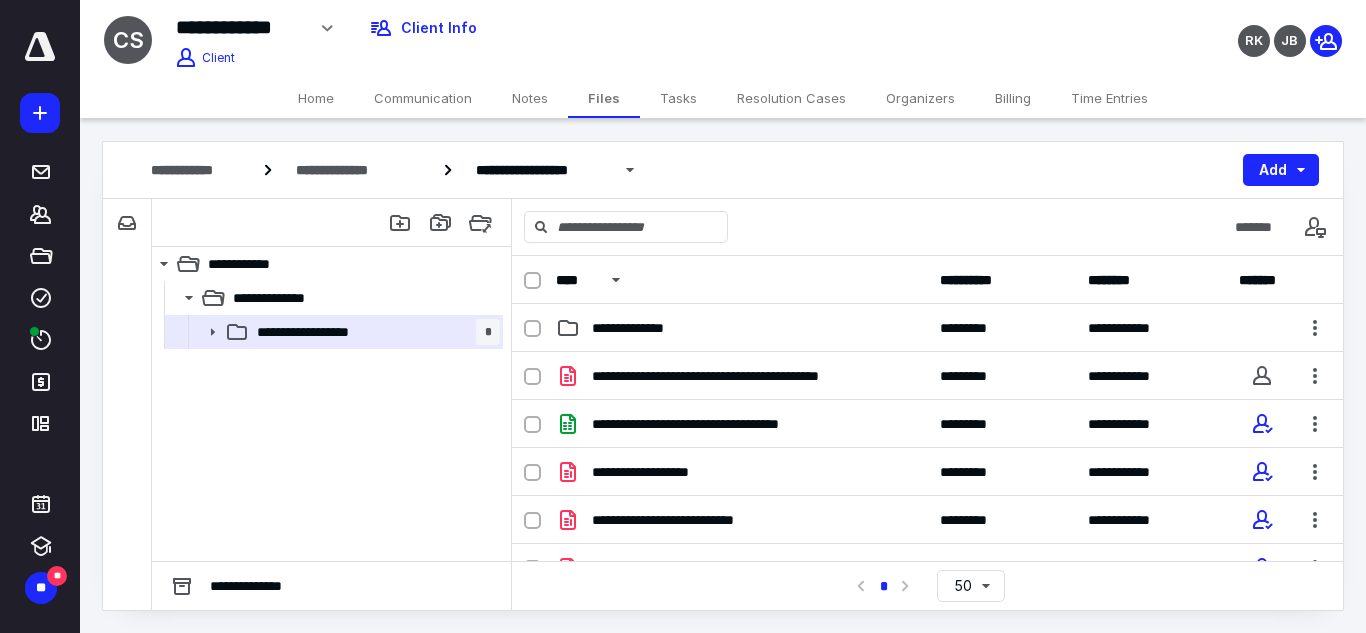 click on "**********" at bounding box center [742, 328] 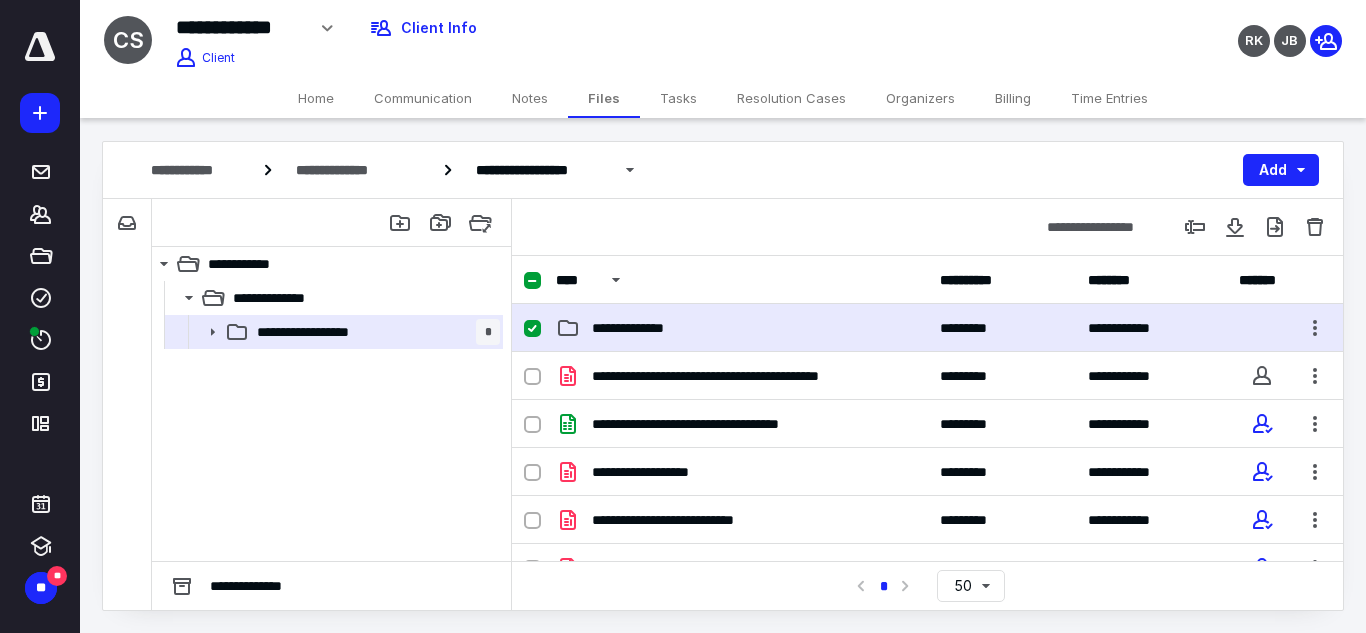 click on "**********" at bounding box center (742, 328) 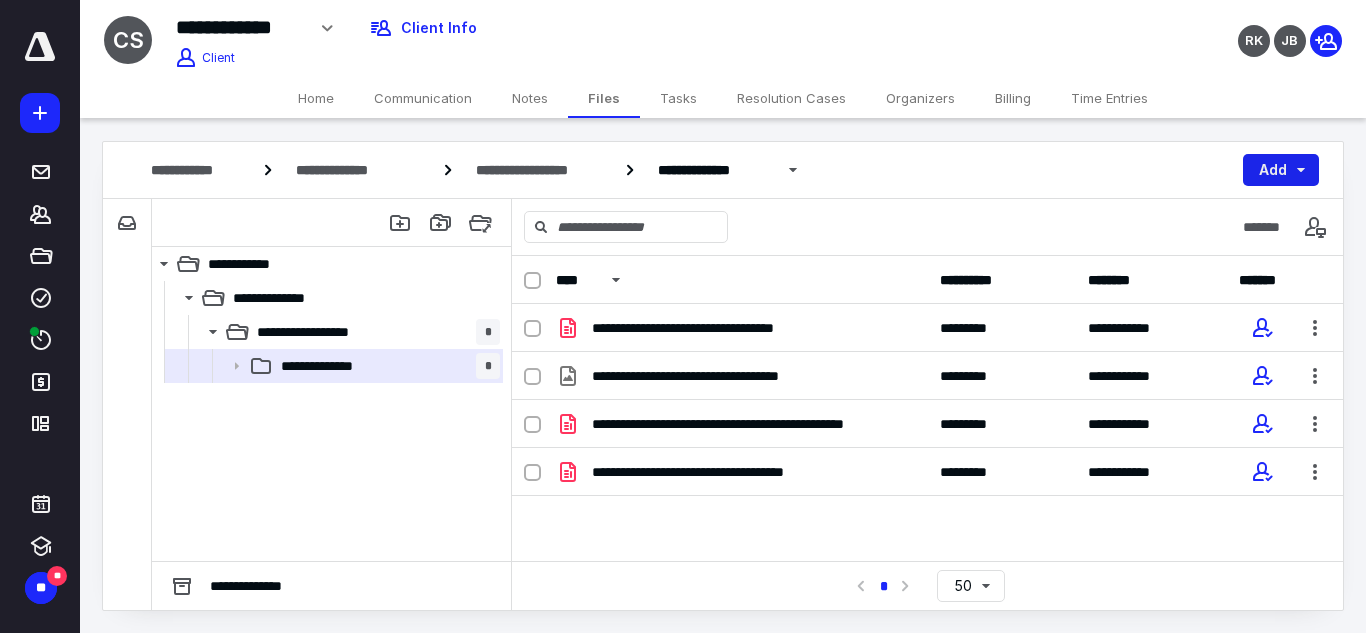 click on "Add" at bounding box center (1281, 170) 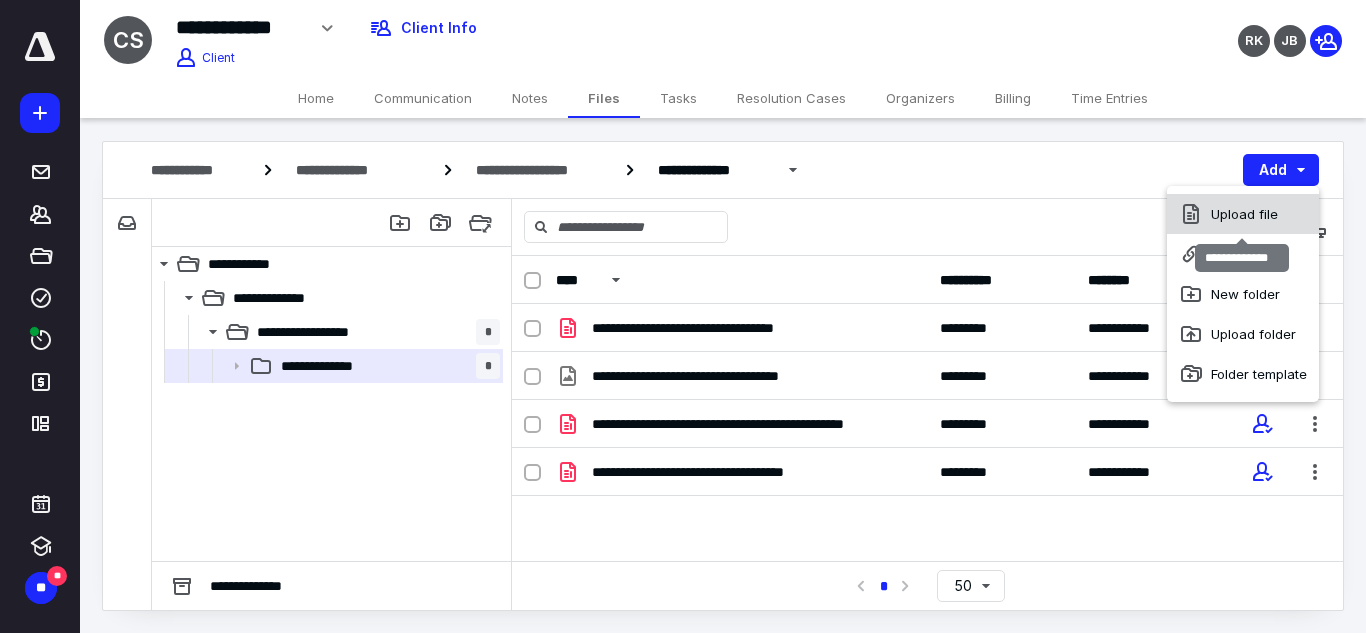 click on "Upload file" at bounding box center [1243, 214] 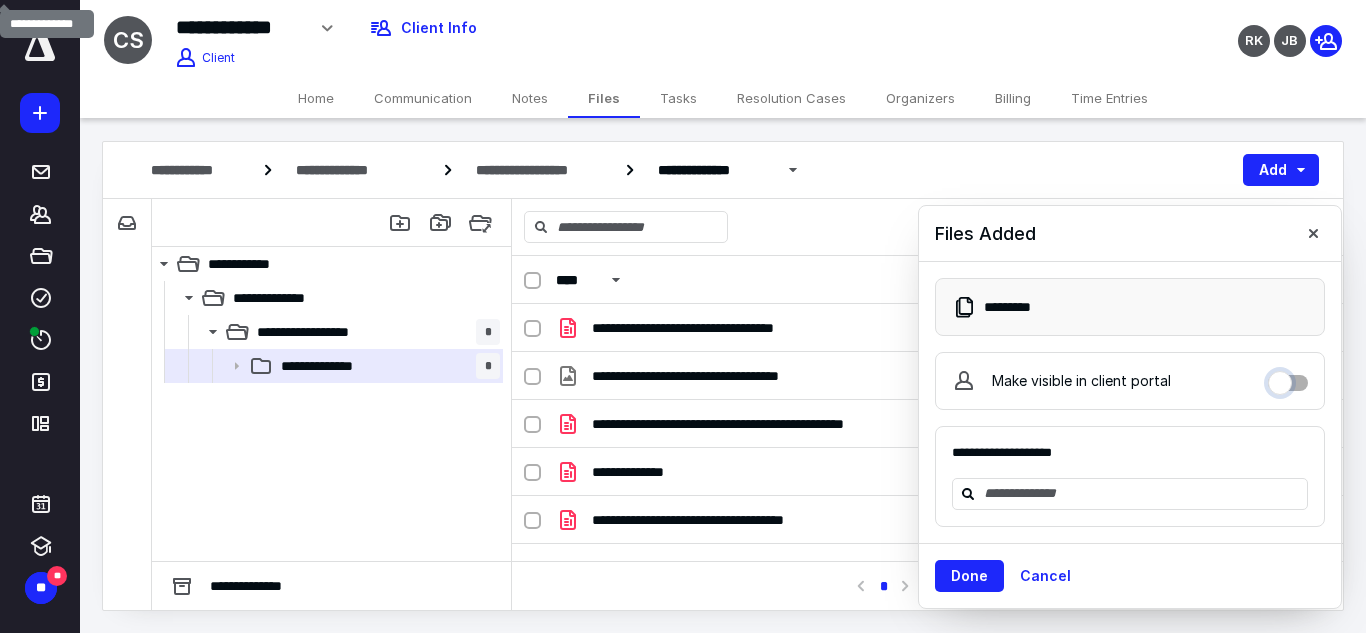 click on "Make visible in client portal" at bounding box center (1288, 378) 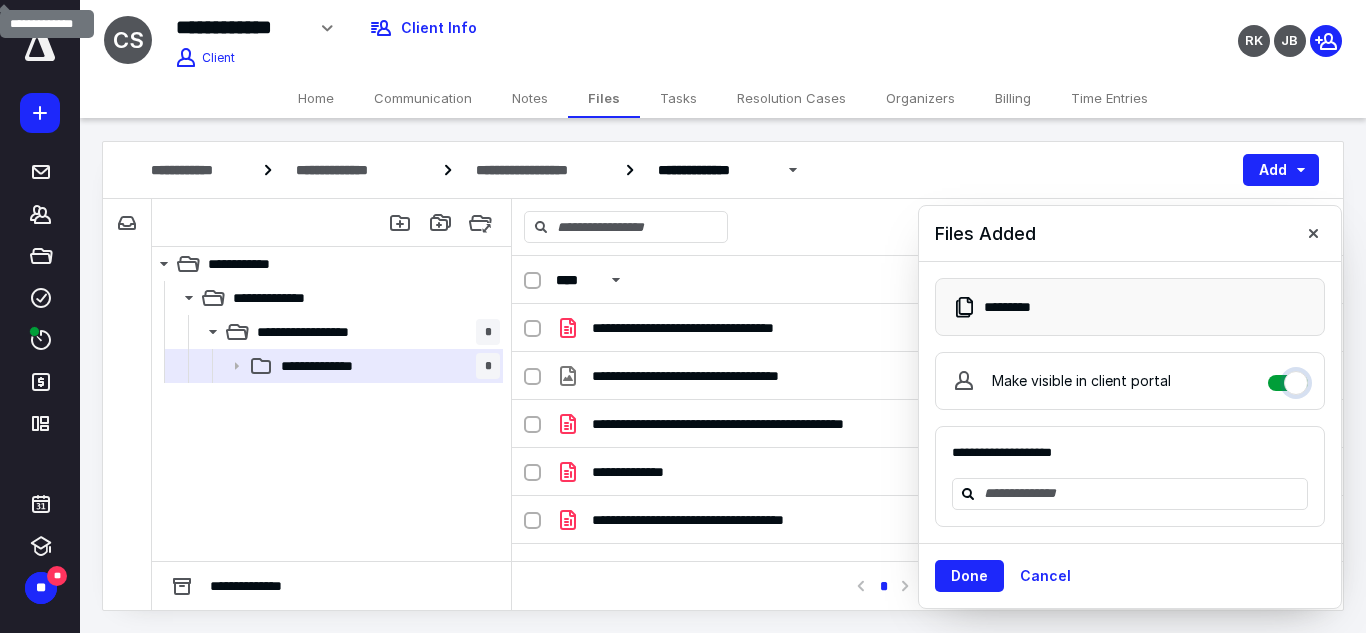 checkbox on "****" 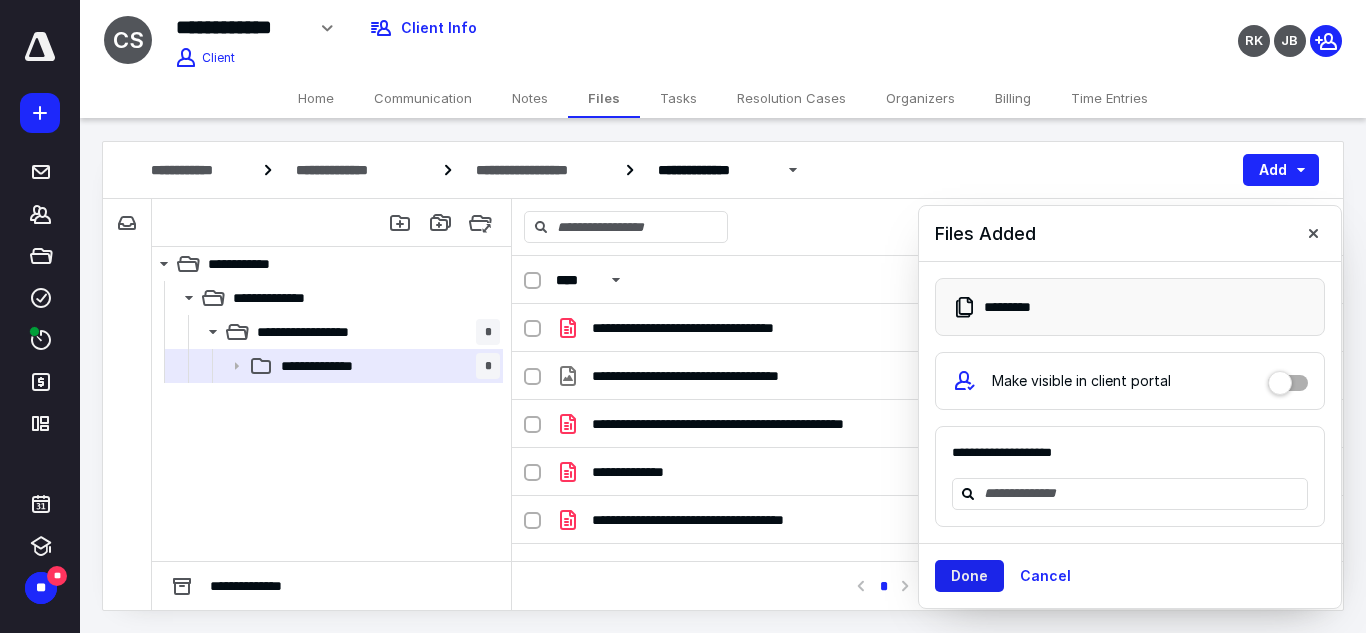 click on "Done" at bounding box center [969, 576] 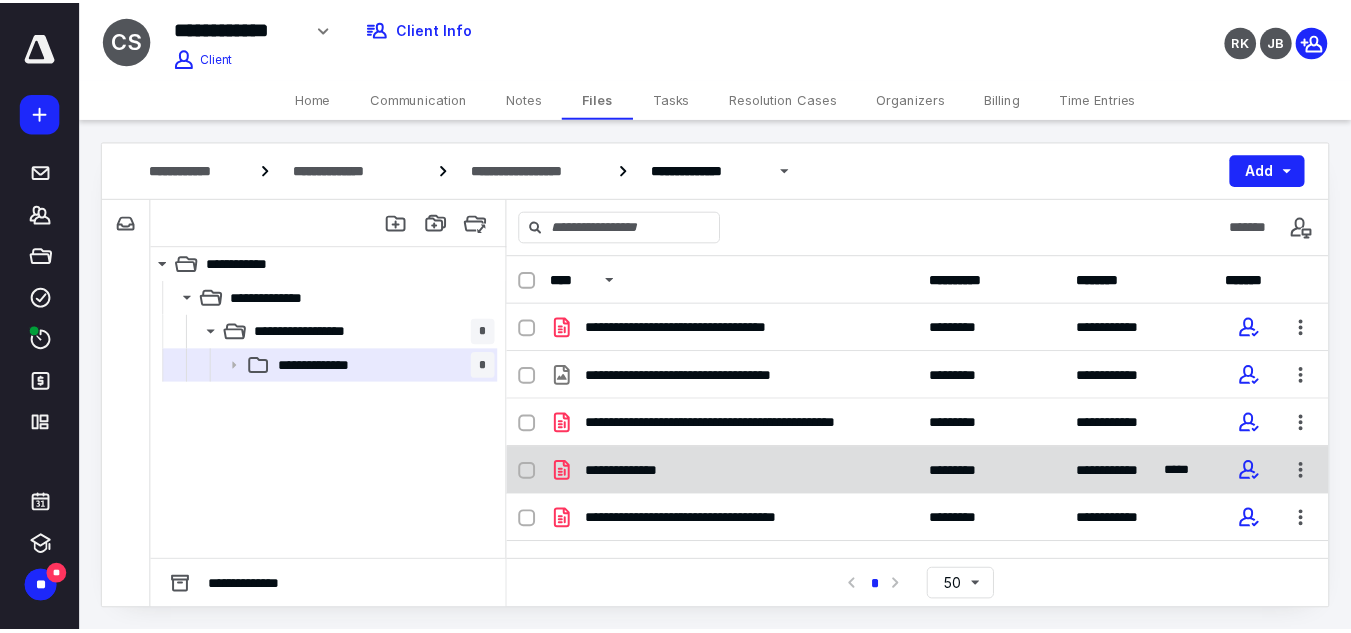 scroll, scrollTop: 43, scrollLeft: 0, axis: vertical 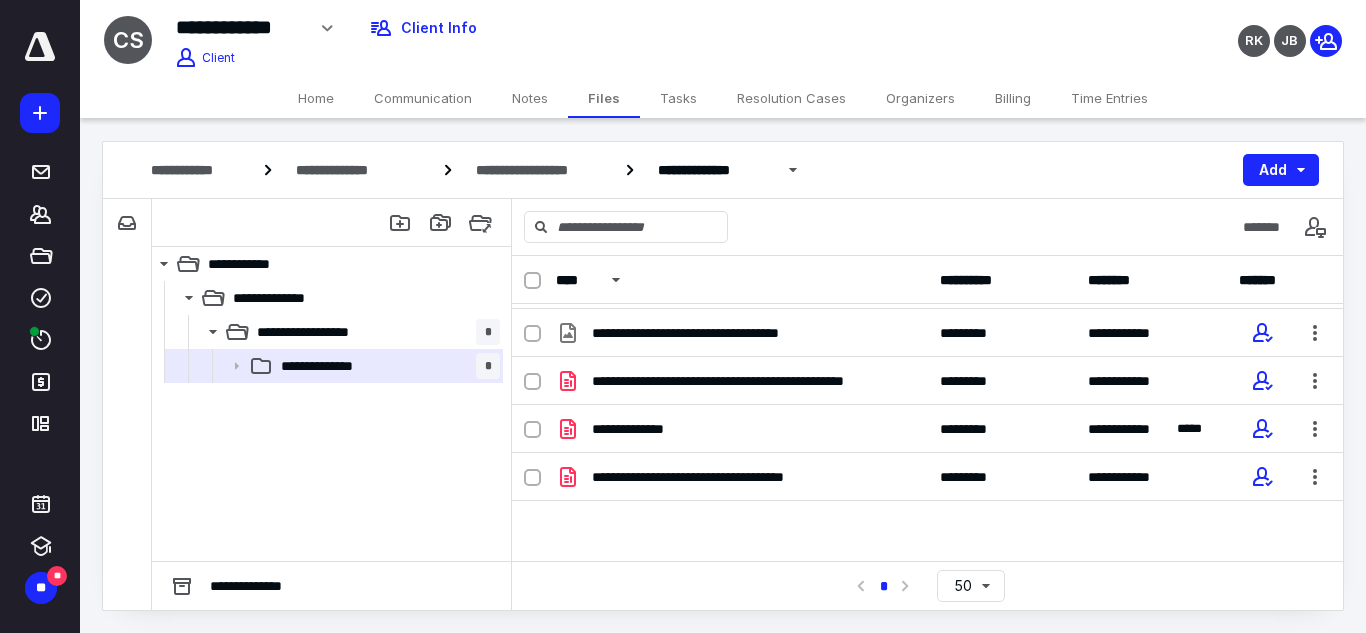 click on "**********" at bounding box center (927, 411) 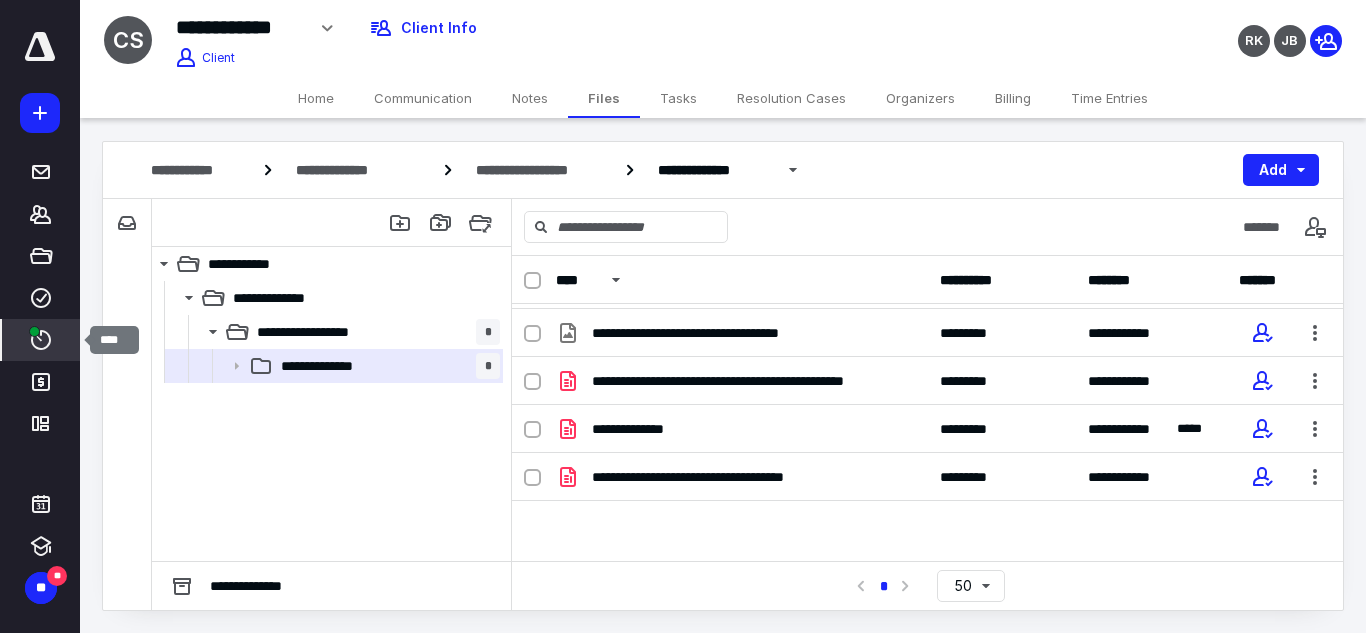 click on "****" at bounding box center (41, 340) 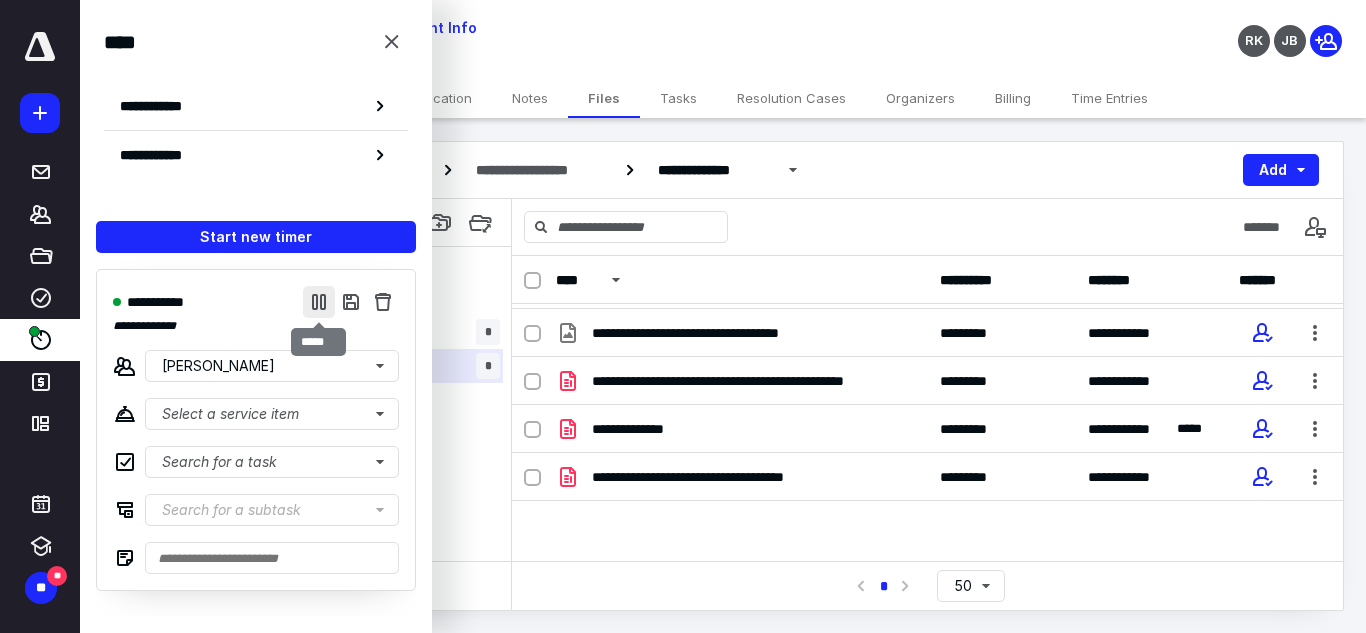 click at bounding box center [319, 302] 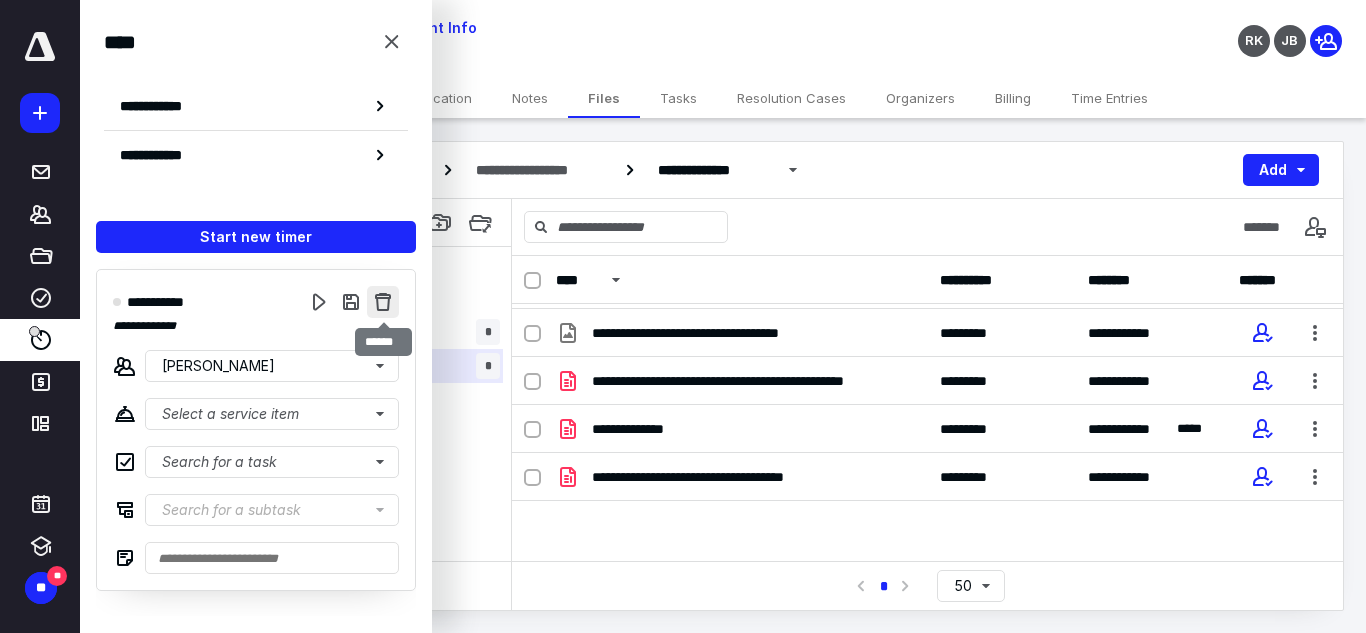 click at bounding box center (383, 302) 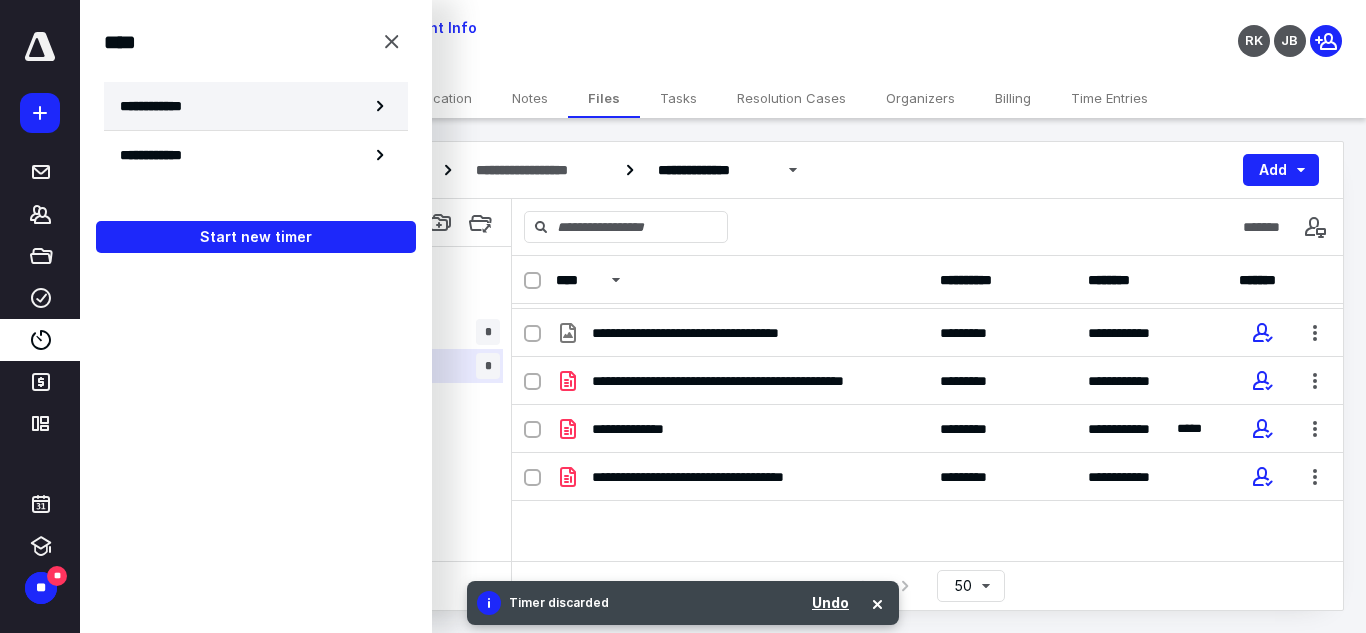 click on "**********" at bounding box center (256, 106) 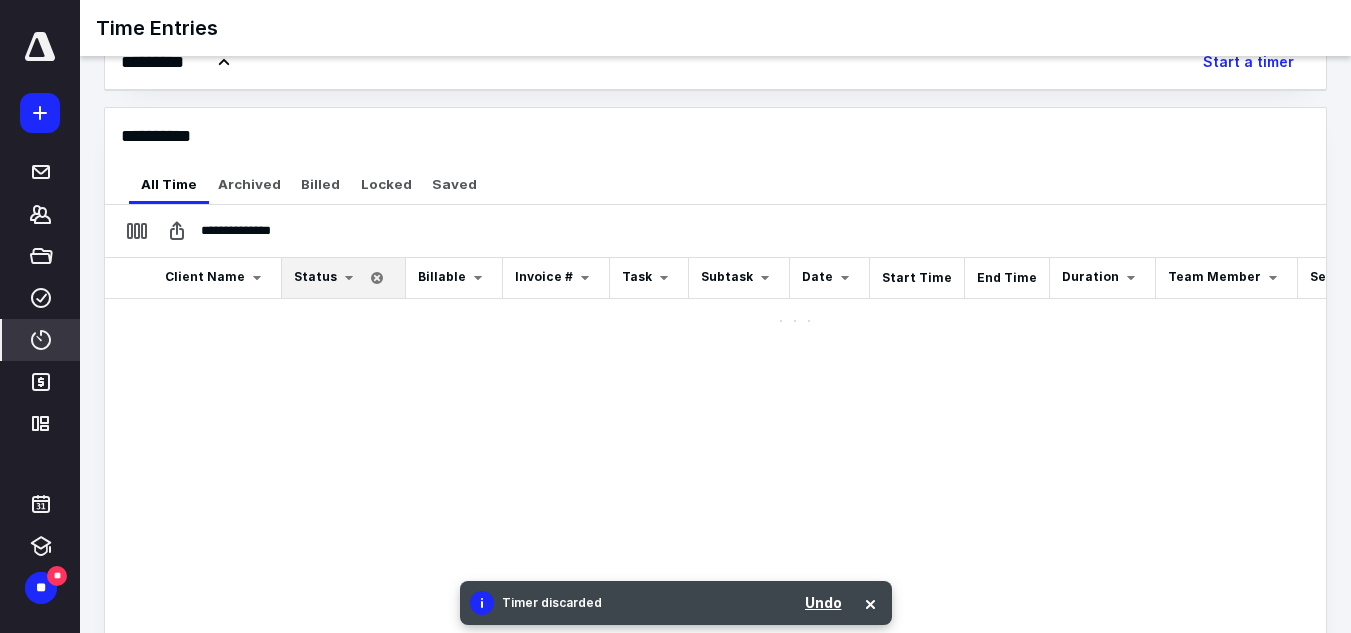 scroll, scrollTop: 200, scrollLeft: 0, axis: vertical 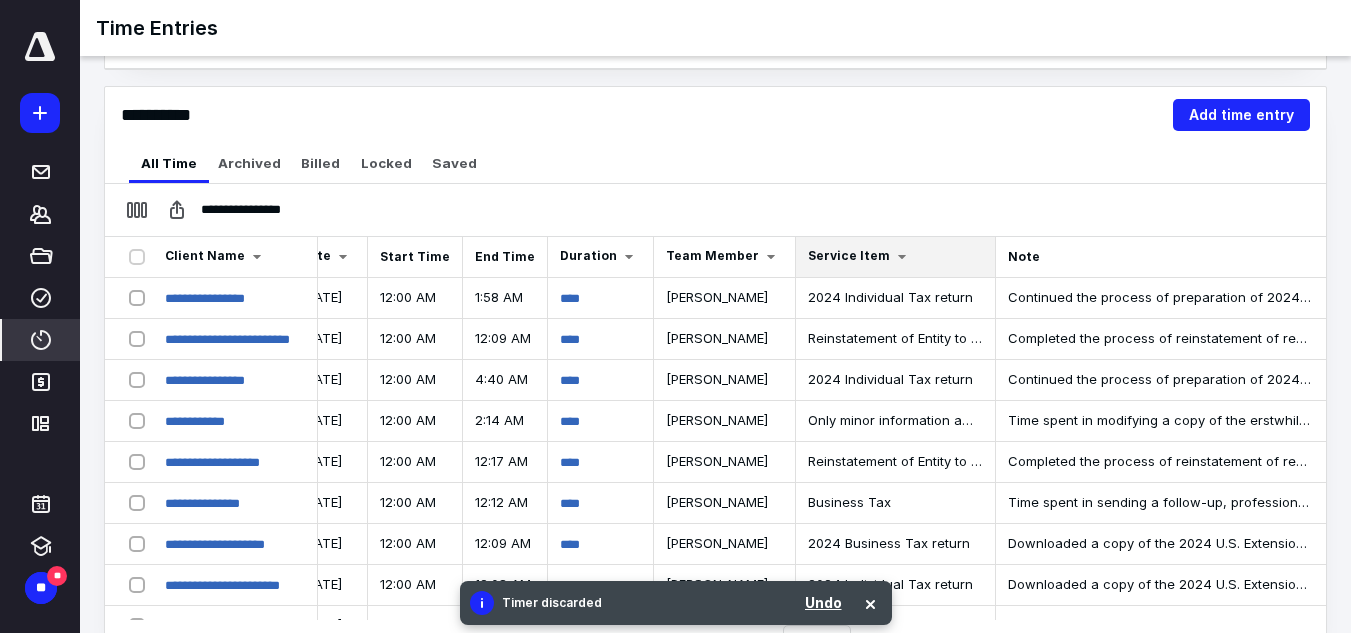 click at bounding box center [902, 257] 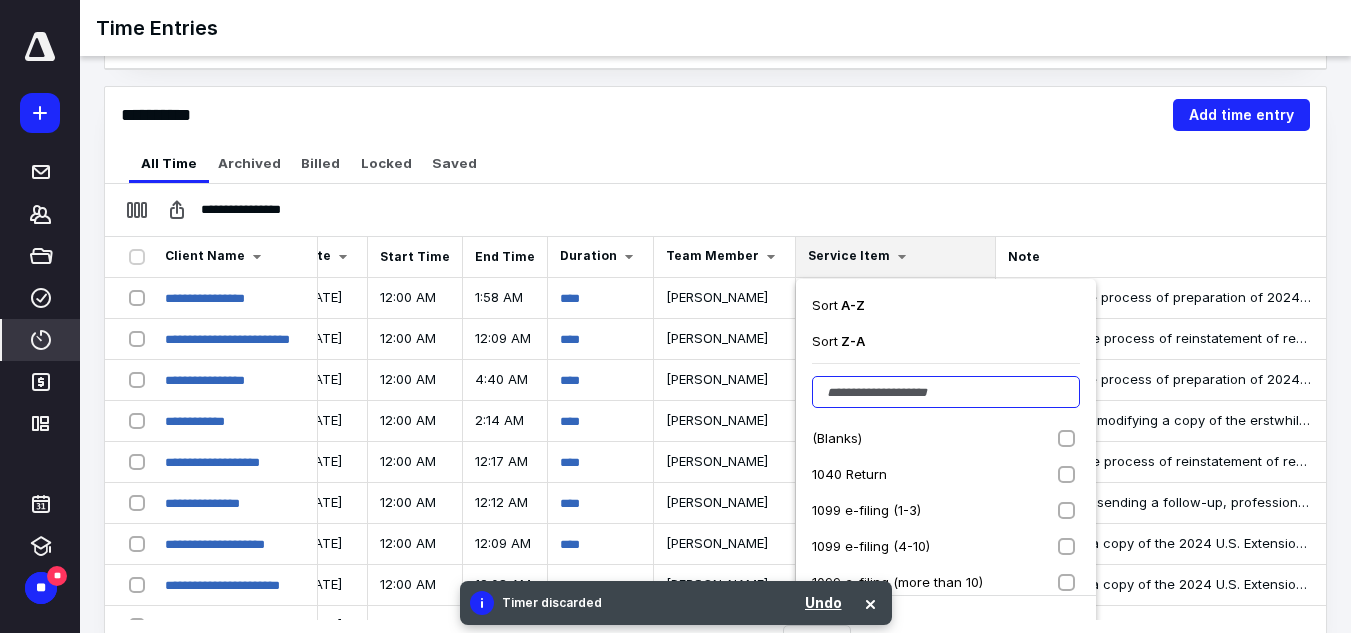 click at bounding box center [946, 392] 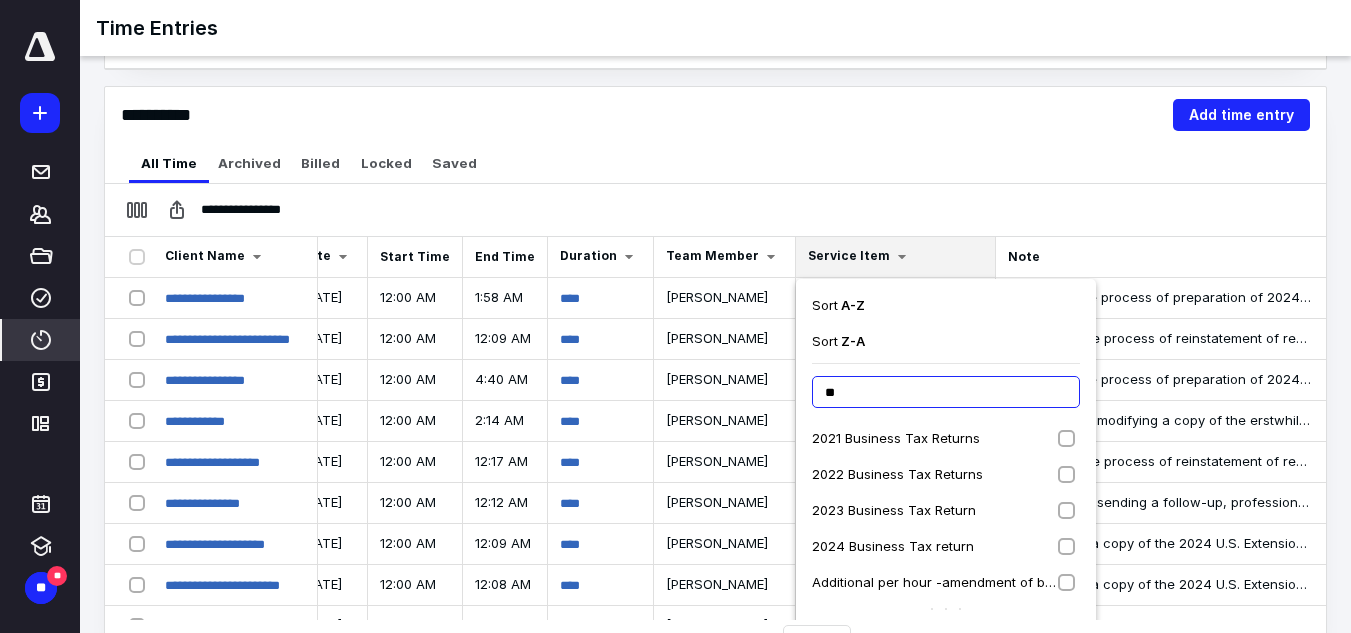 type on "*" 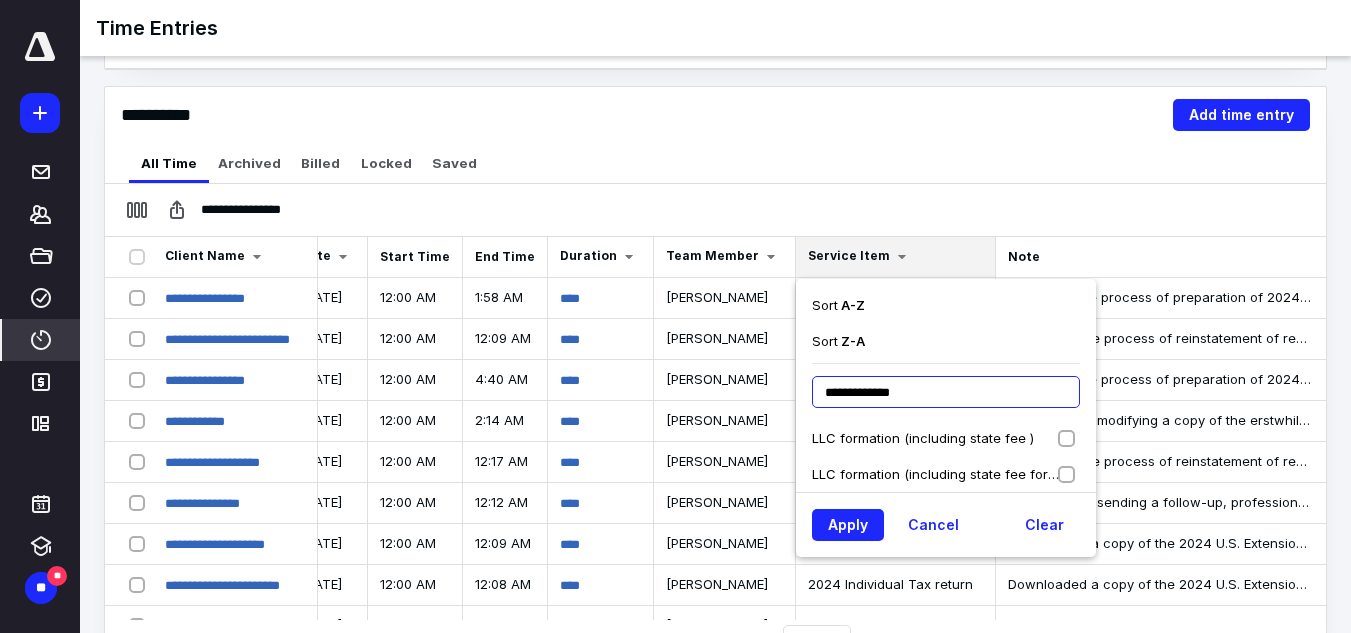 type on "**********" 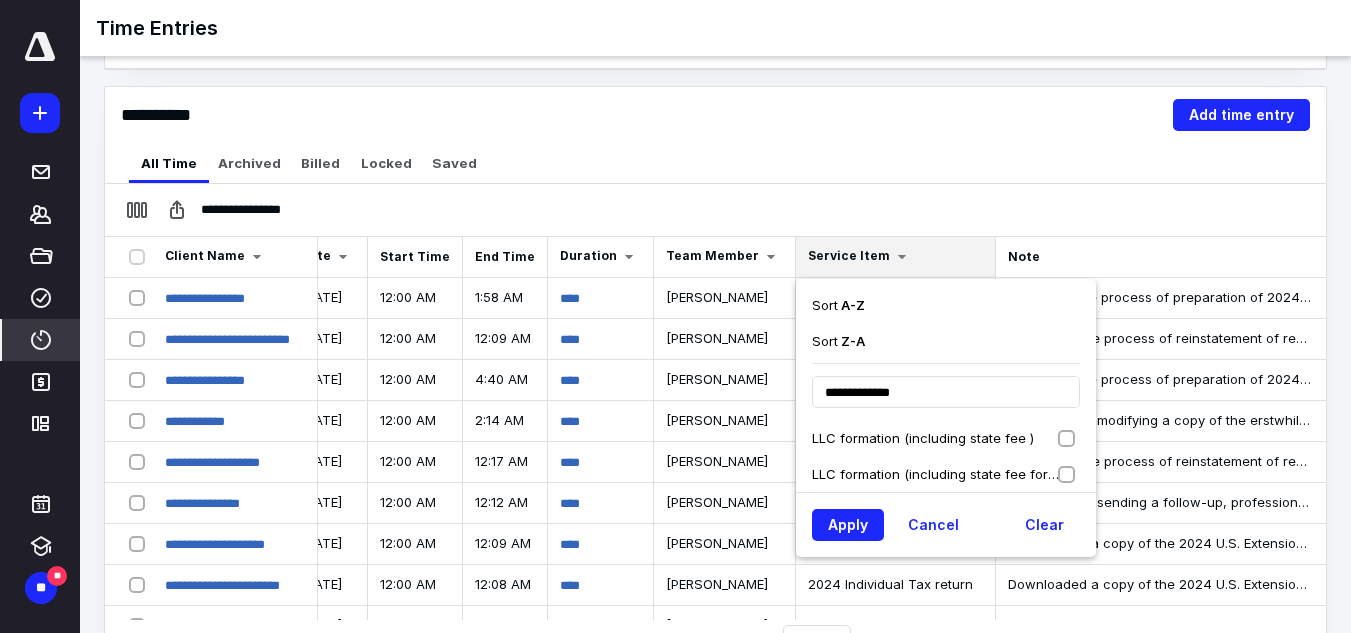 click on "LLC formation (including state fee )" at bounding box center (923, 438) 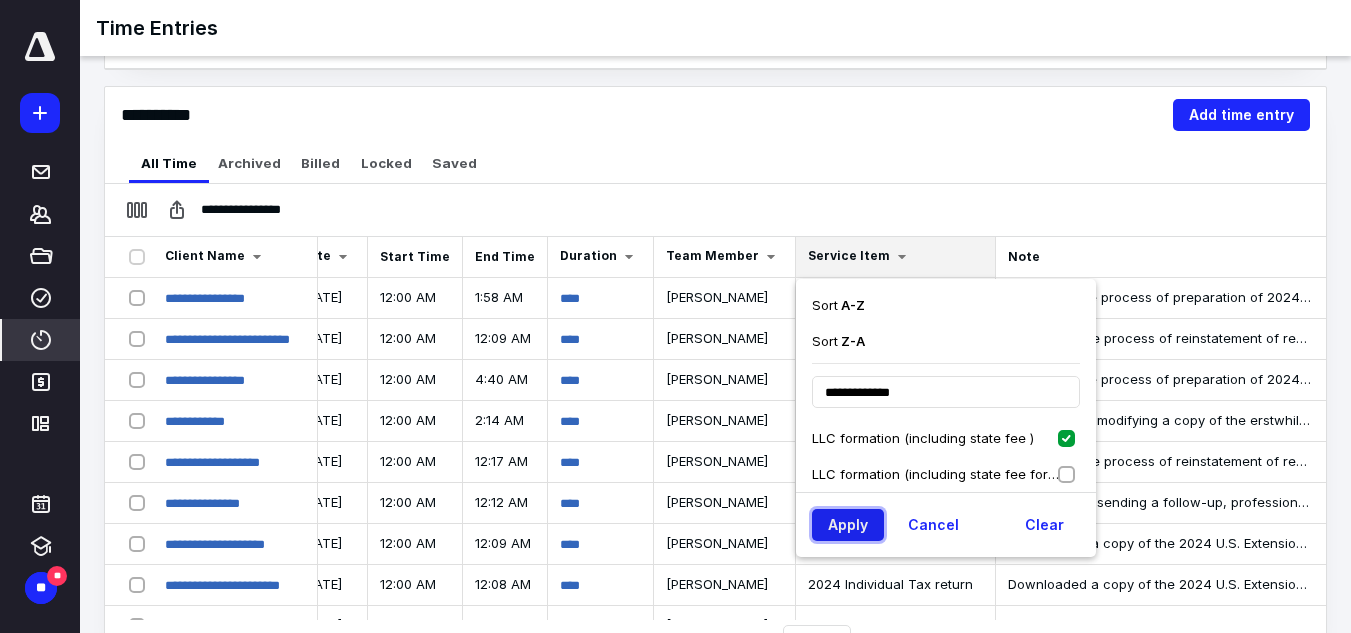 click on "Apply" at bounding box center [848, 525] 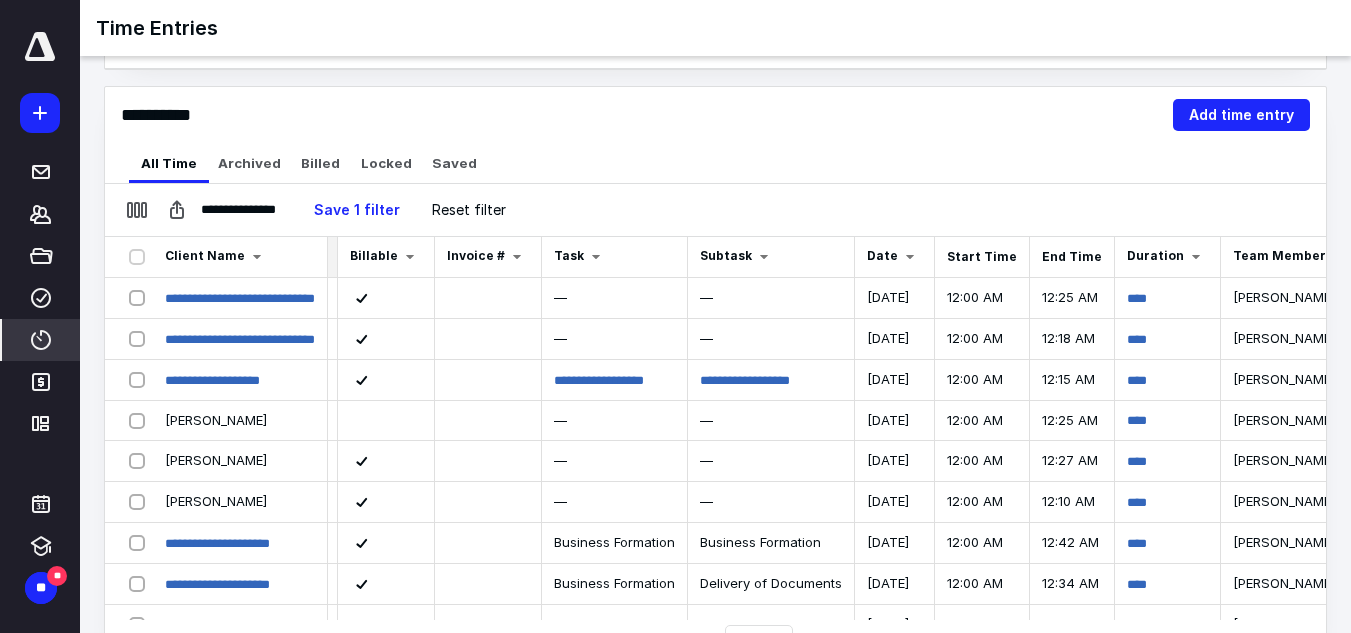 scroll, scrollTop: 0, scrollLeft: 682, axis: horizontal 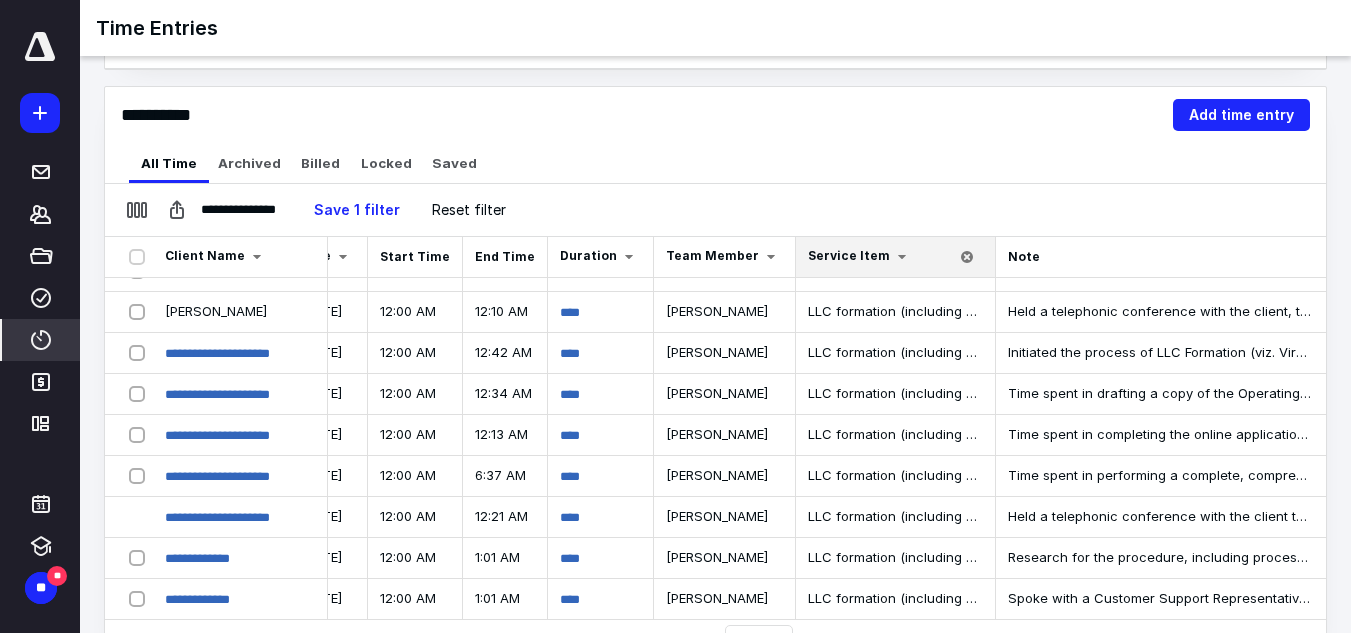 click at bounding box center (902, 257) 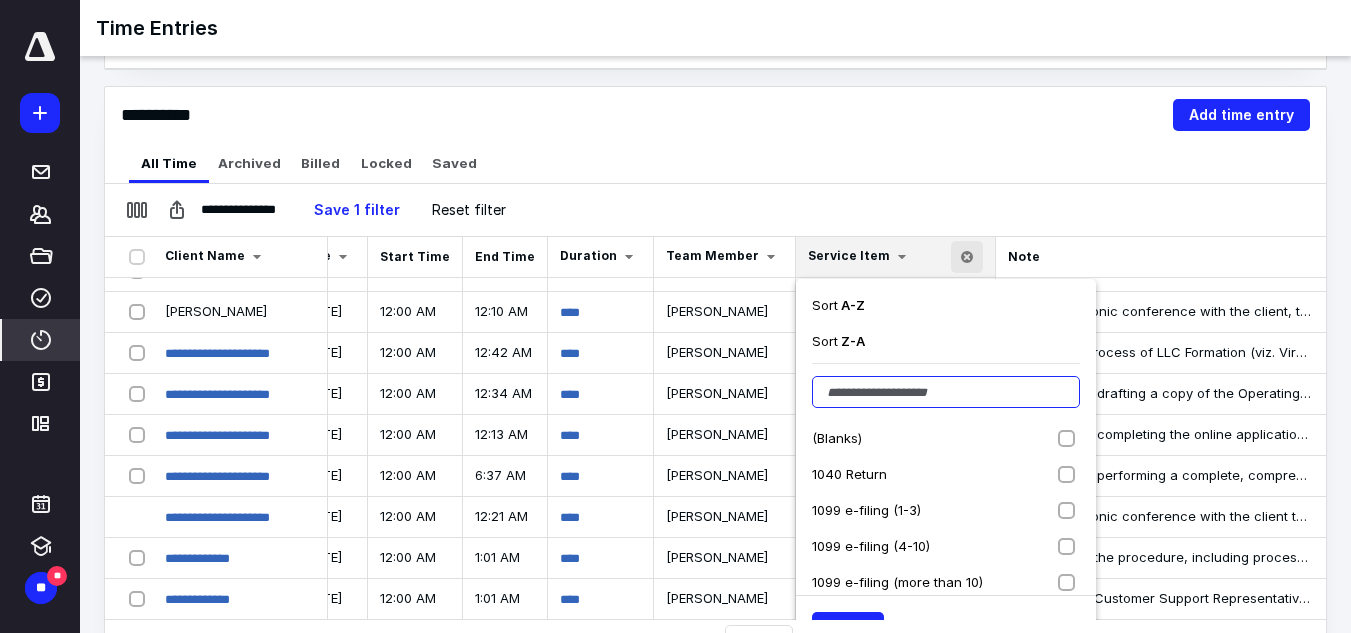 click at bounding box center (946, 392) 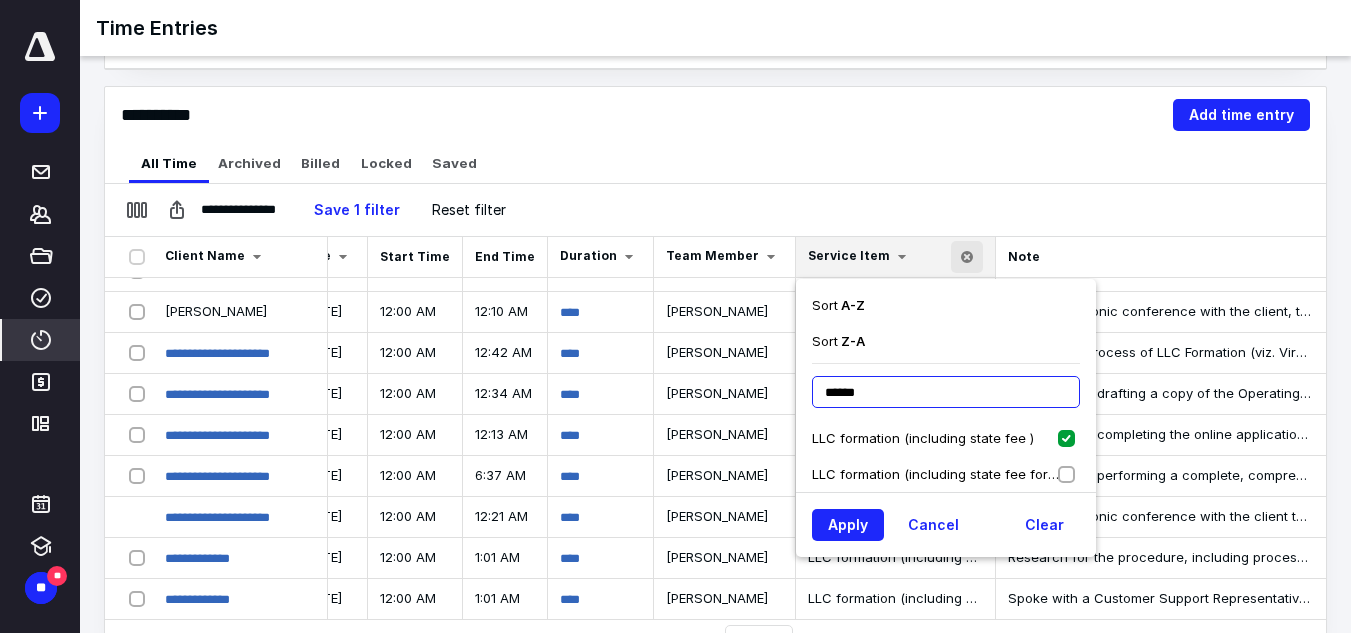 type on "******" 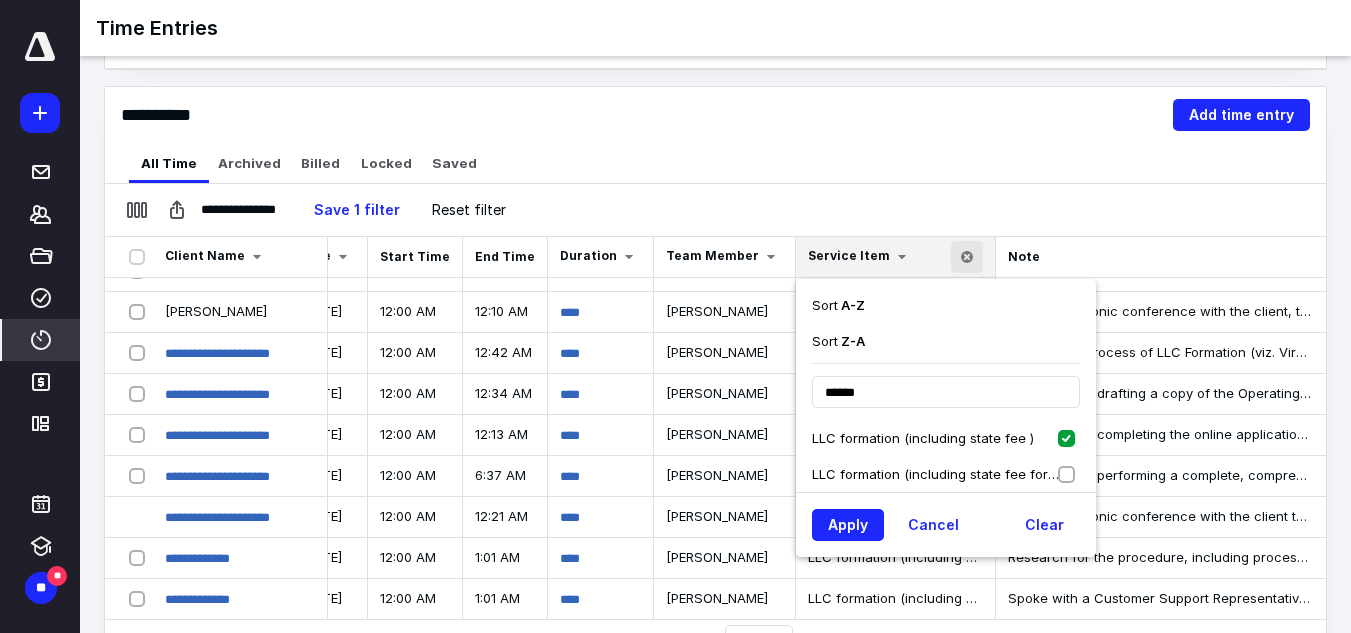 click on "LLC formation (including state fee for [US_STATE])" at bounding box center [936, 474] 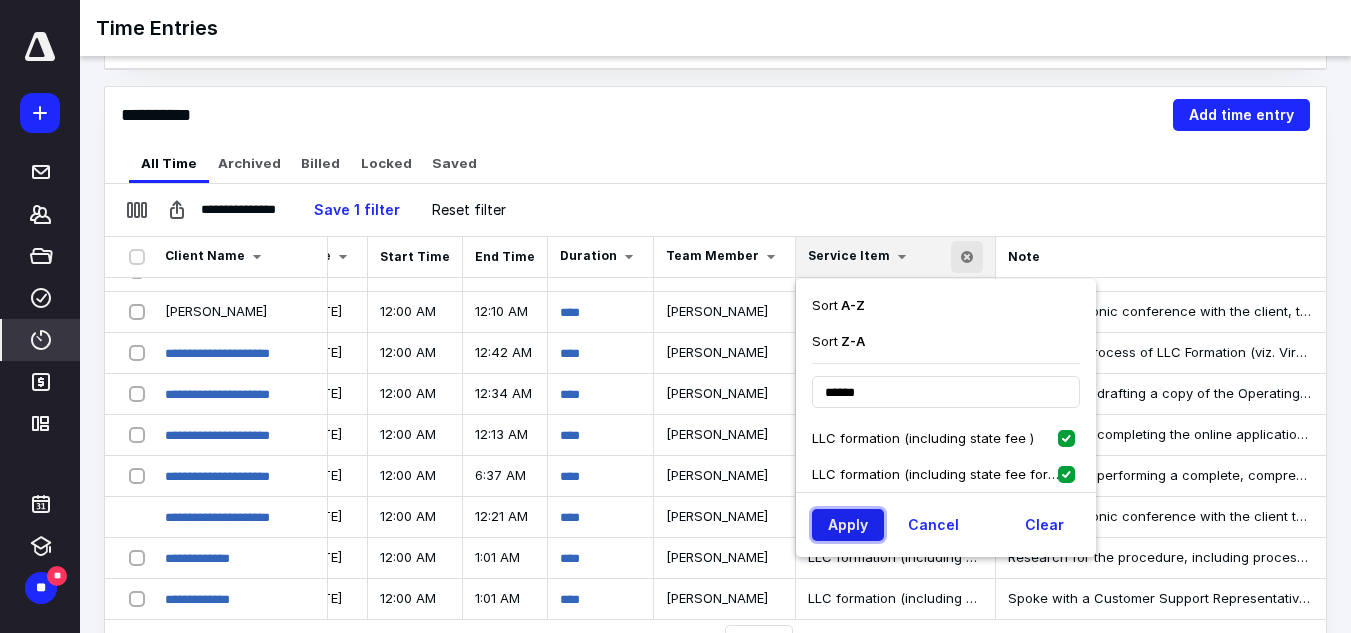 click on "Apply" at bounding box center (848, 525) 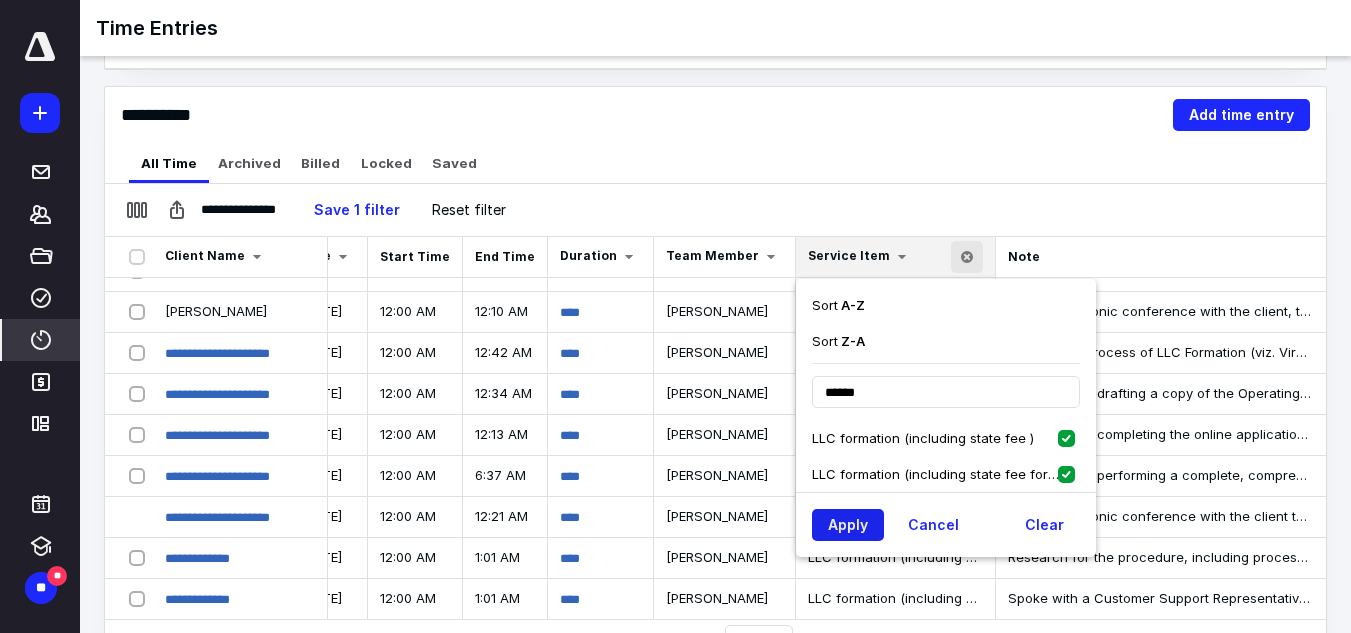 scroll, scrollTop: 0, scrollLeft: 114, axis: horizontal 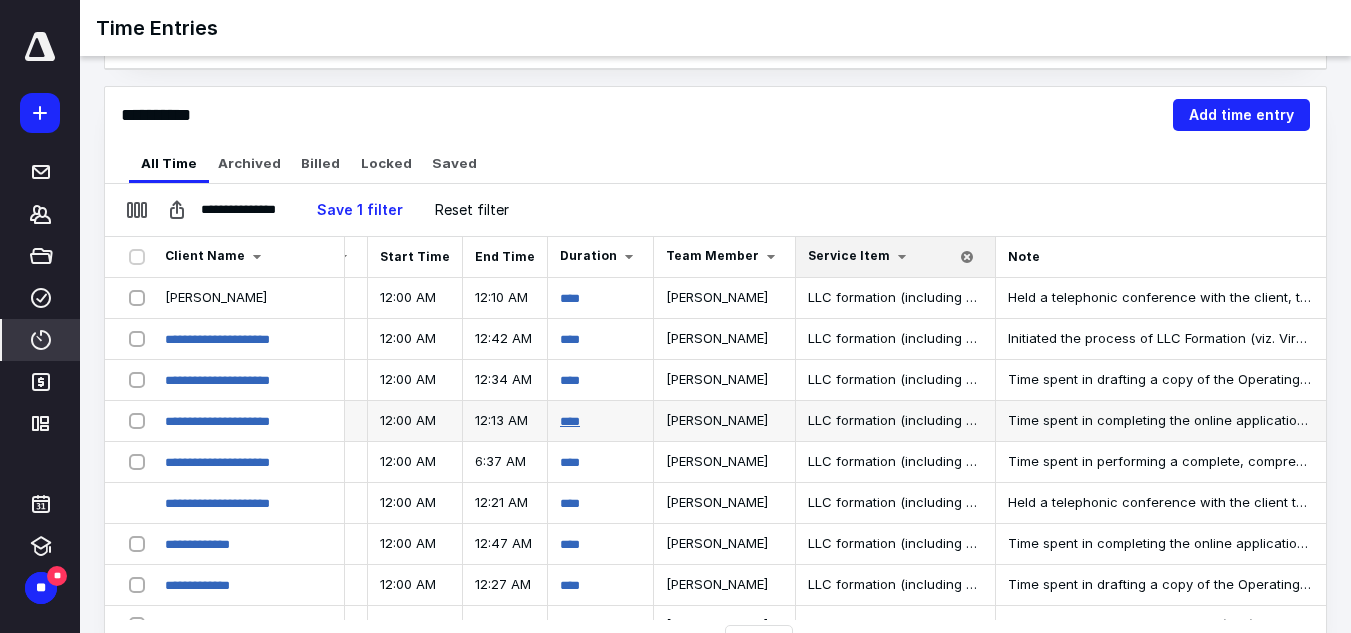 click on "****" at bounding box center (570, 421) 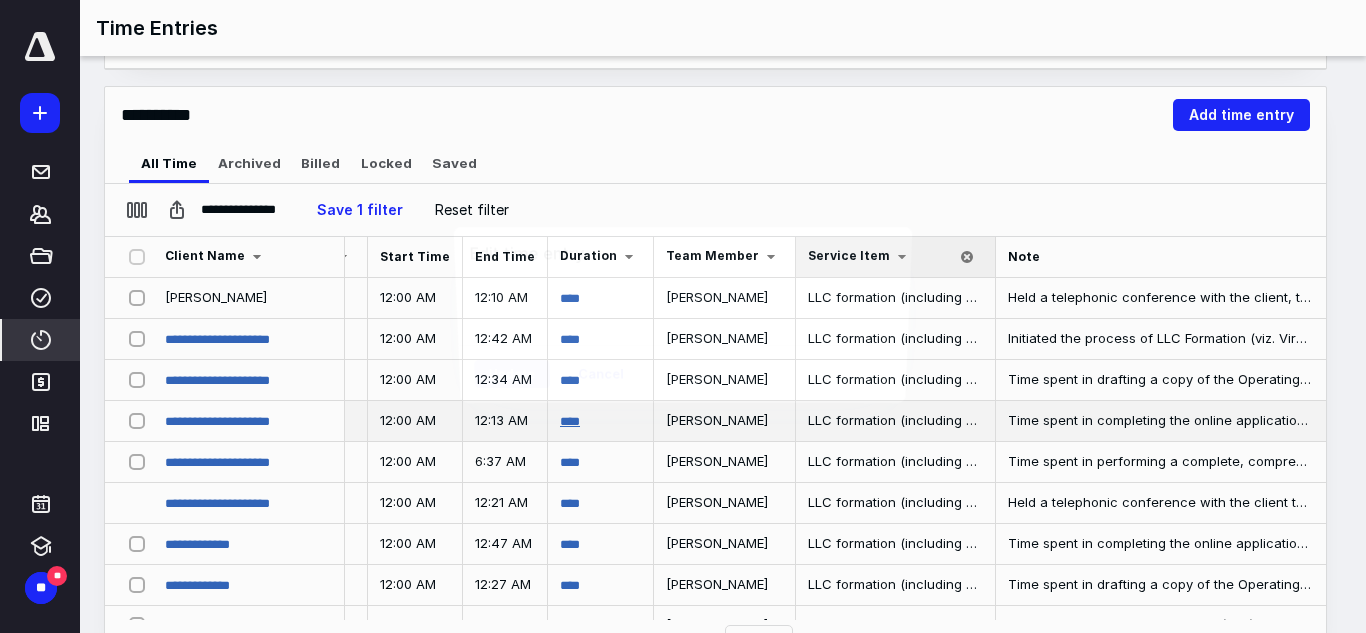 scroll, scrollTop: 900, scrollLeft: 692, axis: both 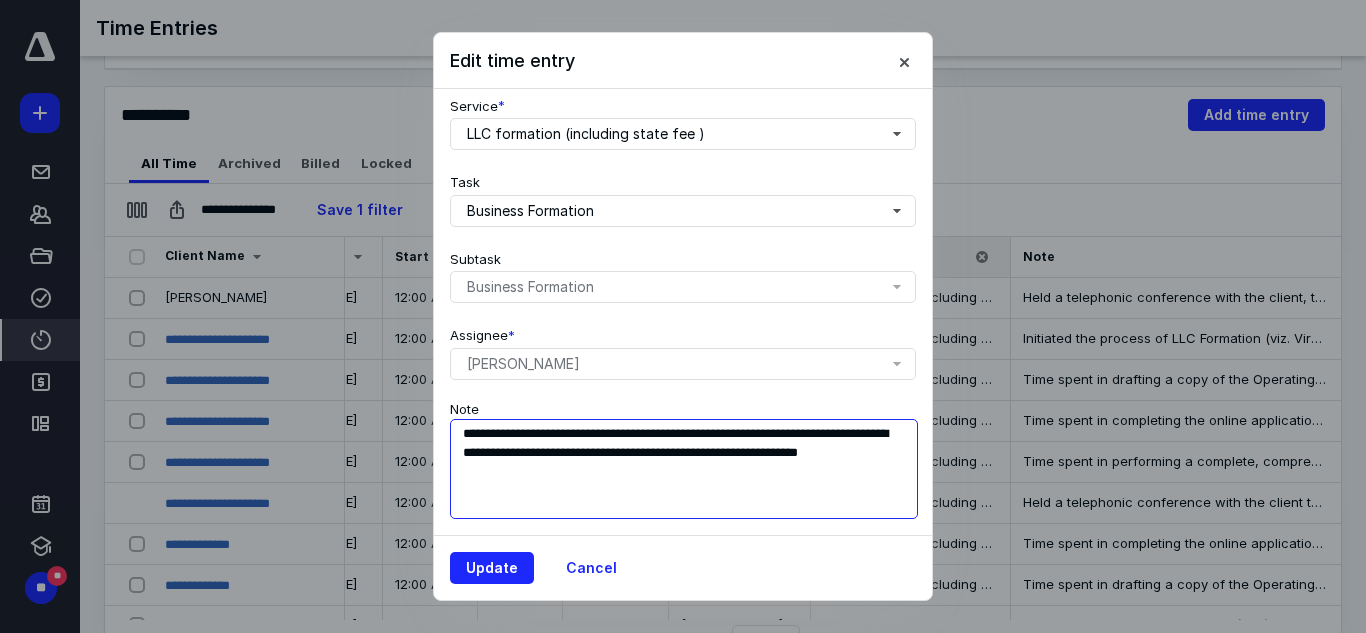 drag, startPoint x: 459, startPoint y: 425, endPoint x: 566, endPoint y: 472, distance: 116.86745 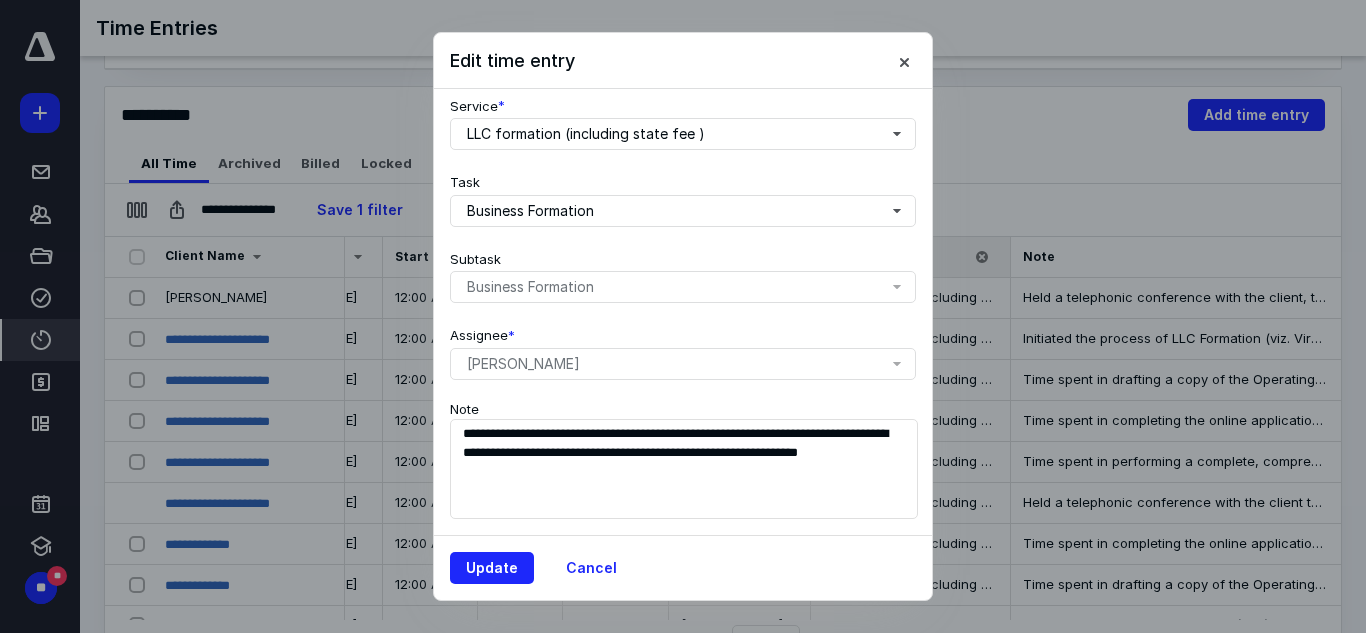 click on "Update Cancel" at bounding box center [683, 567] 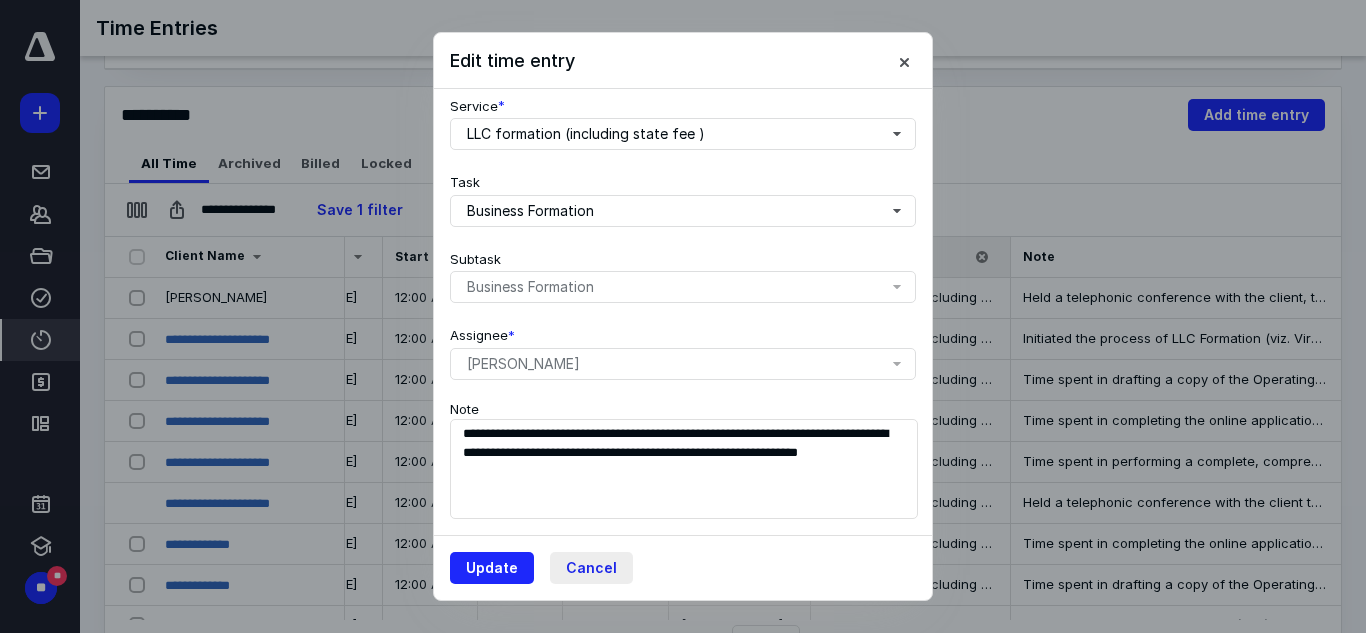 click on "Cancel" at bounding box center [591, 568] 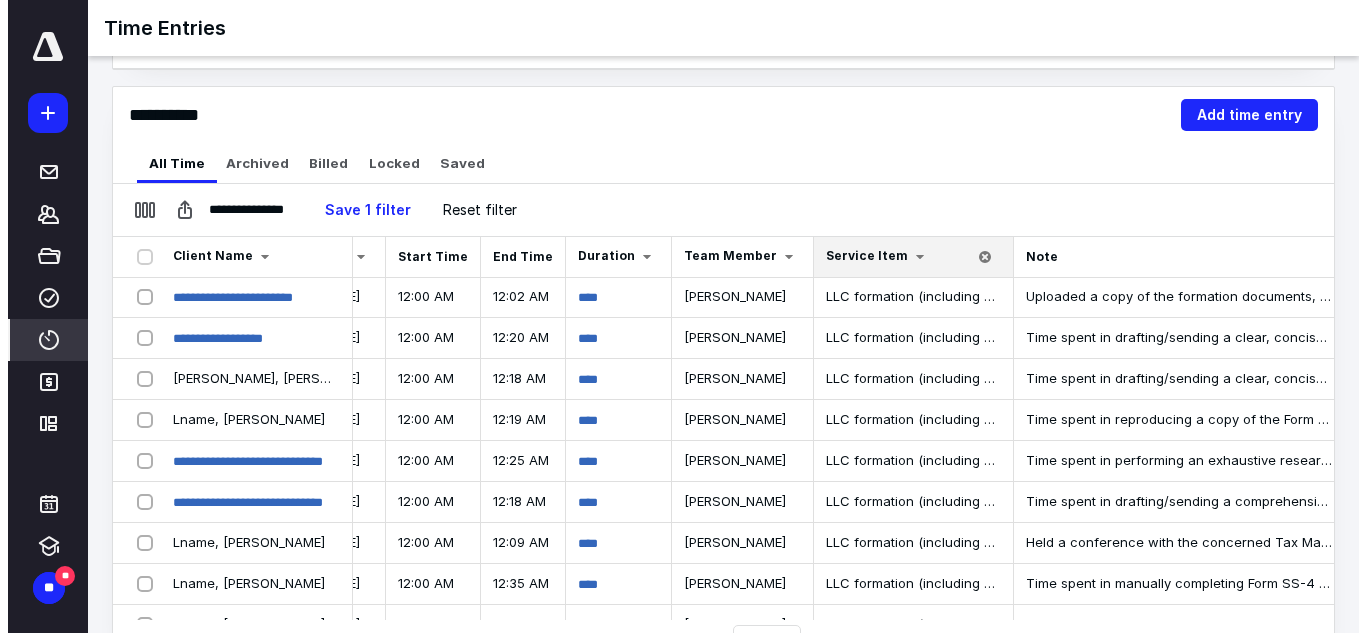 scroll, scrollTop: 0, scrollLeft: 692, axis: horizontal 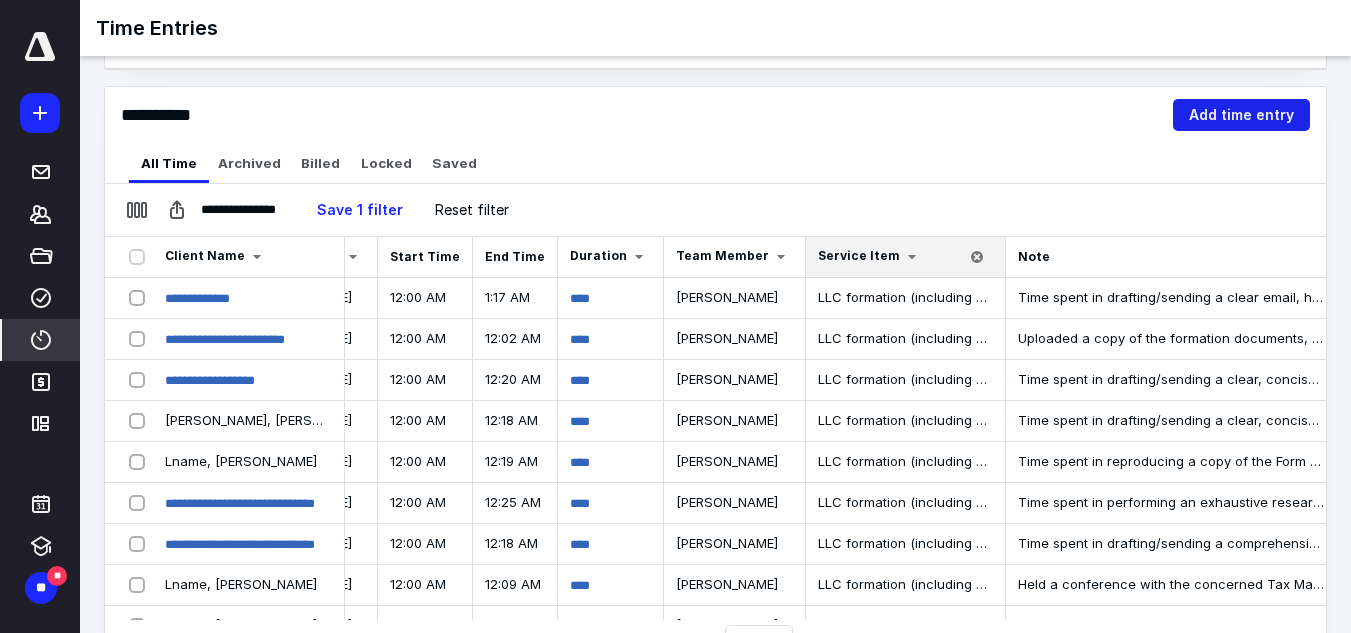click on "Add time entry" at bounding box center [1241, 115] 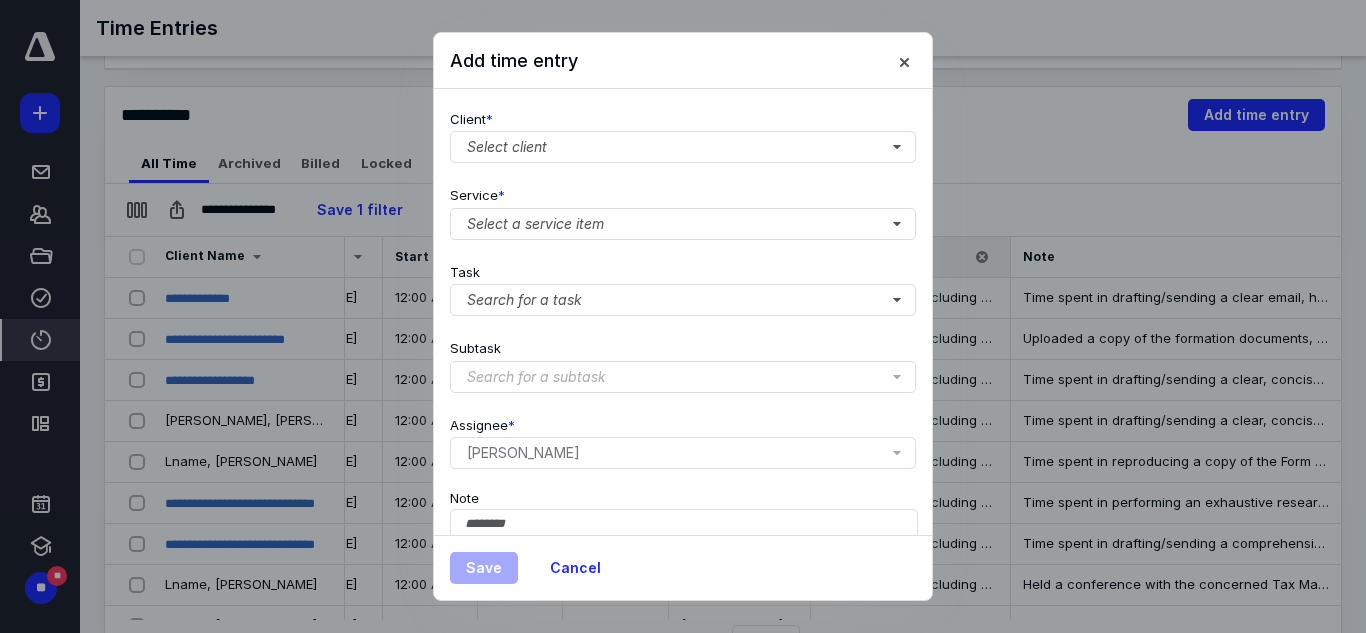 scroll, scrollTop: 269, scrollLeft: 0, axis: vertical 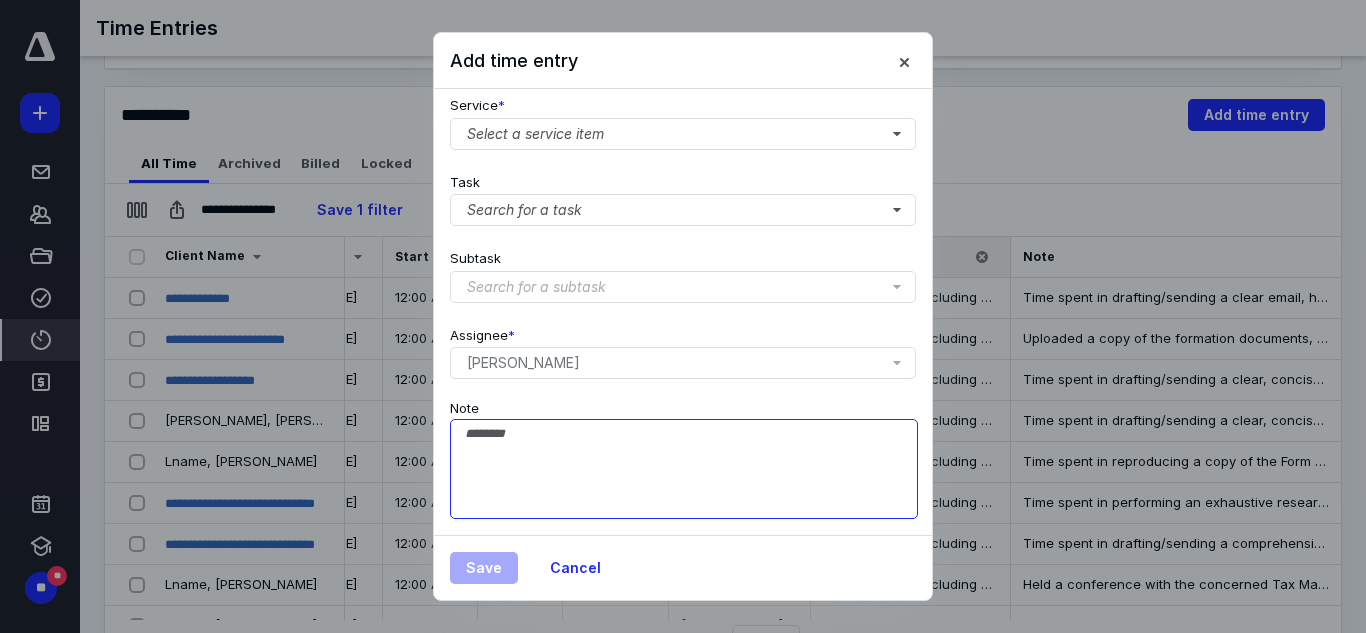click on "Note" at bounding box center [684, 469] 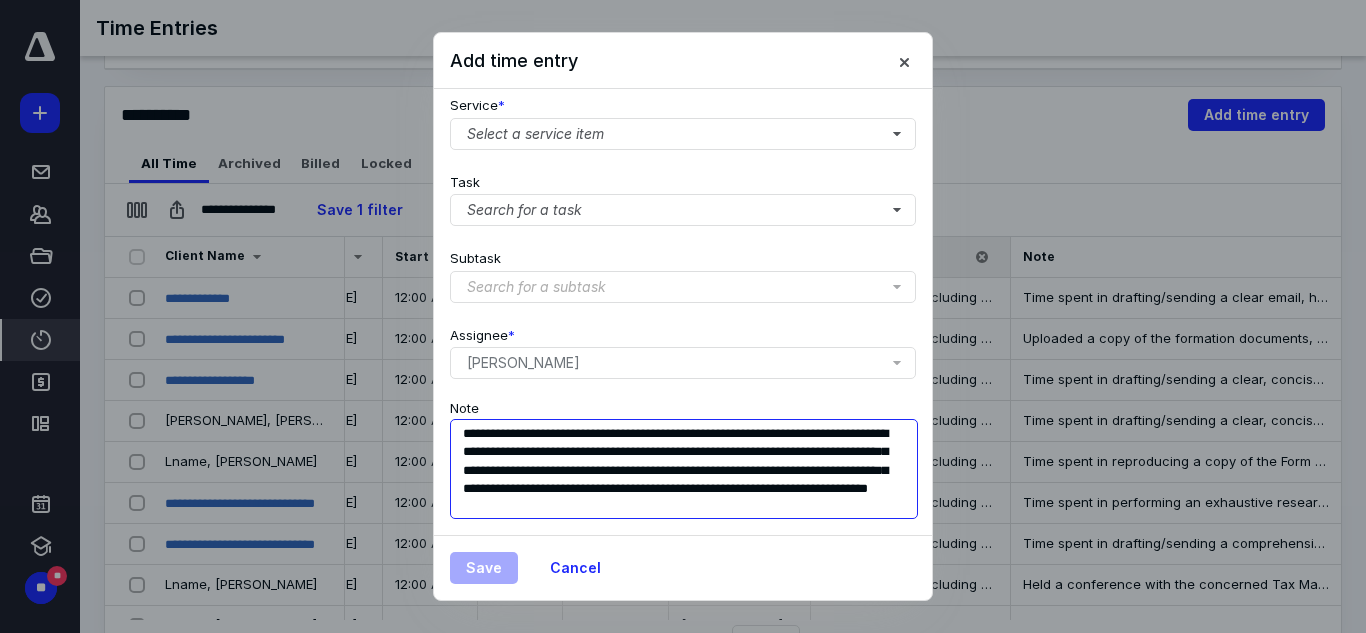 scroll, scrollTop: 18, scrollLeft: 0, axis: vertical 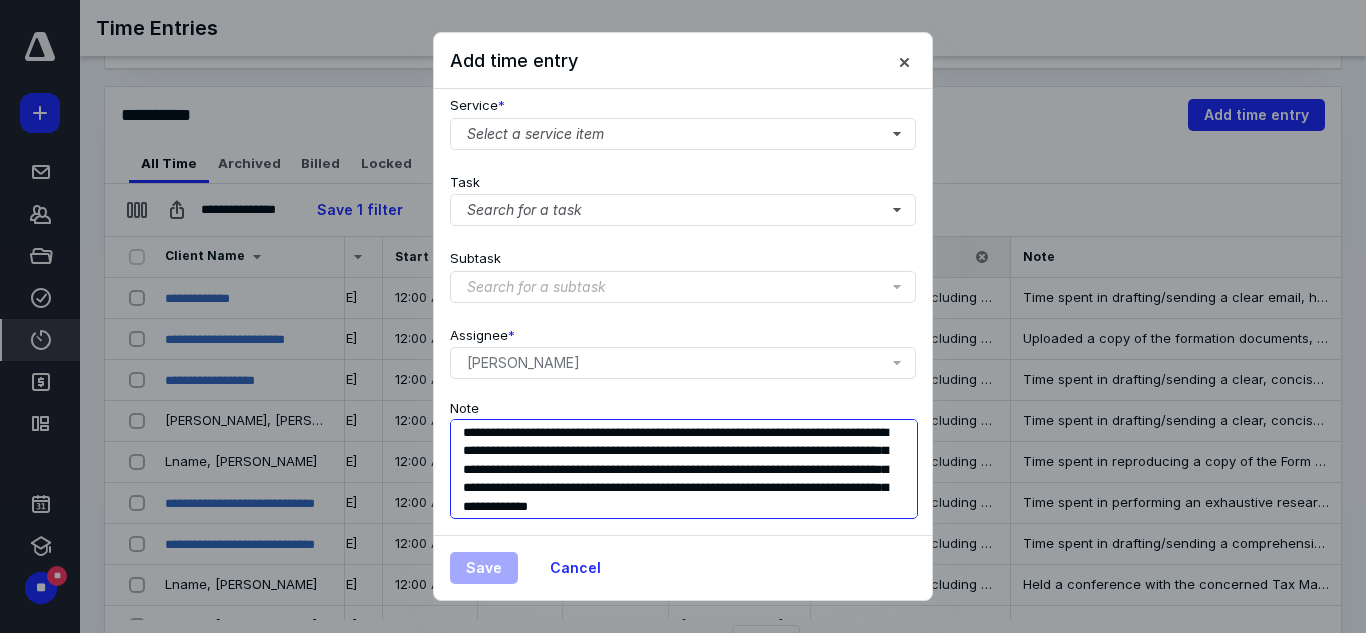 click on "**********" at bounding box center [684, 469] 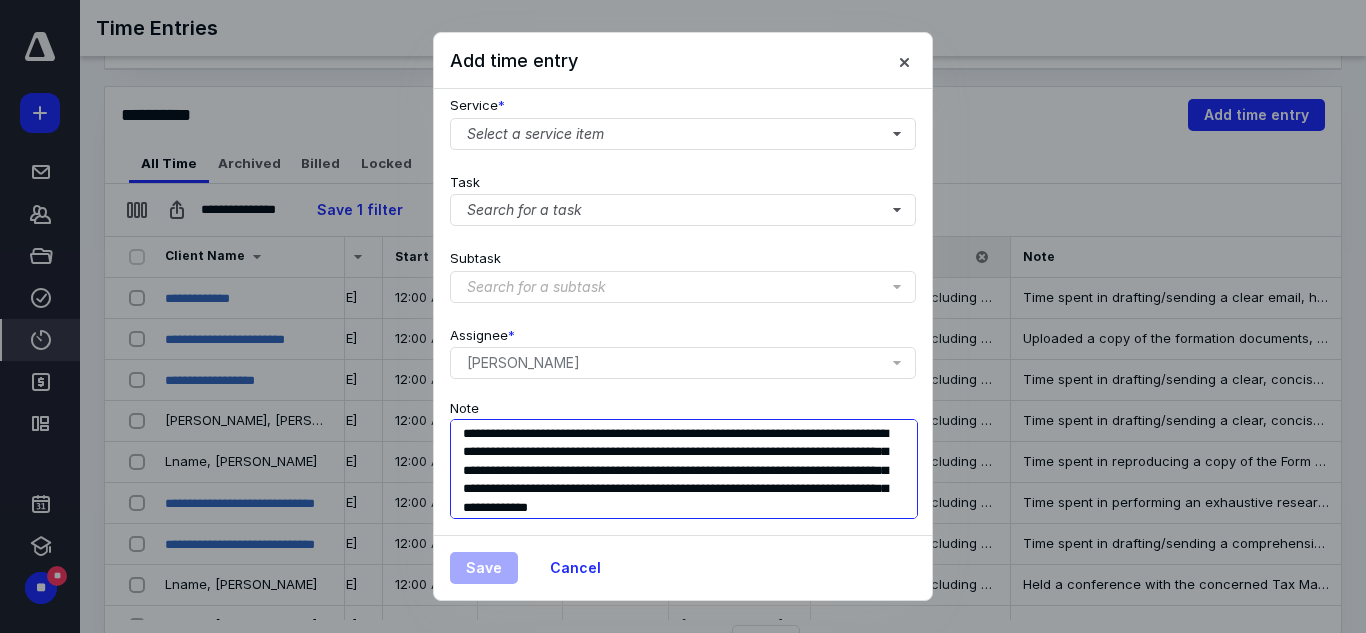 type on "**********" 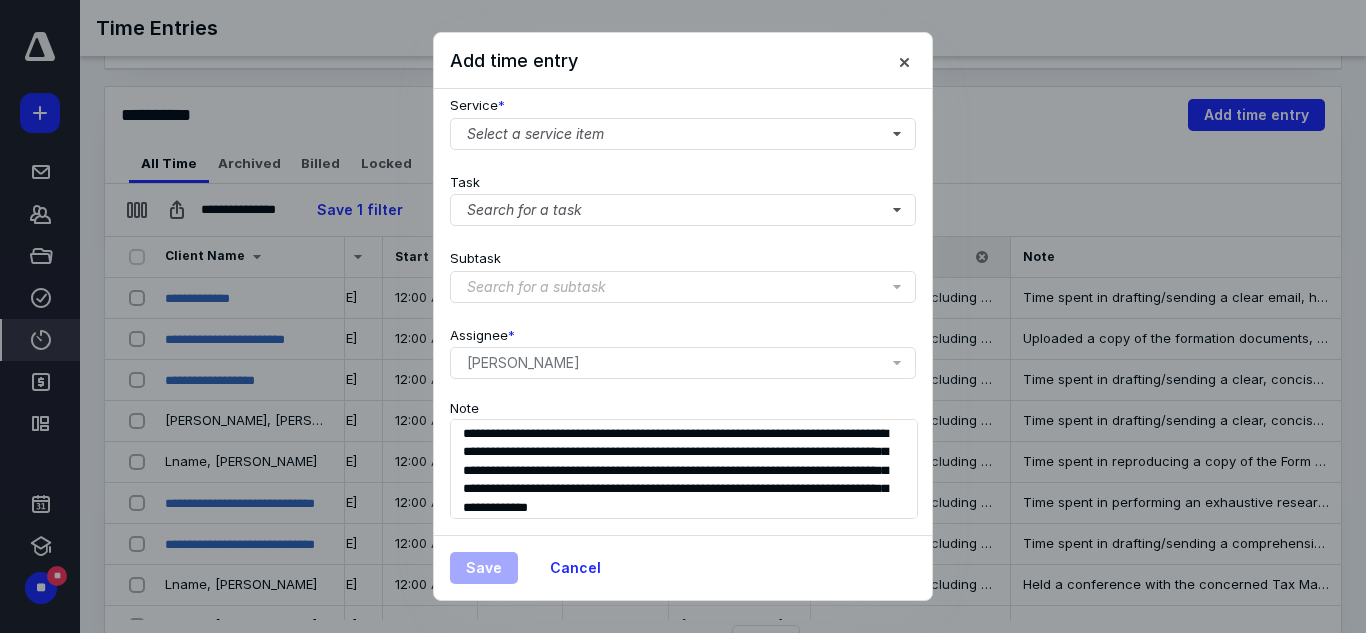 click on "**********" at bounding box center (683, 457) 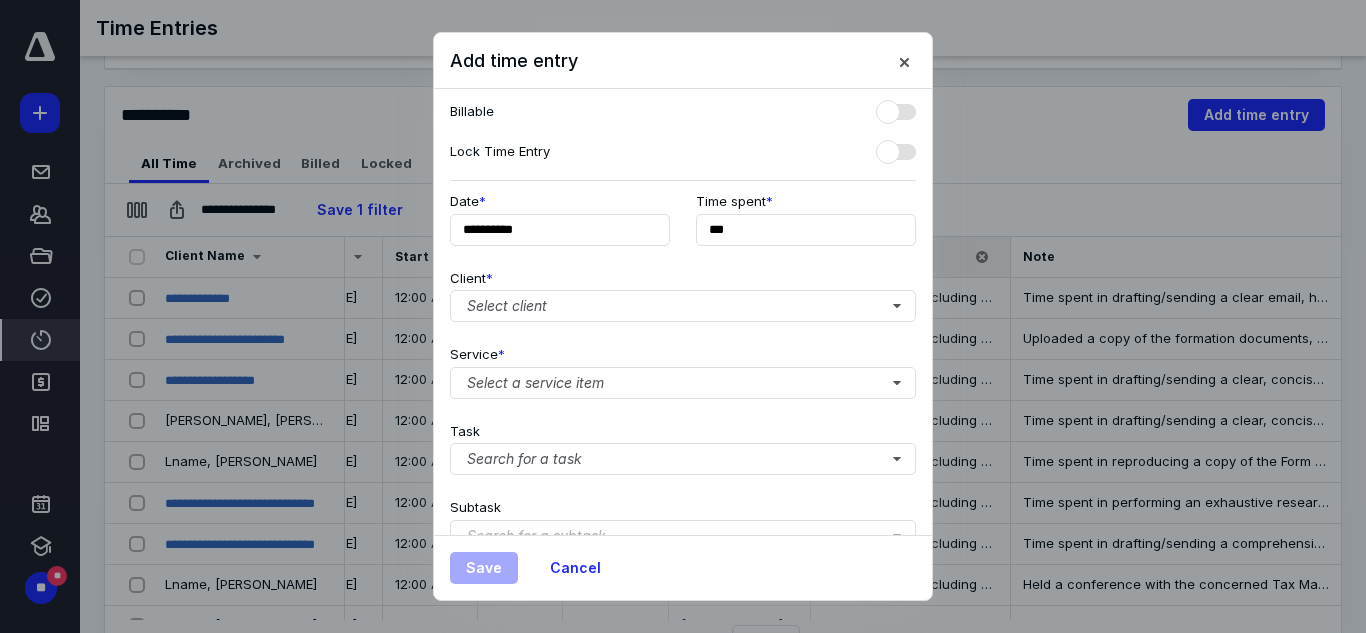 scroll, scrollTop: 0, scrollLeft: 0, axis: both 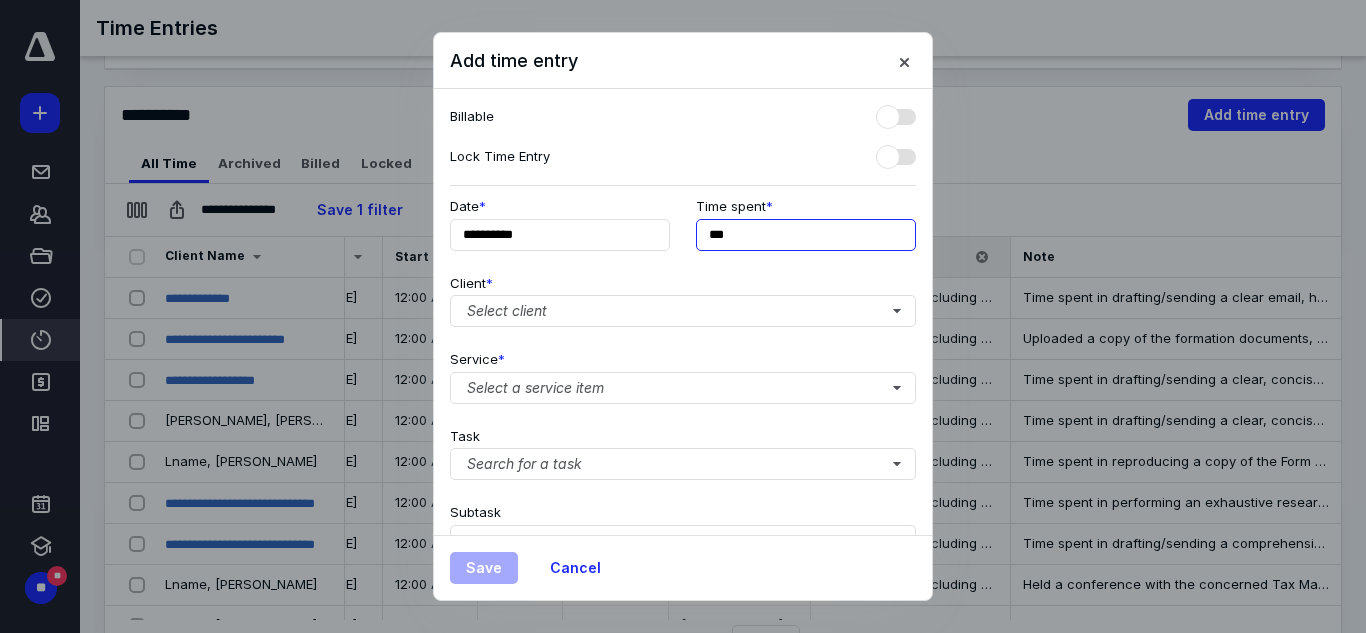 drag, startPoint x: 749, startPoint y: 240, endPoint x: 696, endPoint y: 230, distance: 53.935146 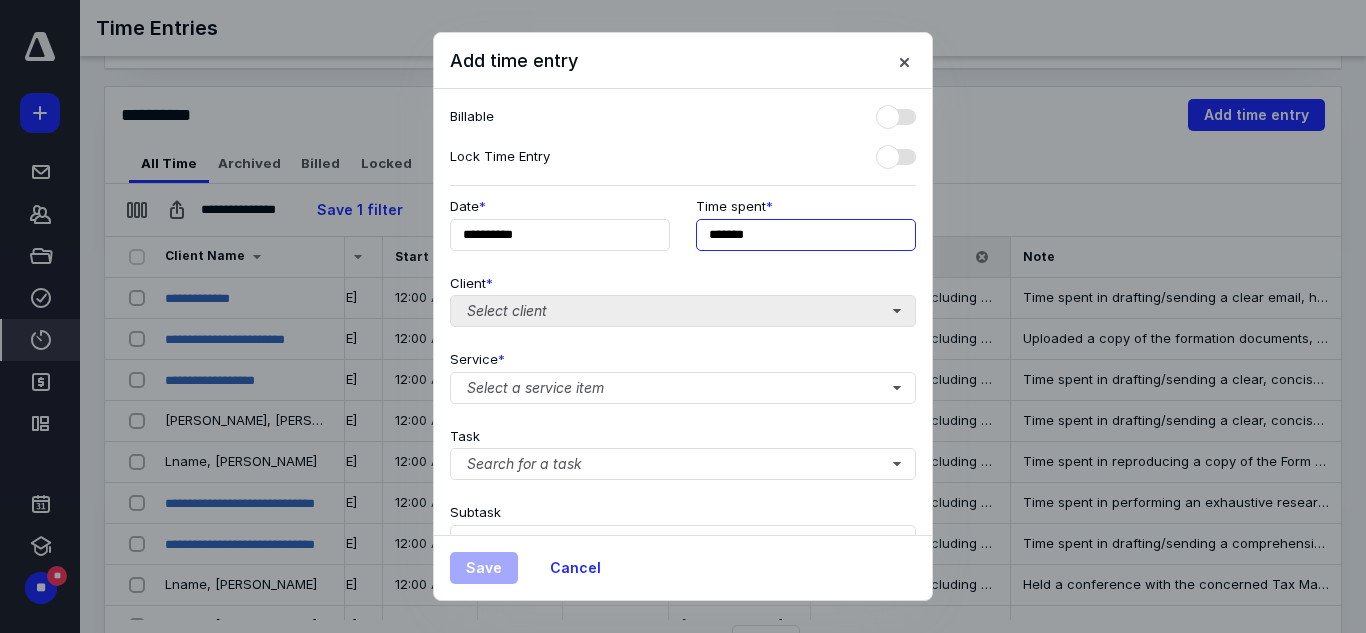 type on "*******" 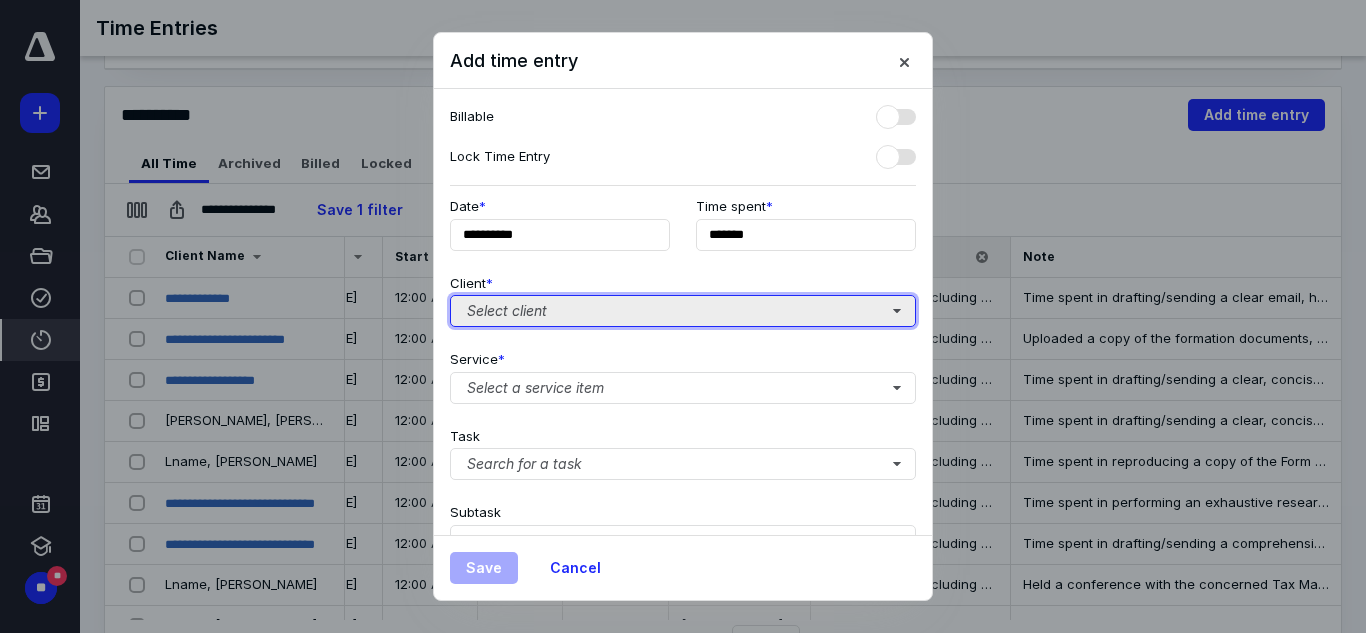 click on "Select client" at bounding box center [683, 311] 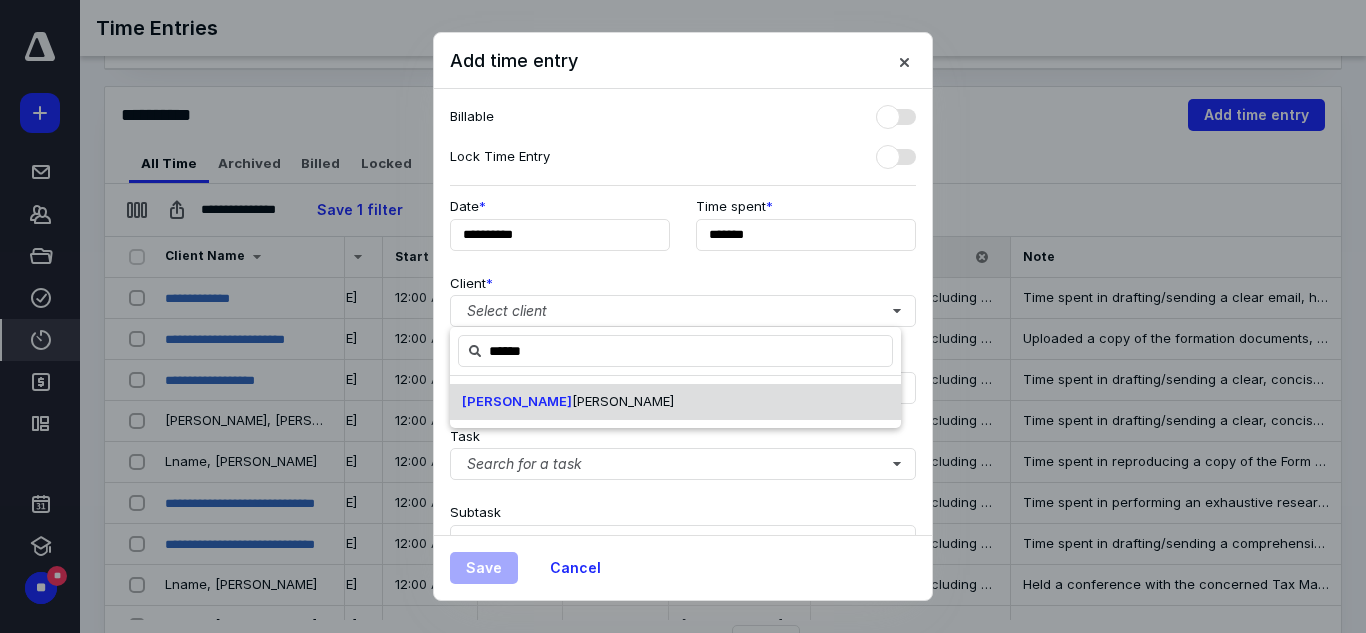 click on "[PERSON_NAME]" at bounding box center (675, 402) 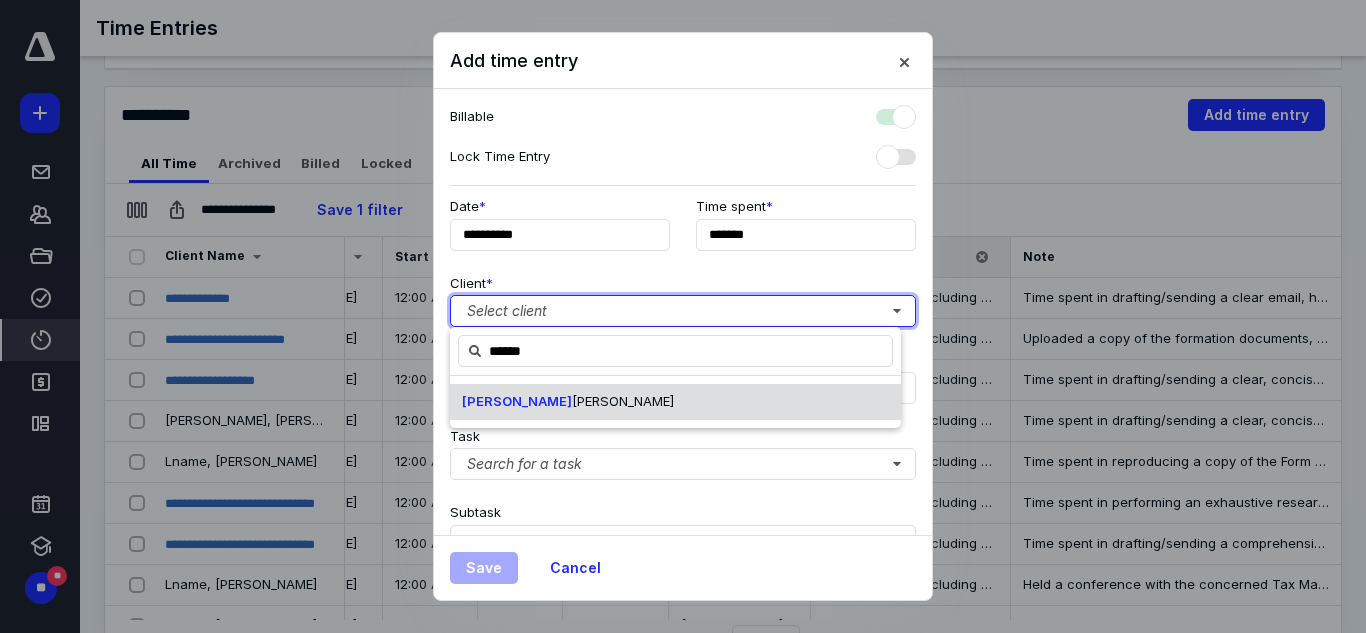 checkbox on "true" 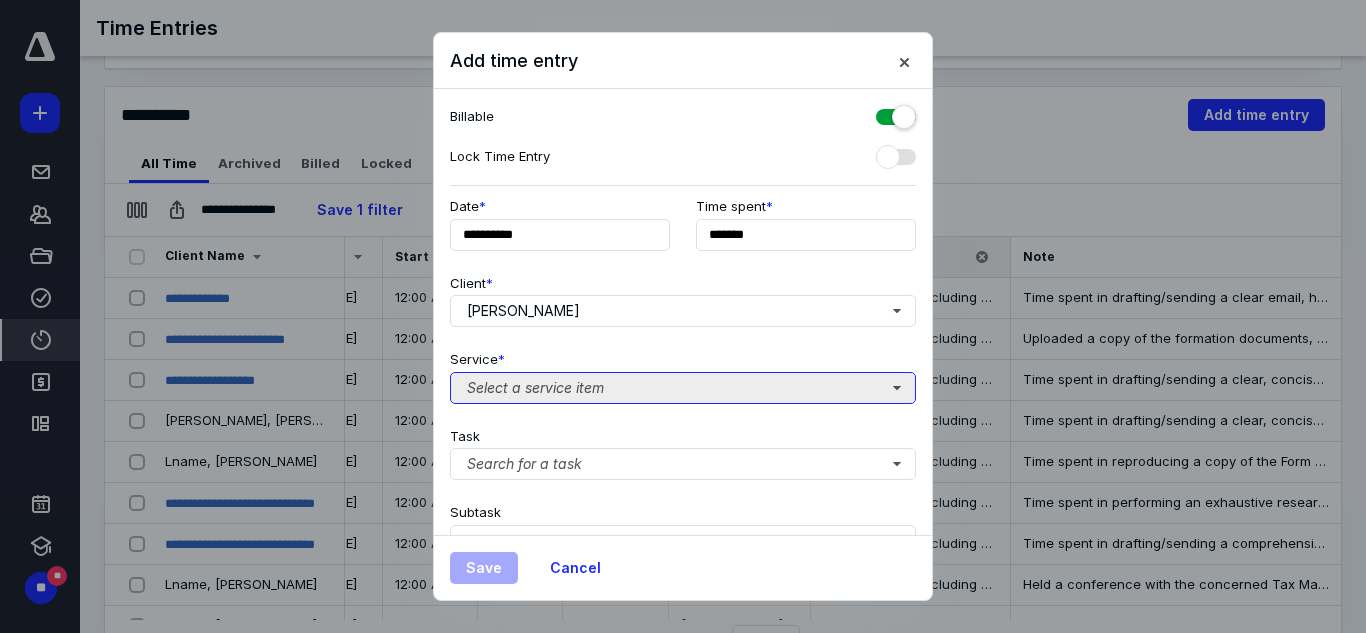 click on "Select a service item" at bounding box center [683, 388] 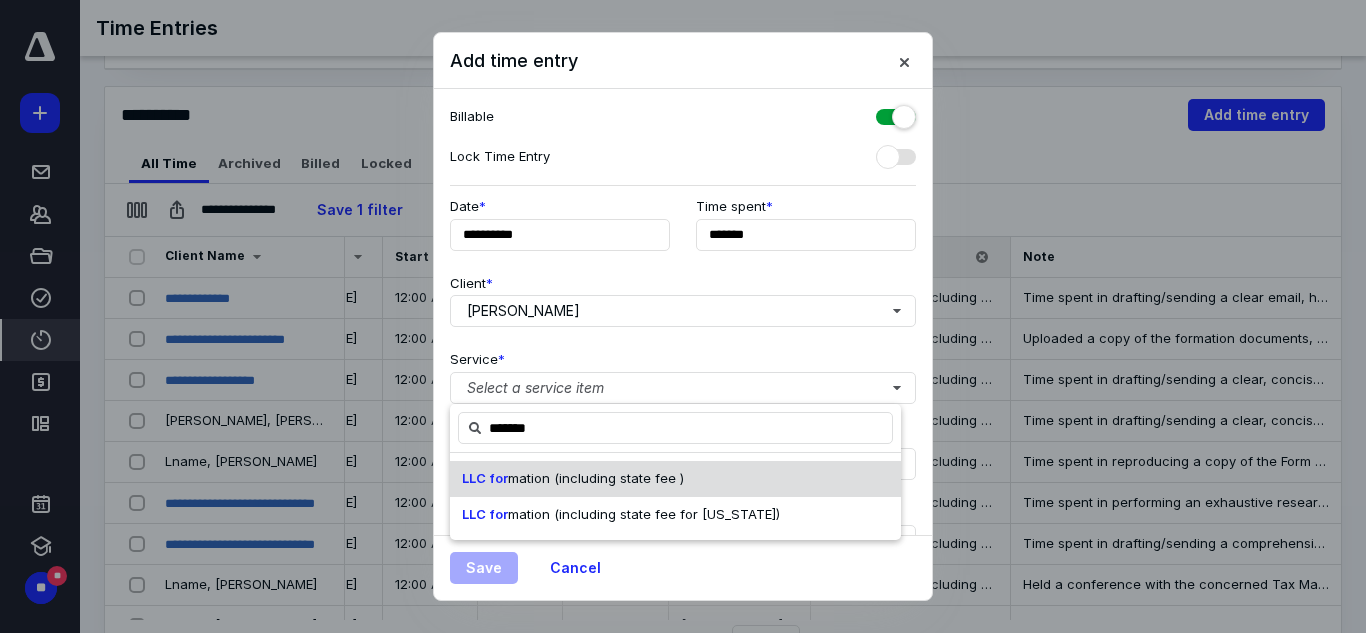 click on "LLC for mation (including state fee )" at bounding box center [675, 479] 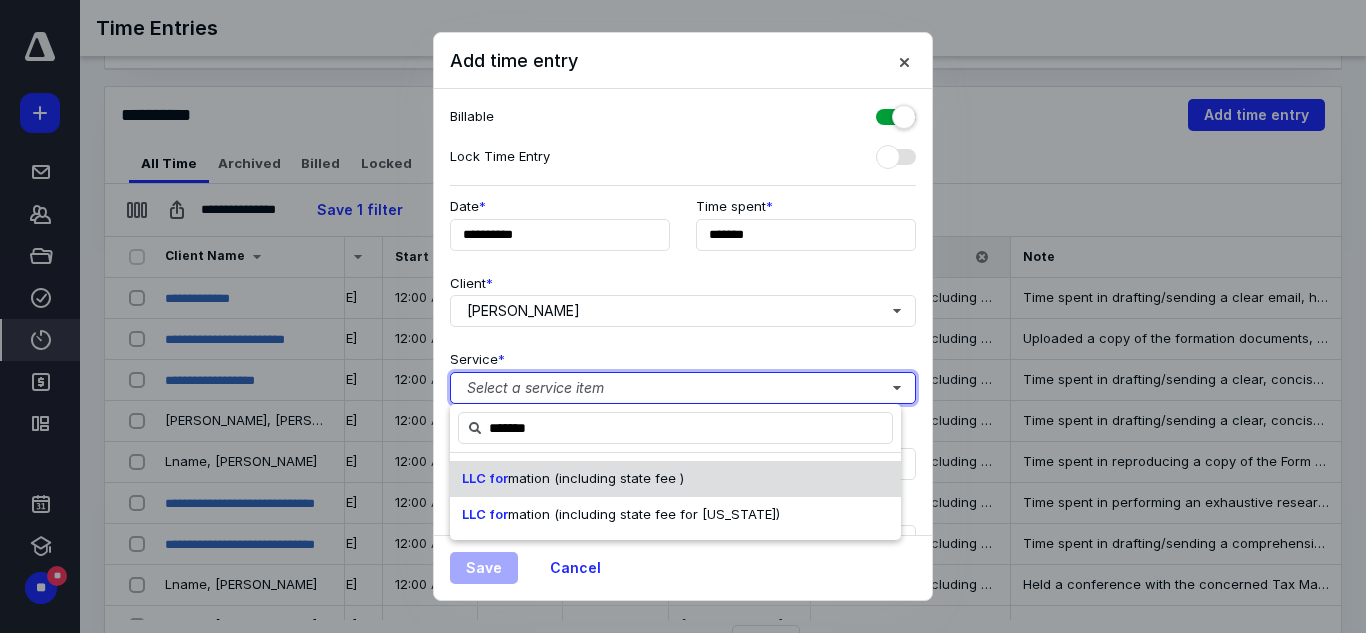 type 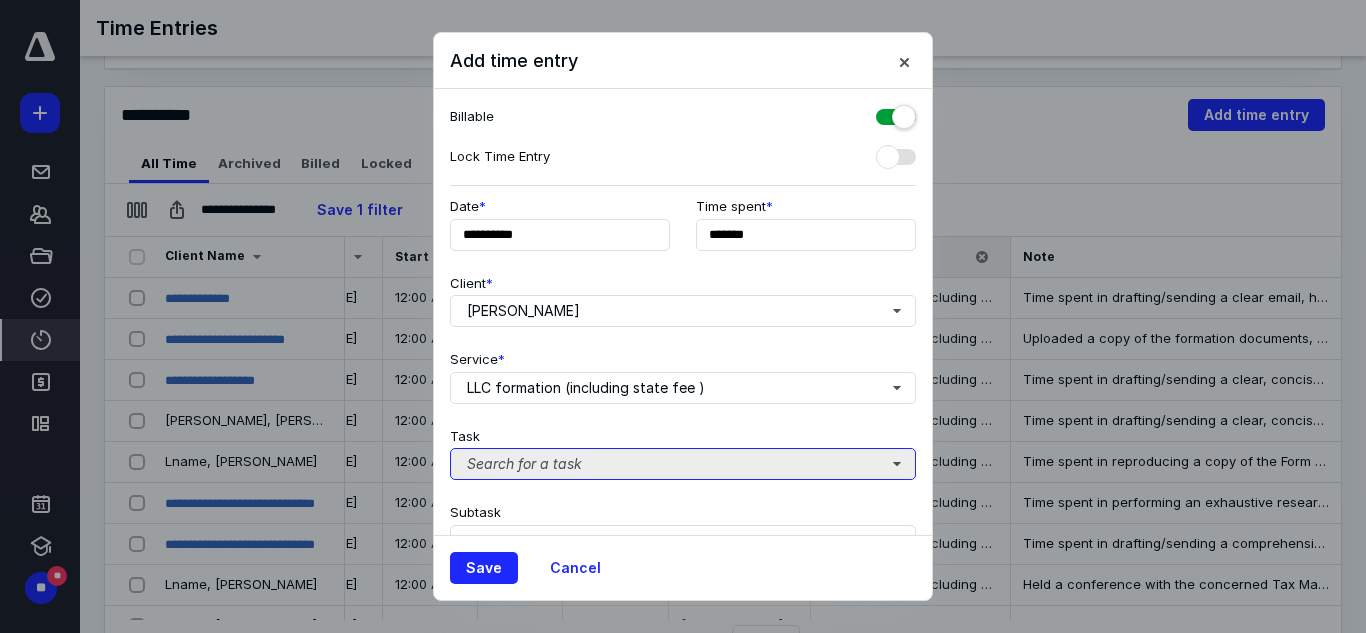 click on "Search for a task" at bounding box center [683, 464] 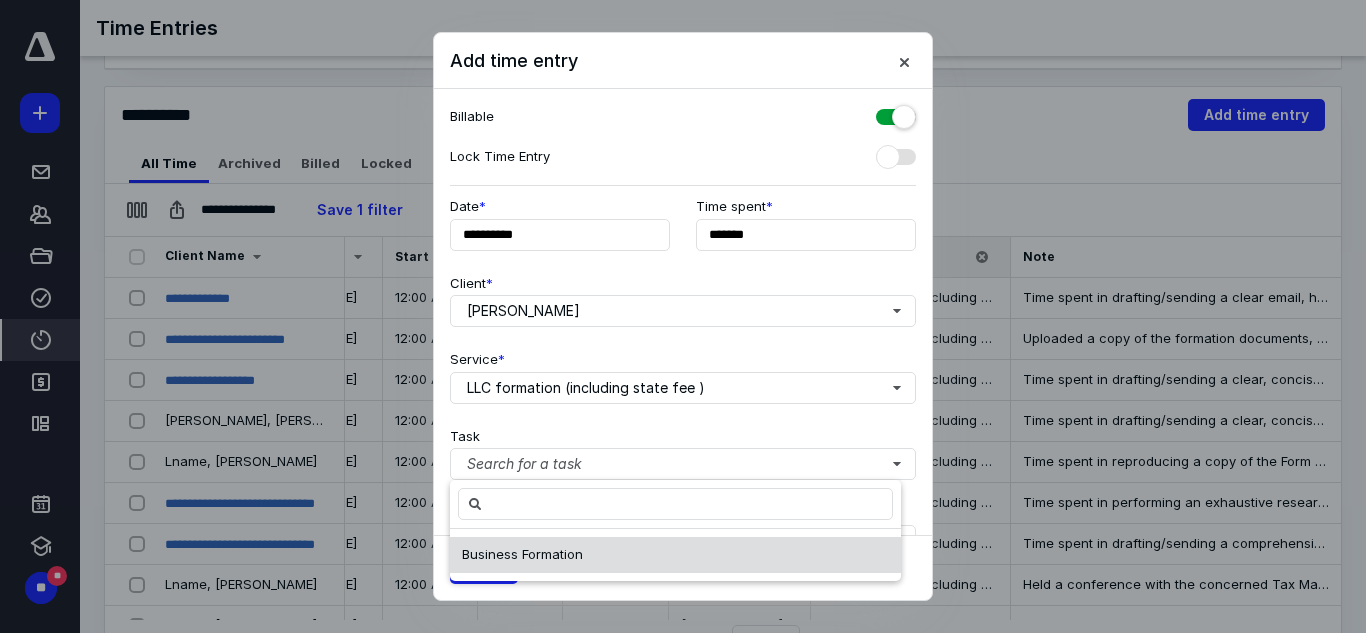 click on "Business Formation" at bounding box center (675, 555) 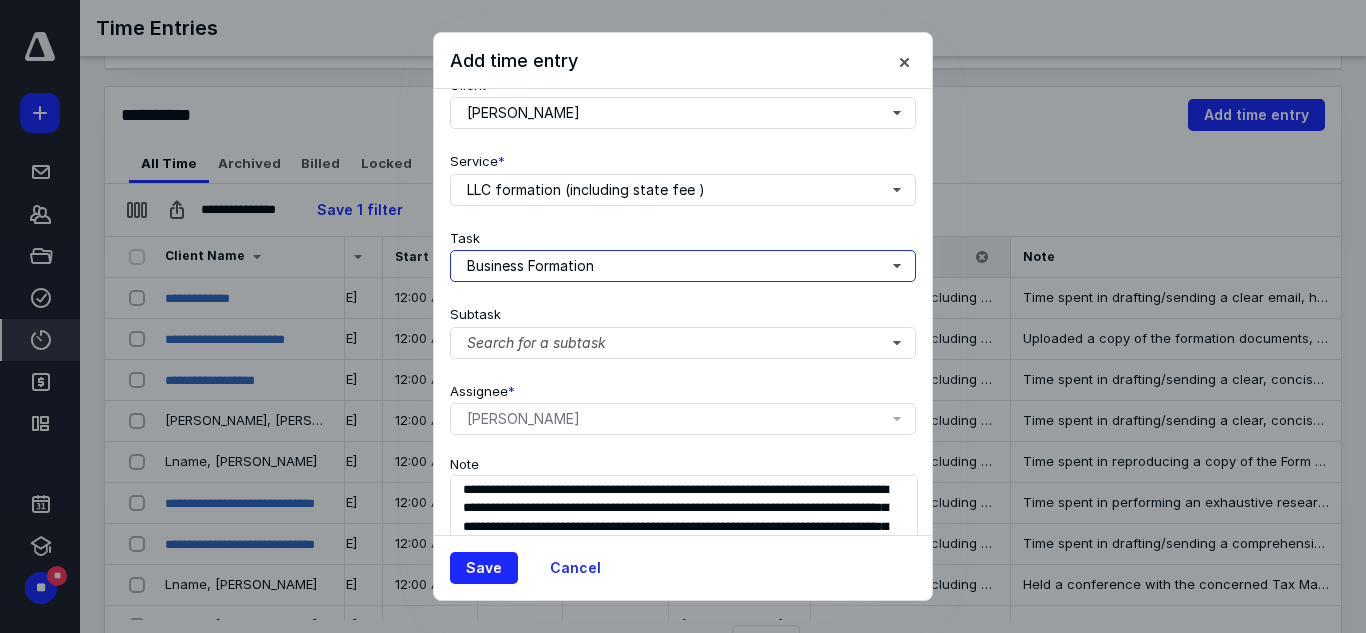 scroll, scrollTop: 200, scrollLeft: 0, axis: vertical 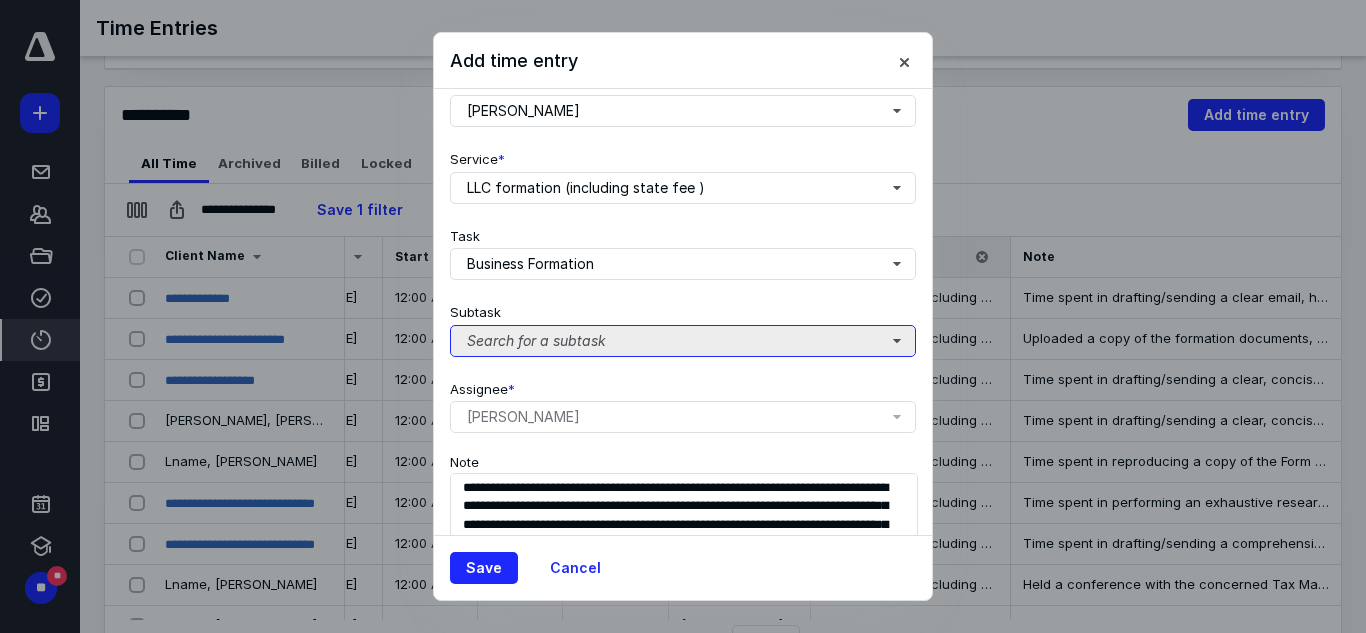 click on "Search for a subtask" at bounding box center [683, 341] 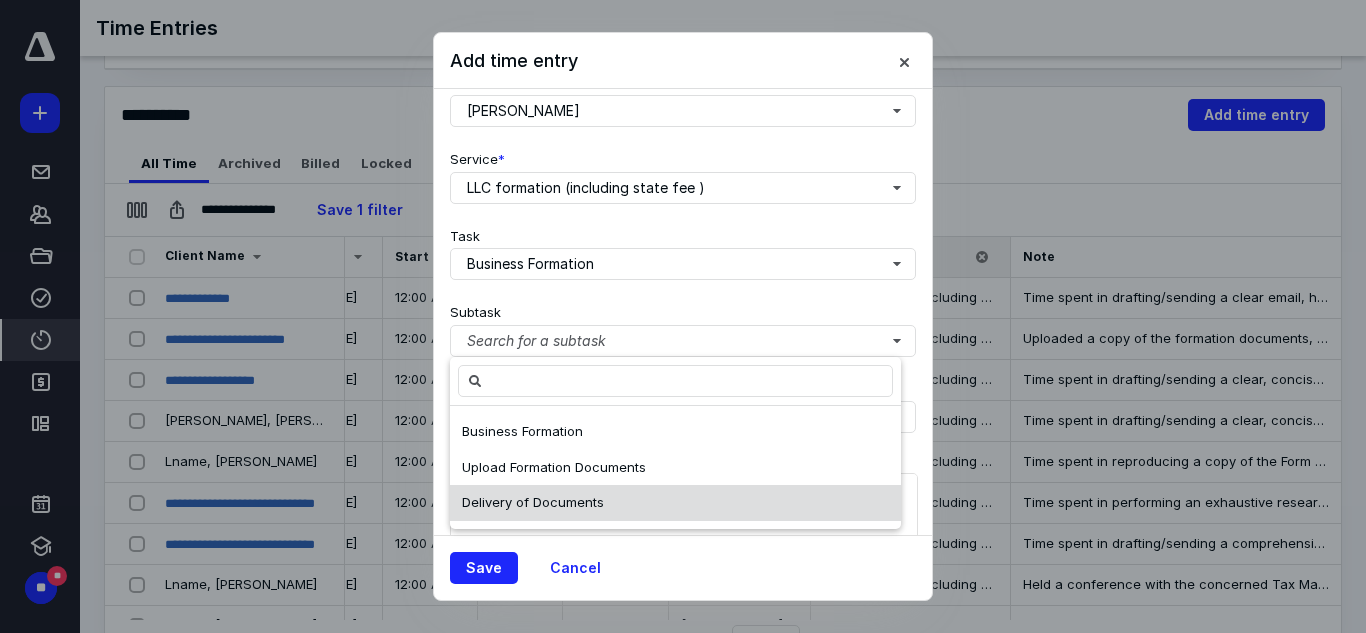 click on "Delivery of Documents" at bounding box center (675, 503) 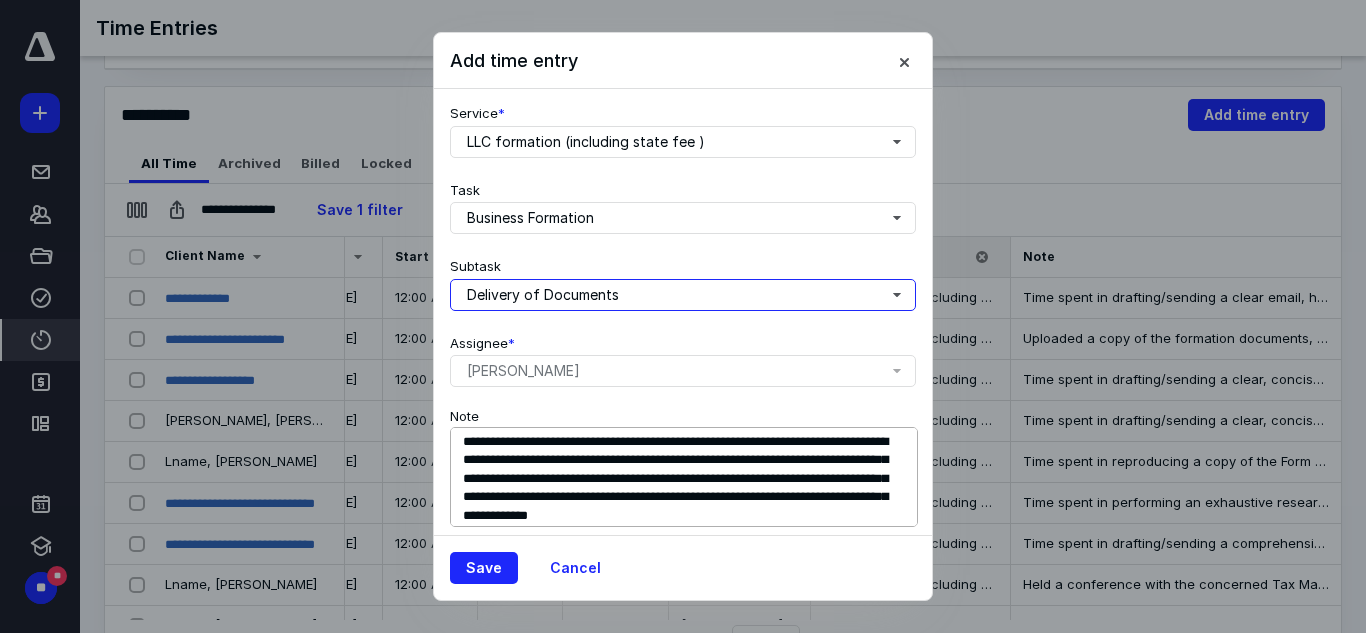 scroll, scrollTop: 269, scrollLeft: 0, axis: vertical 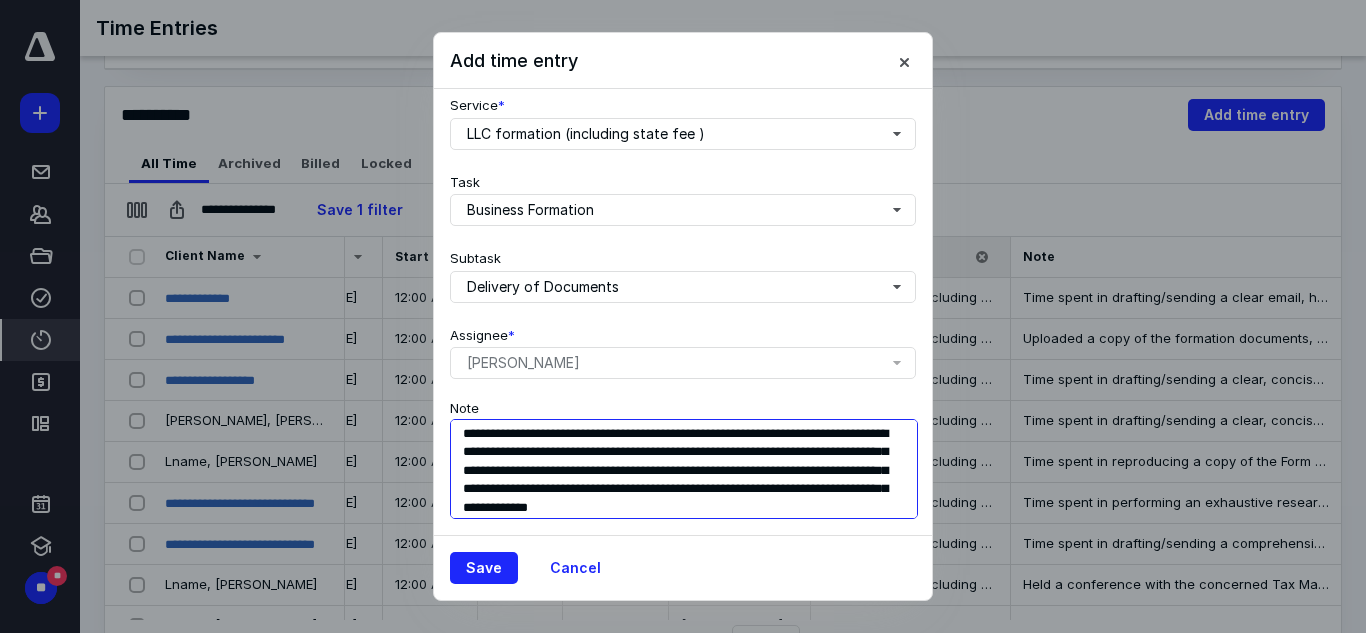 click on "**********" at bounding box center (684, 469) 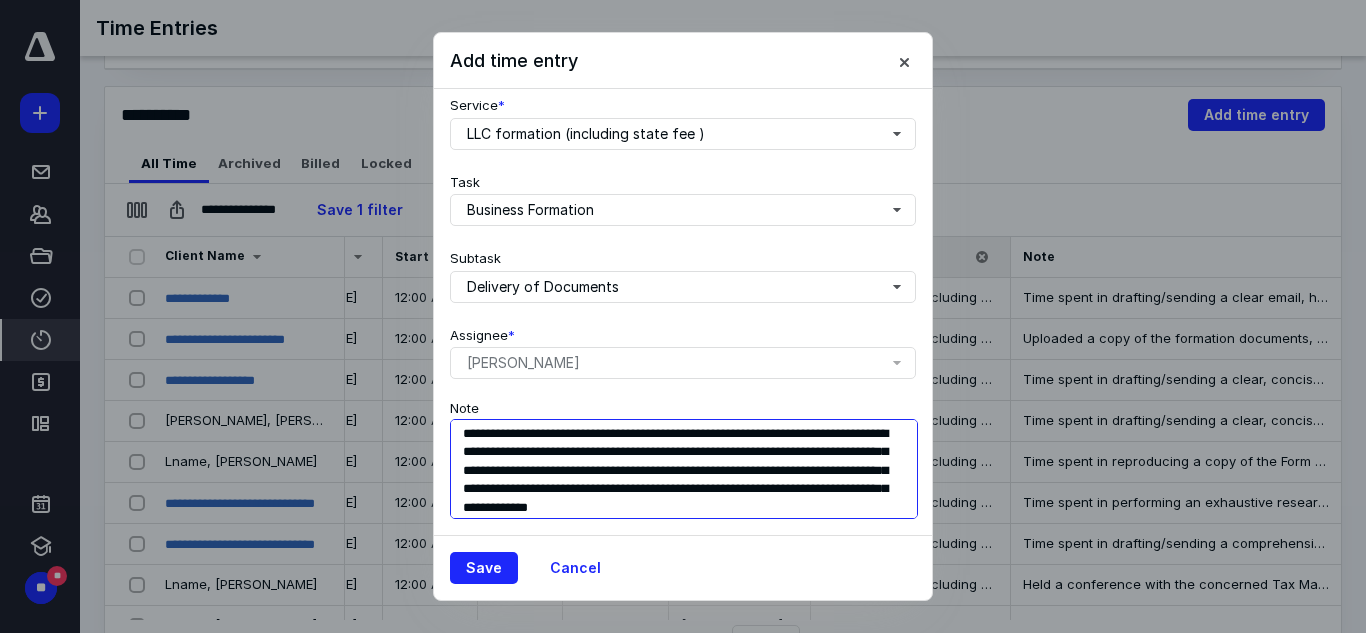 click on "**********" at bounding box center (684, 469) 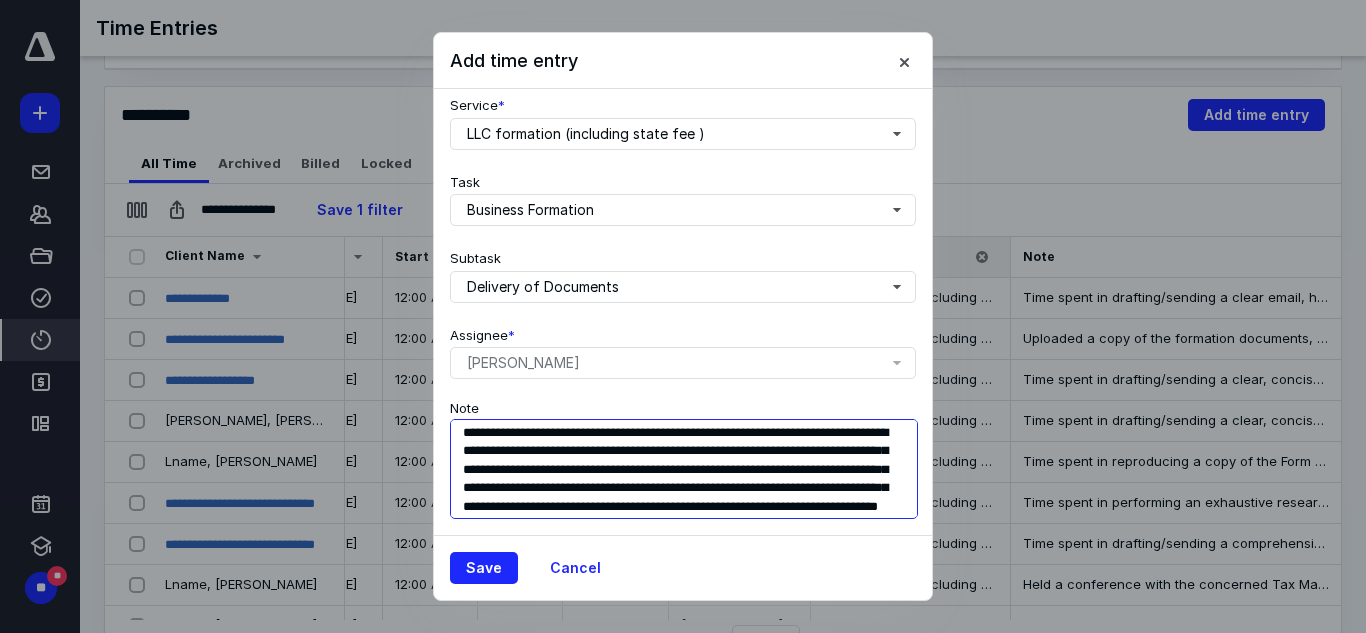 scroll, scrollTop: 37, scrollLeft: 0, axis: vertical 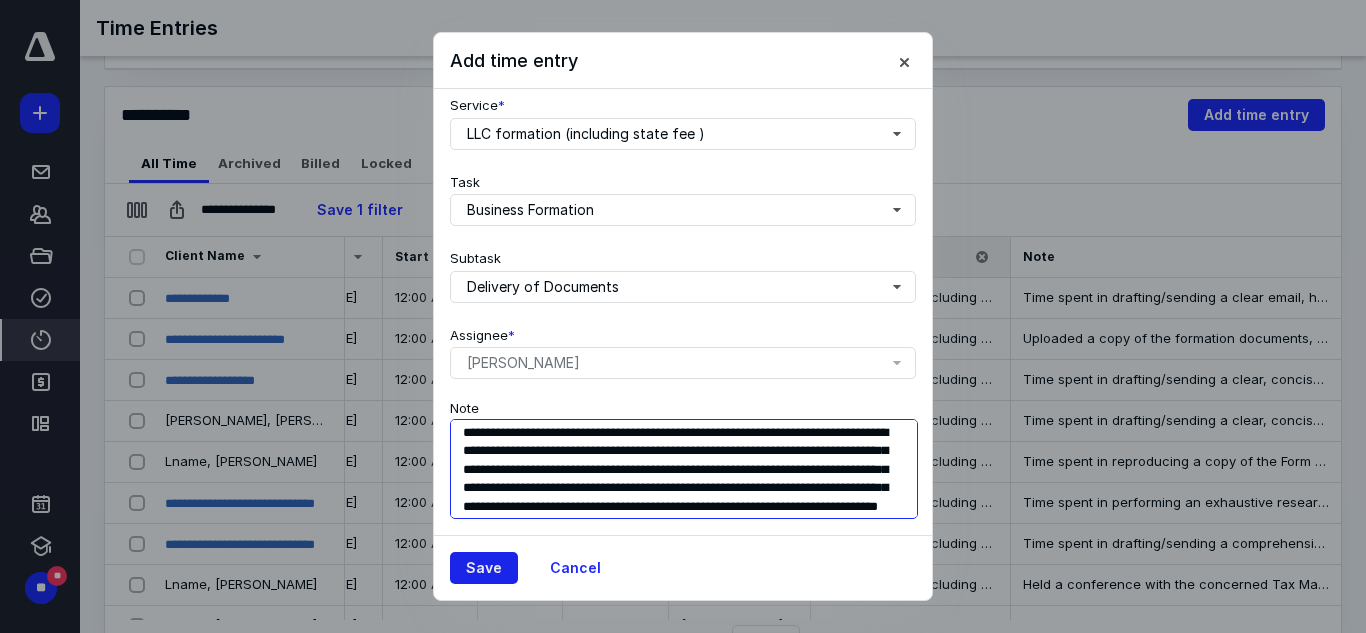type on "**********" 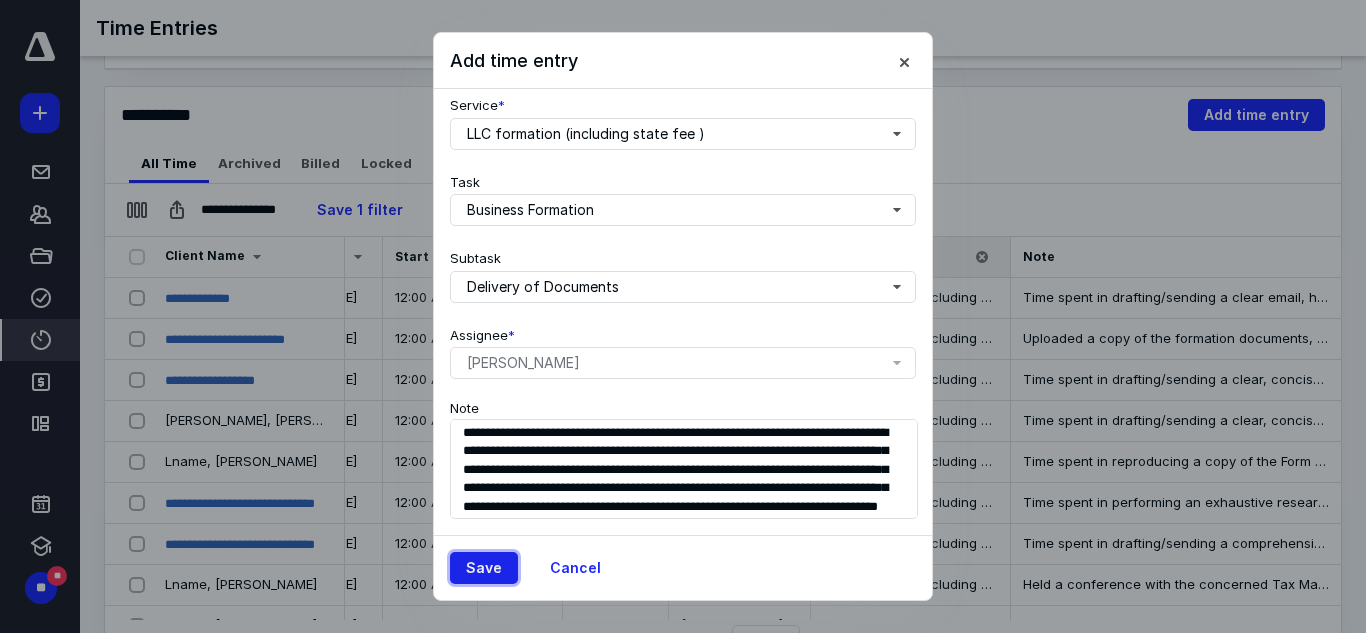 click on "Save" at bounding box center [484, 568] 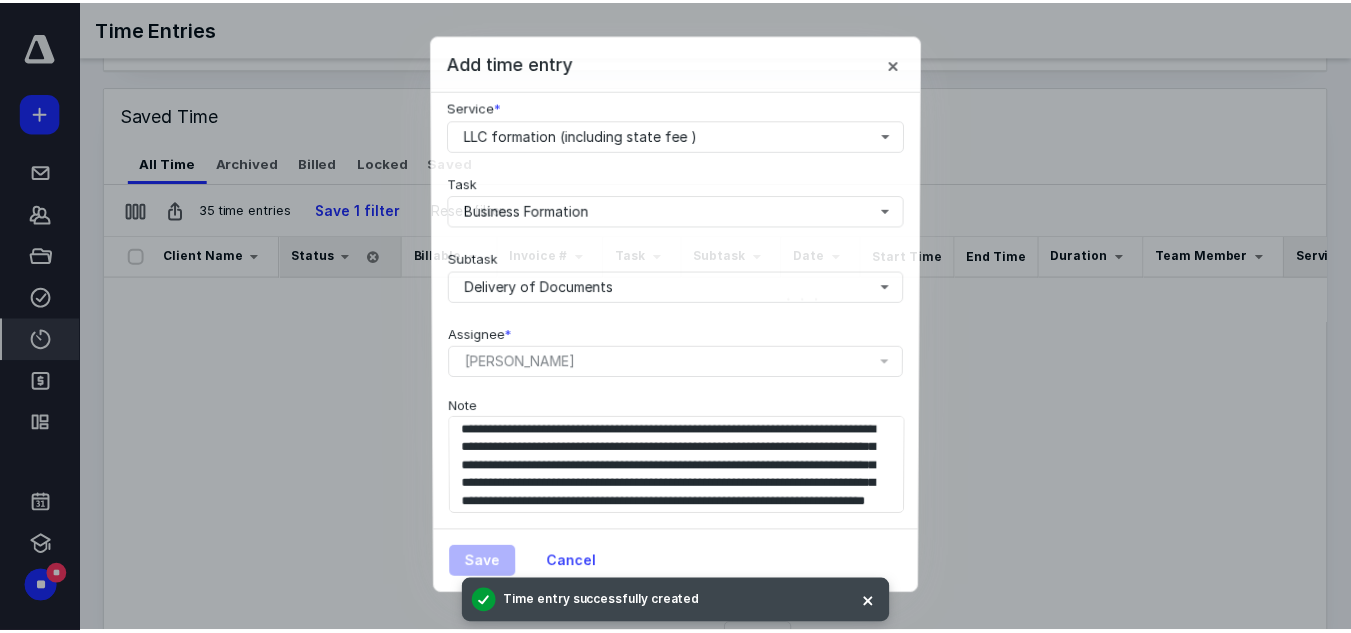 scroll, scrollTop: 0, scrollLeft: 99, axis: horizontal 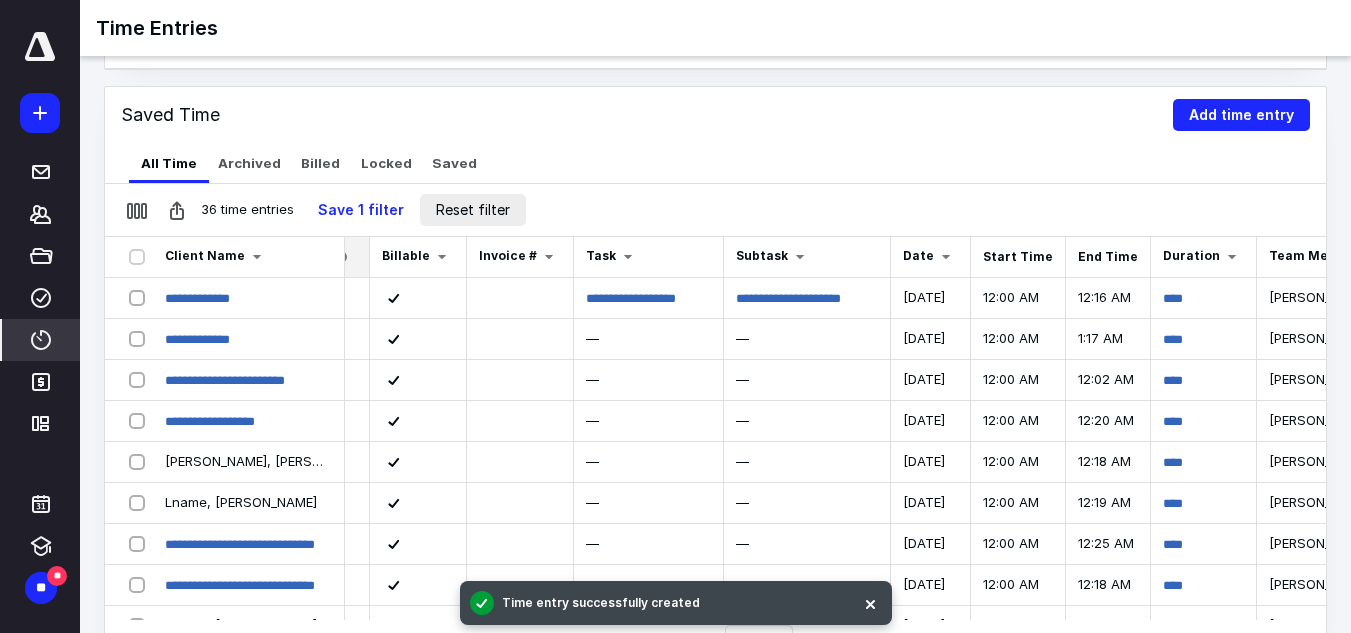 click on "Reset filter" at bounding box center [473, 210] 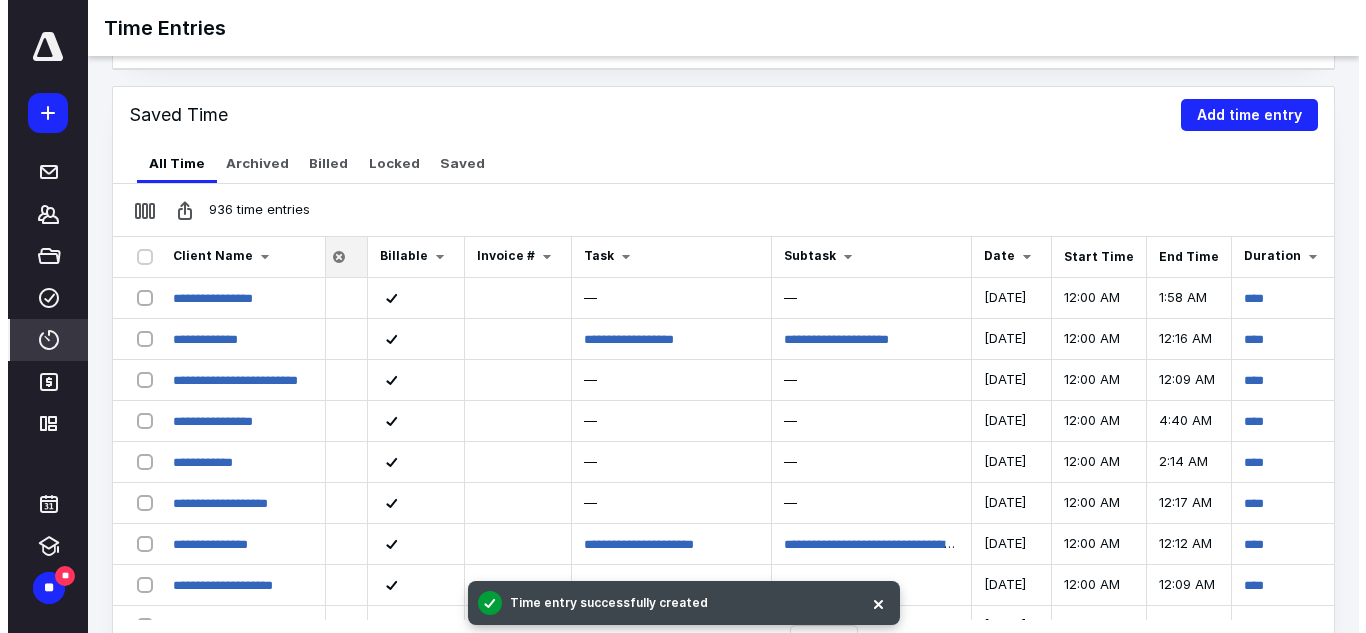 scroll, scrollTop: 0, scrollLeft: 768, axis: horizontal 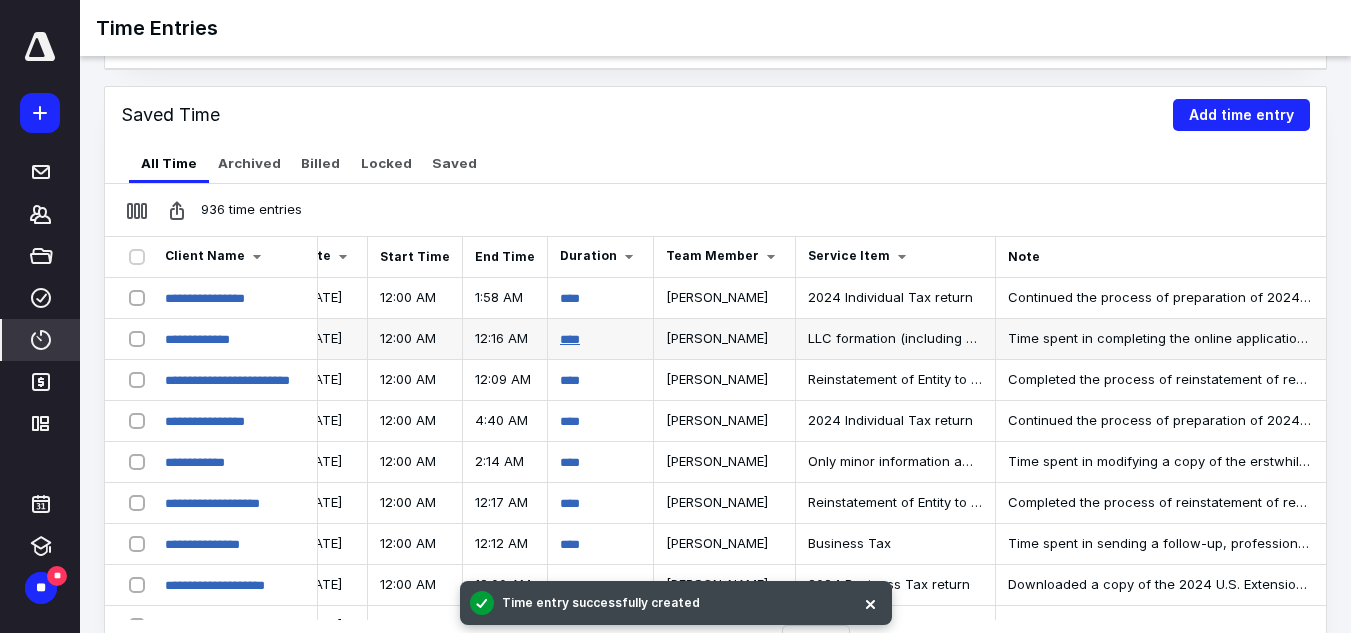 click on "****" at bounding box center [570, 339] 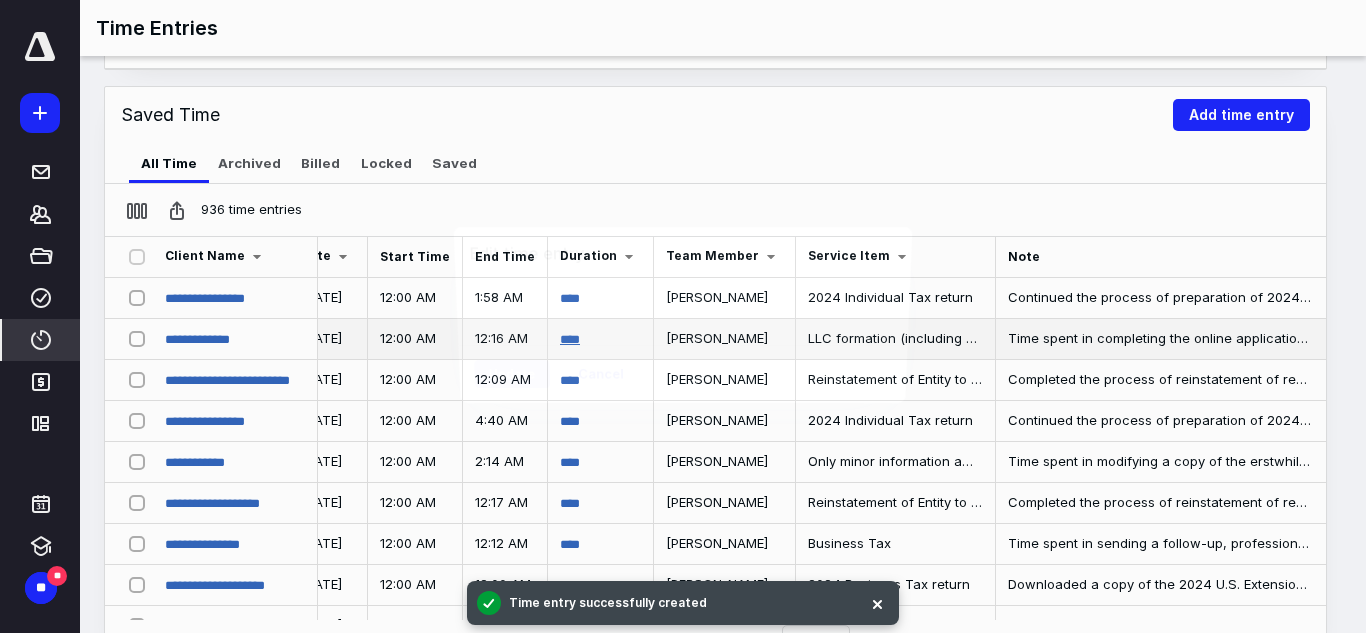 scroll, scrollTop: 0, scrollLeft: 753, axis: horizontal 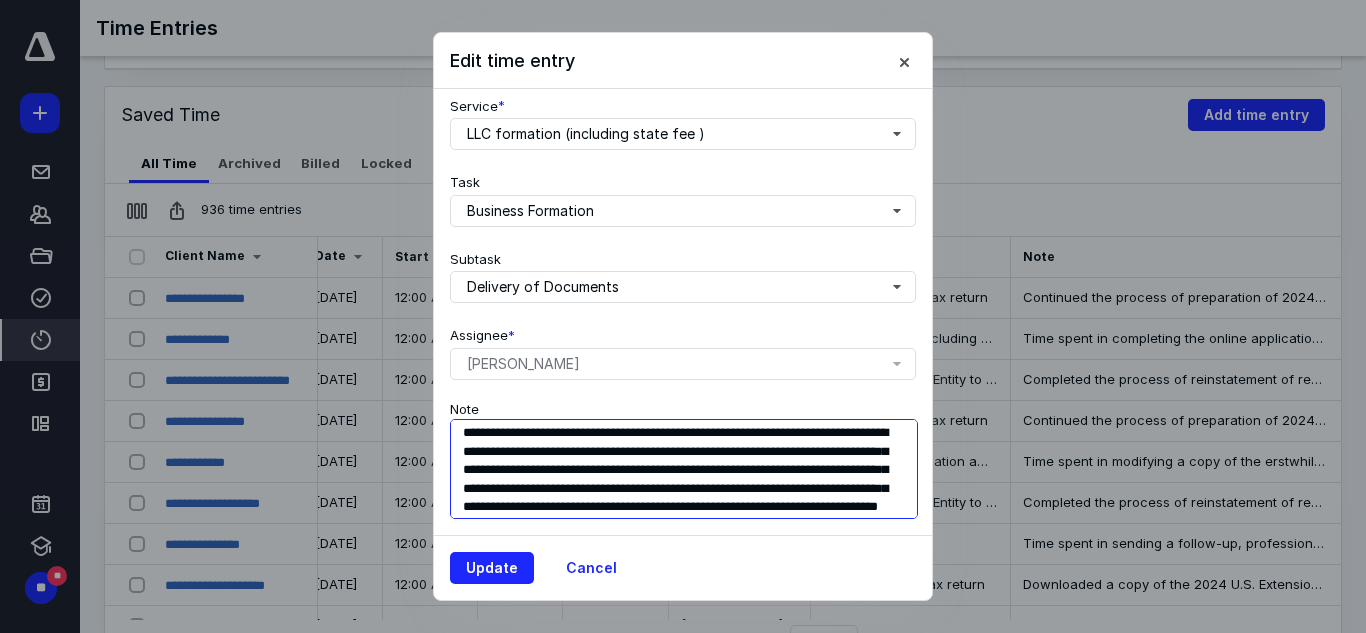 drag, startPoint x: 466, startPoint y: 420, endPoint x: 796, endPoint y: 512, distance: 342.5843 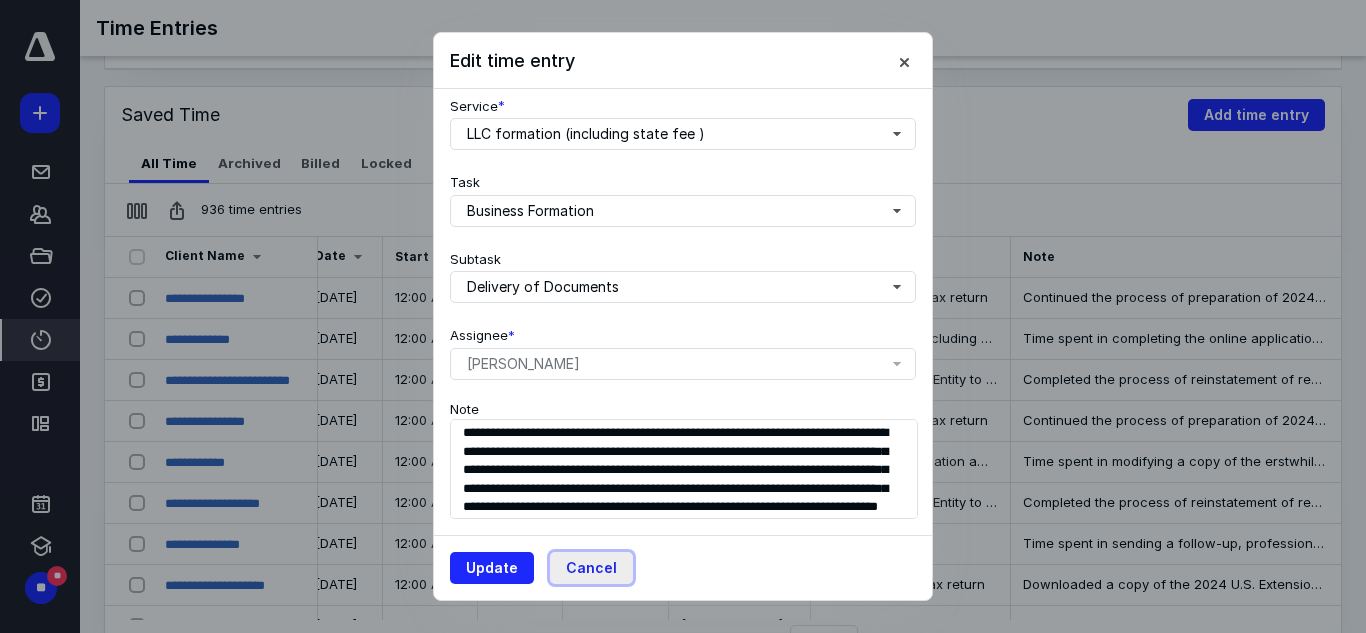 click on "Cancel" at bounding box center (591, 568) 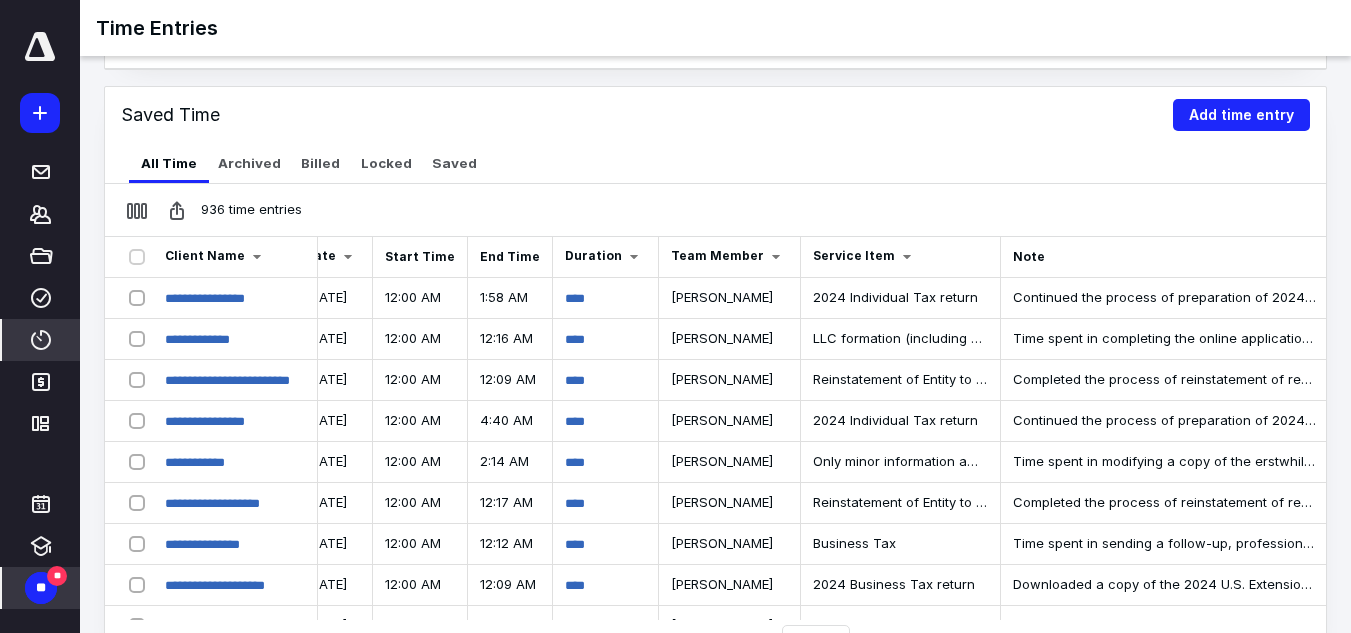 click on "** **" at bounding box center [41, 588] 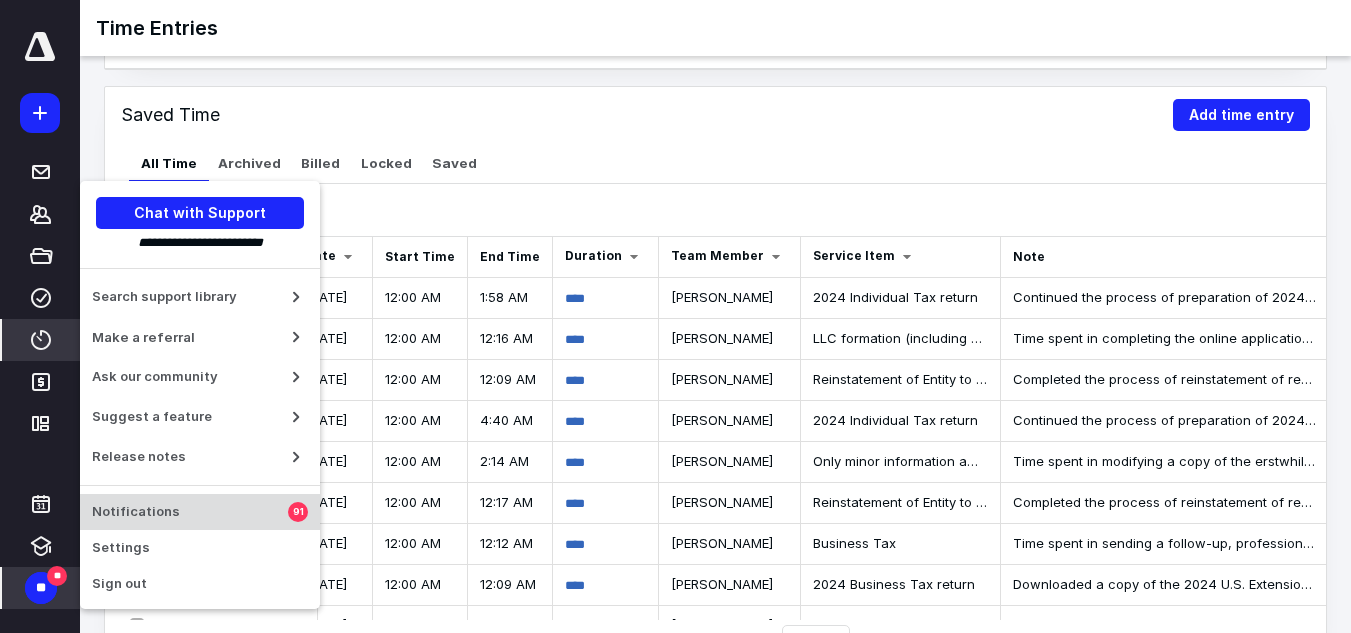 click on "Notifications" at bounding box center (190, 512) 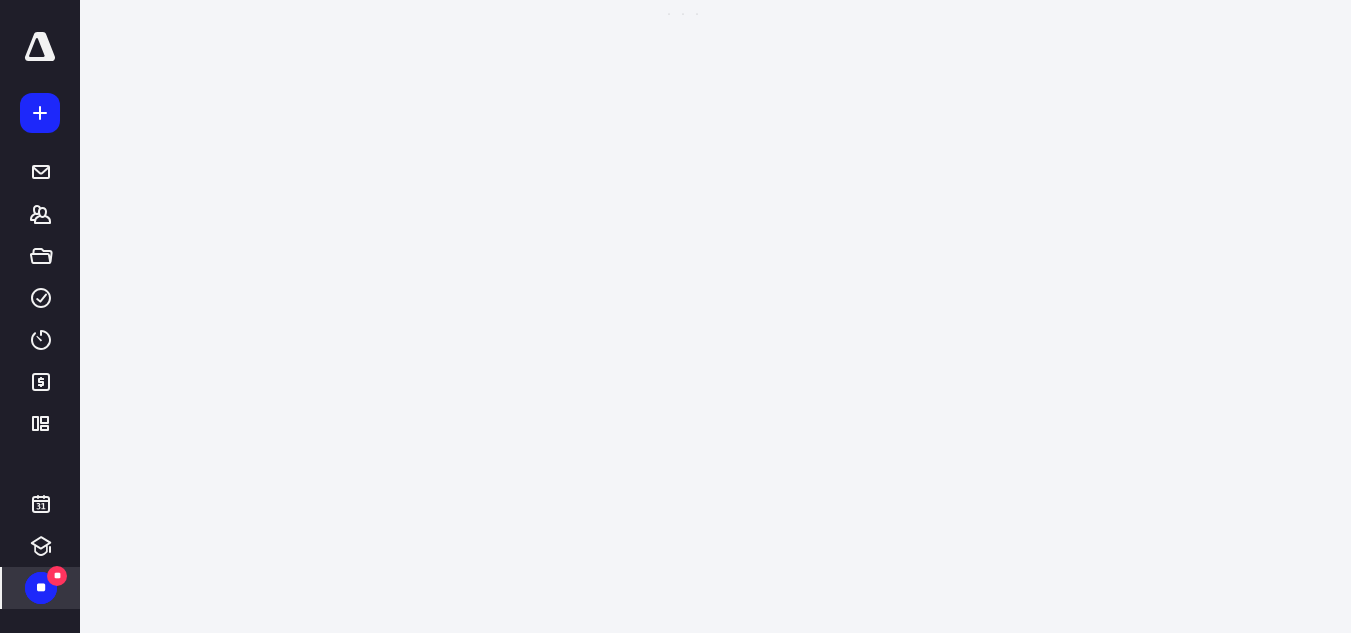 scroll, scrollTop: 0, scrollLeft: 0, axis: both 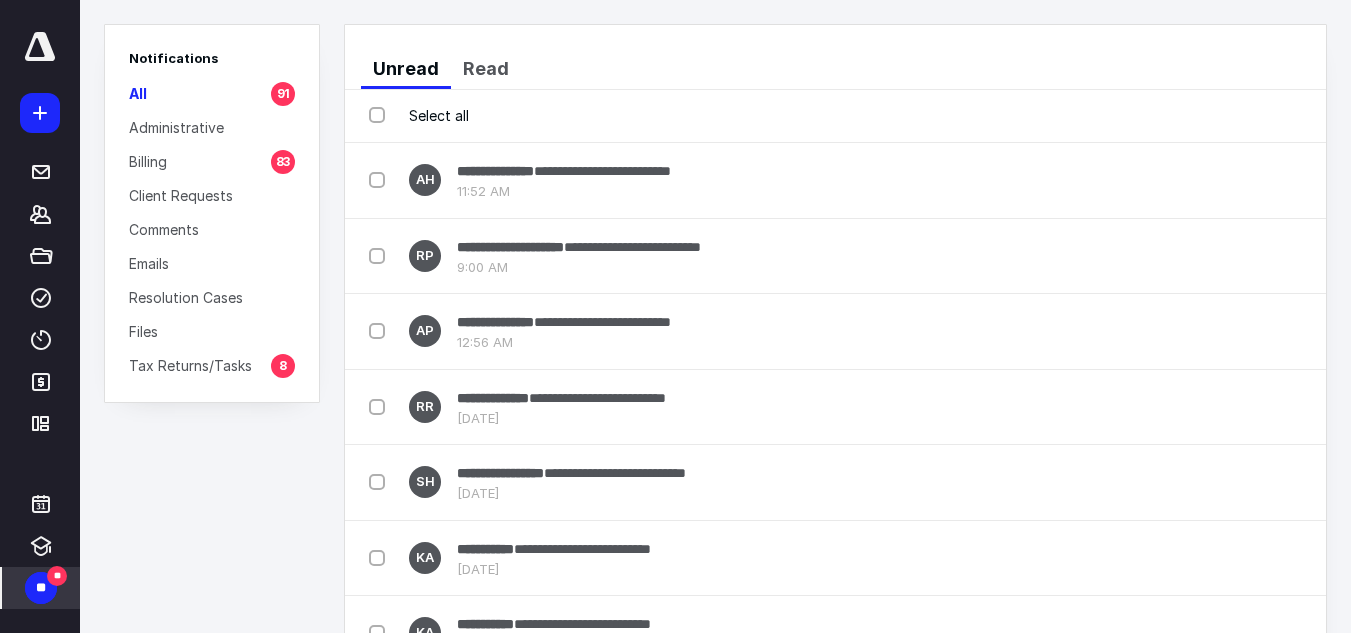 click on "8" at bounding box center [283, 366] 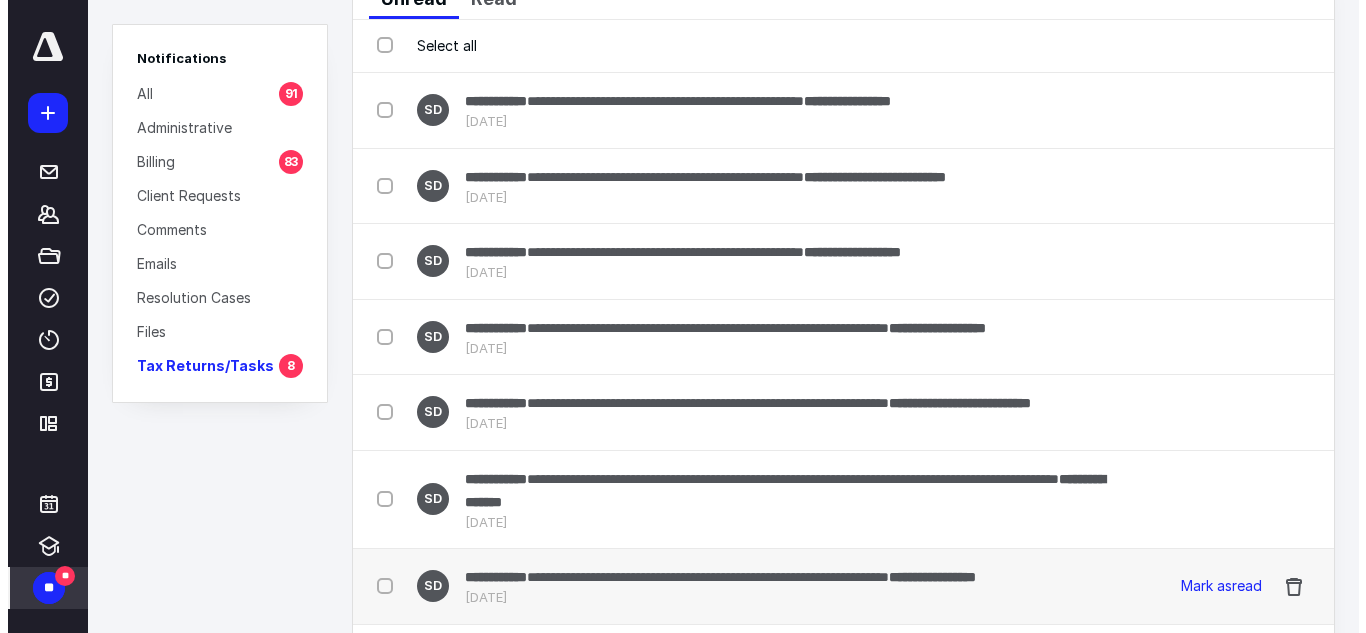 scroll, scrollTop: 0, scrollLeft: 0, axis: both 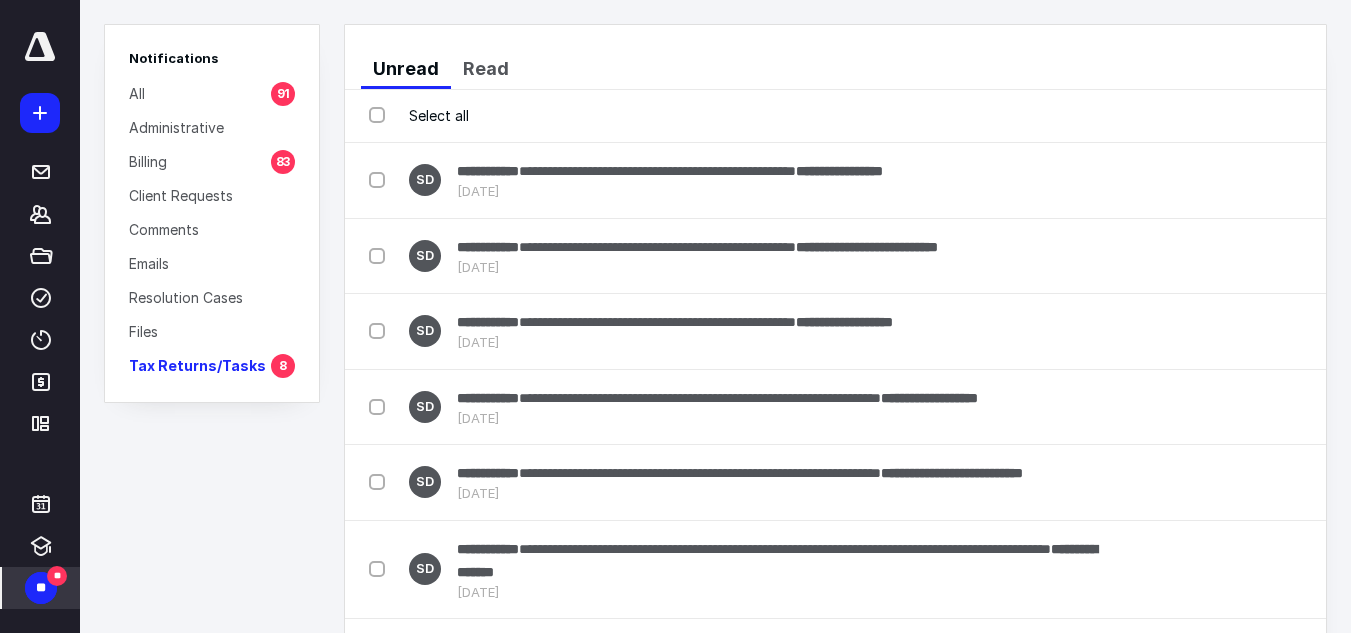 click on "91" at bounding box center (283, 94) 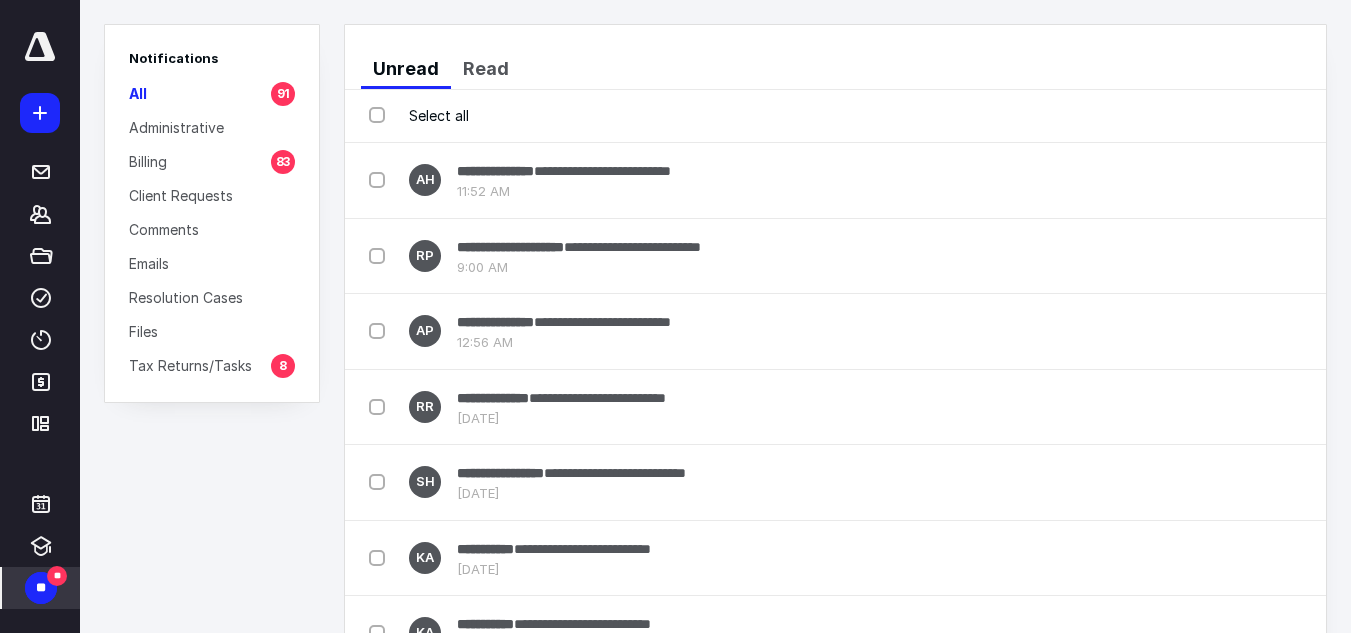 click on "Select all" at bounding box center (419, 115) 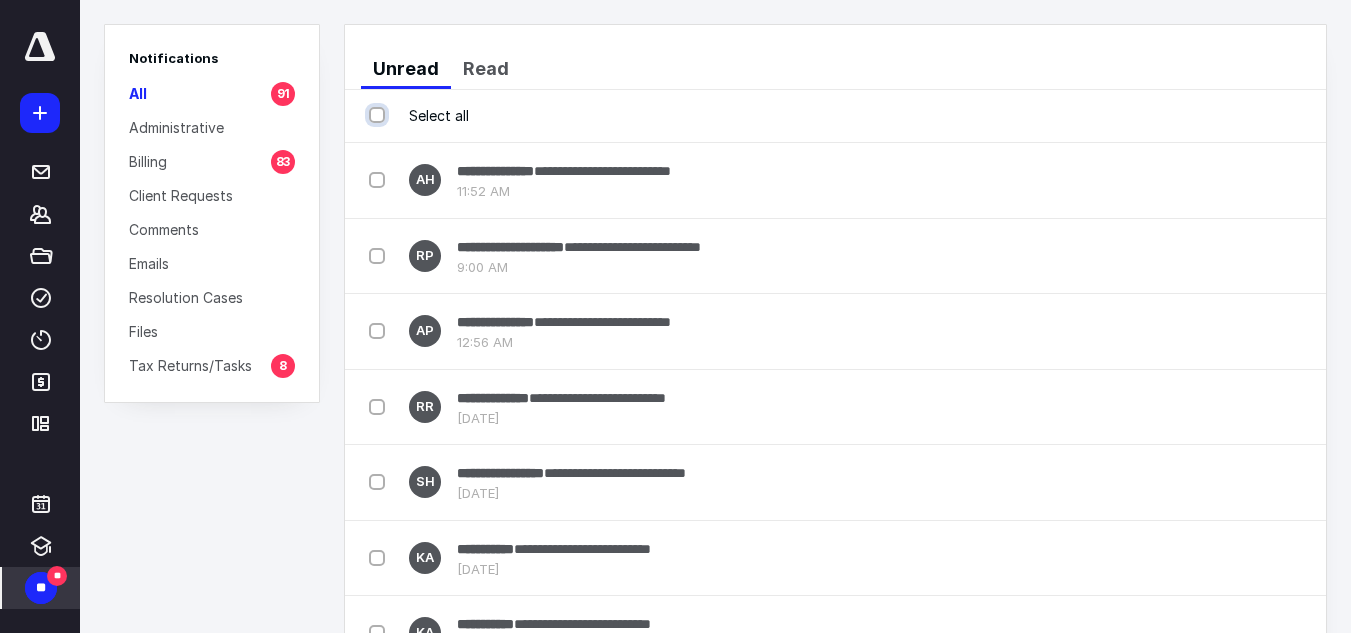 click on "Select all" at bounding box center [379, 115] 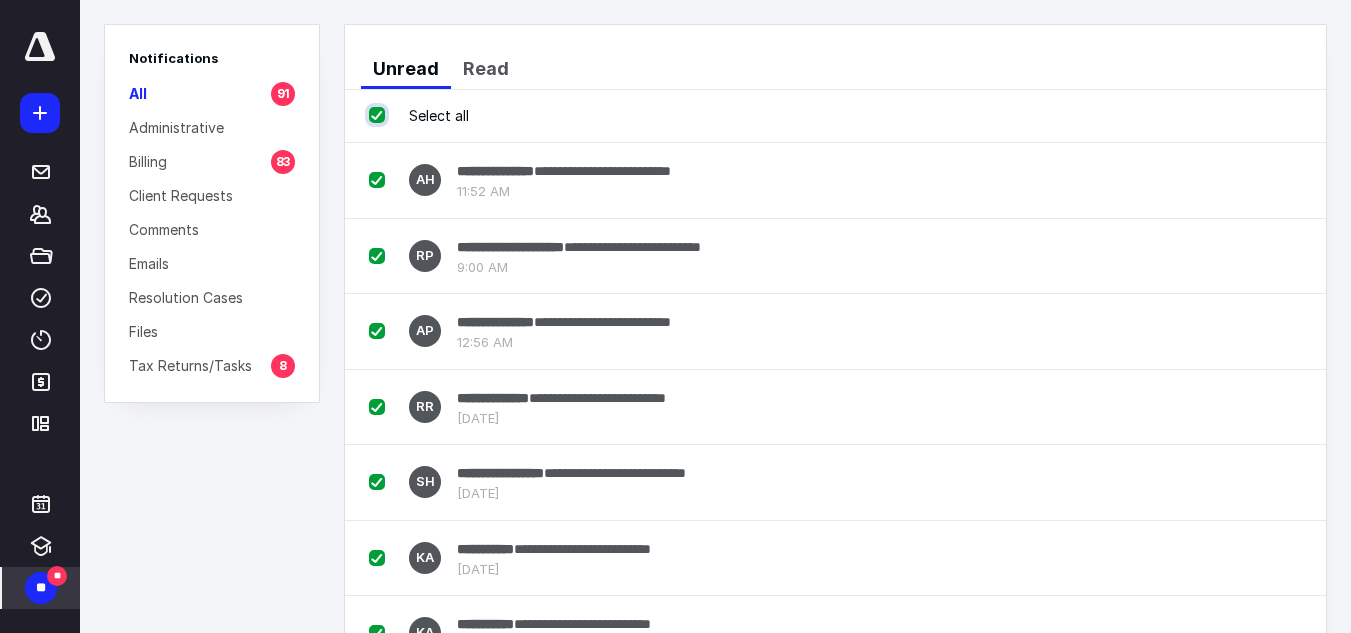 checkbox on "true" 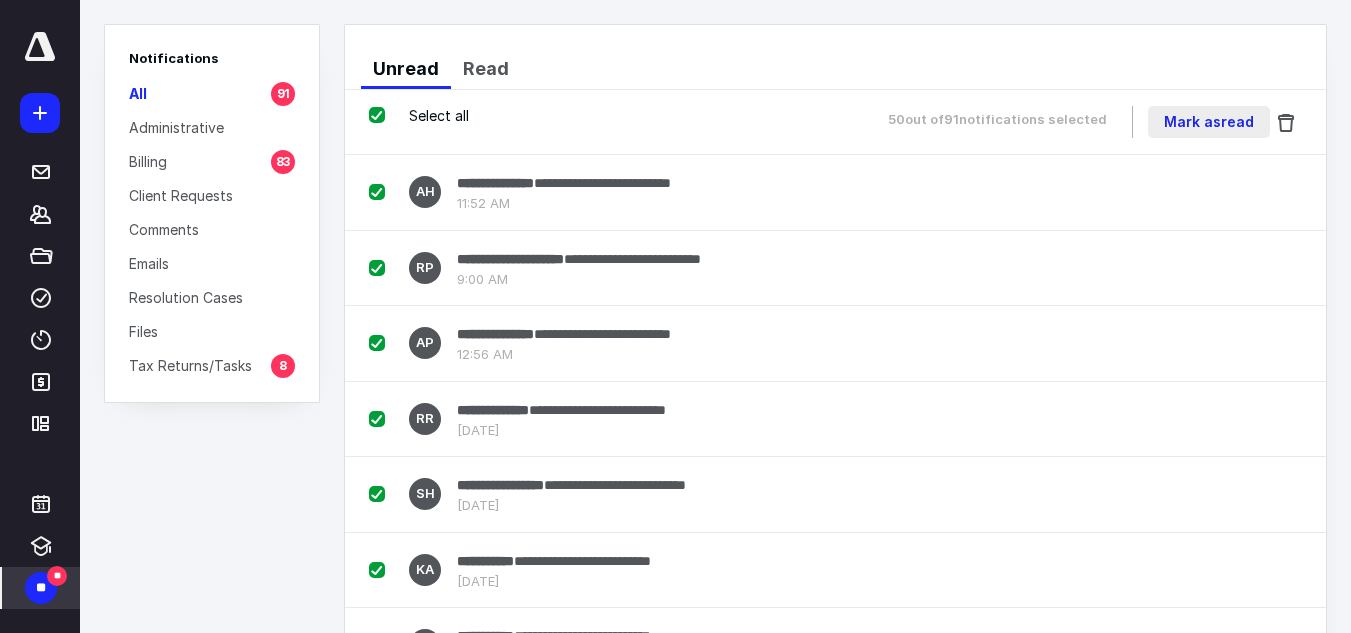 click on "Mark as  read" at bounding box center [1209, 122] 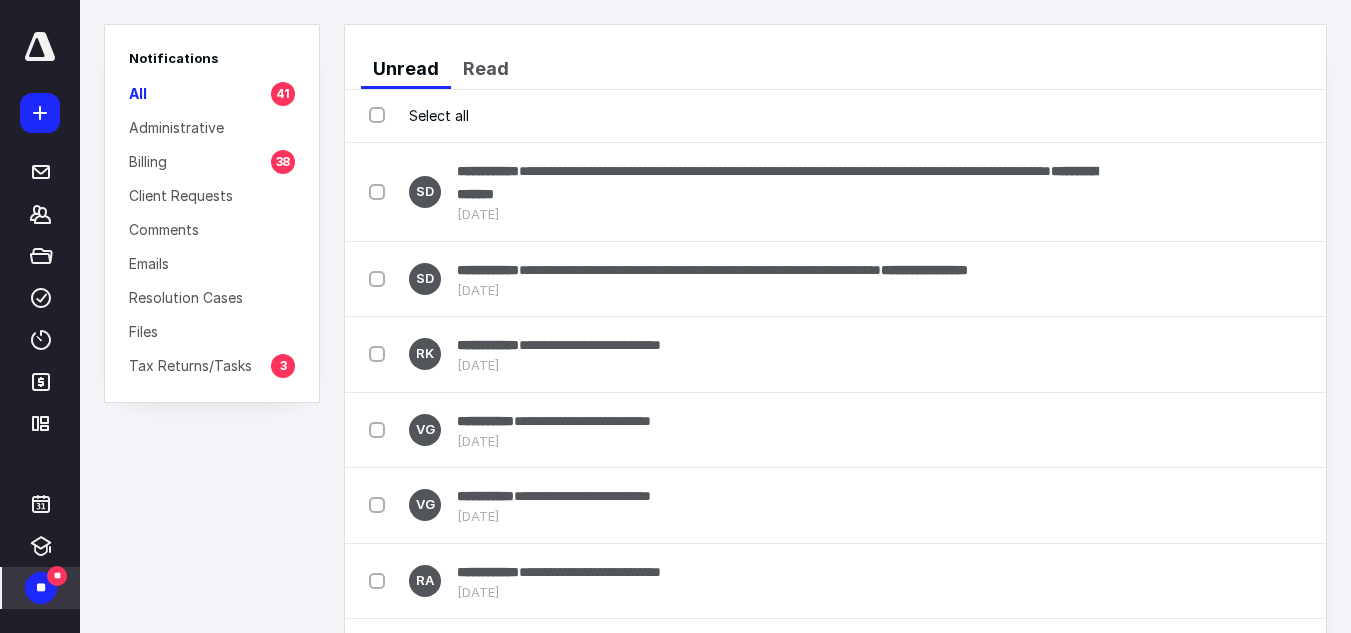 click on "Select all" at bounding box center [419, 115] 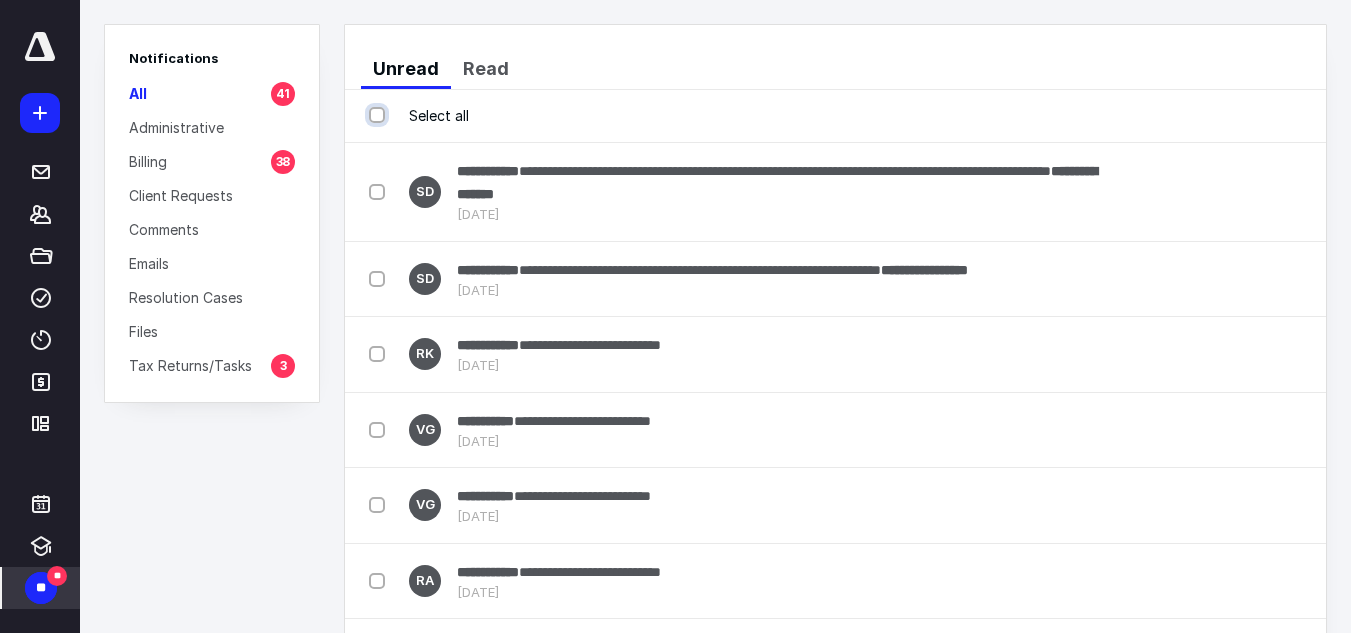 click on "Select all" at bounding box center [379, 115] 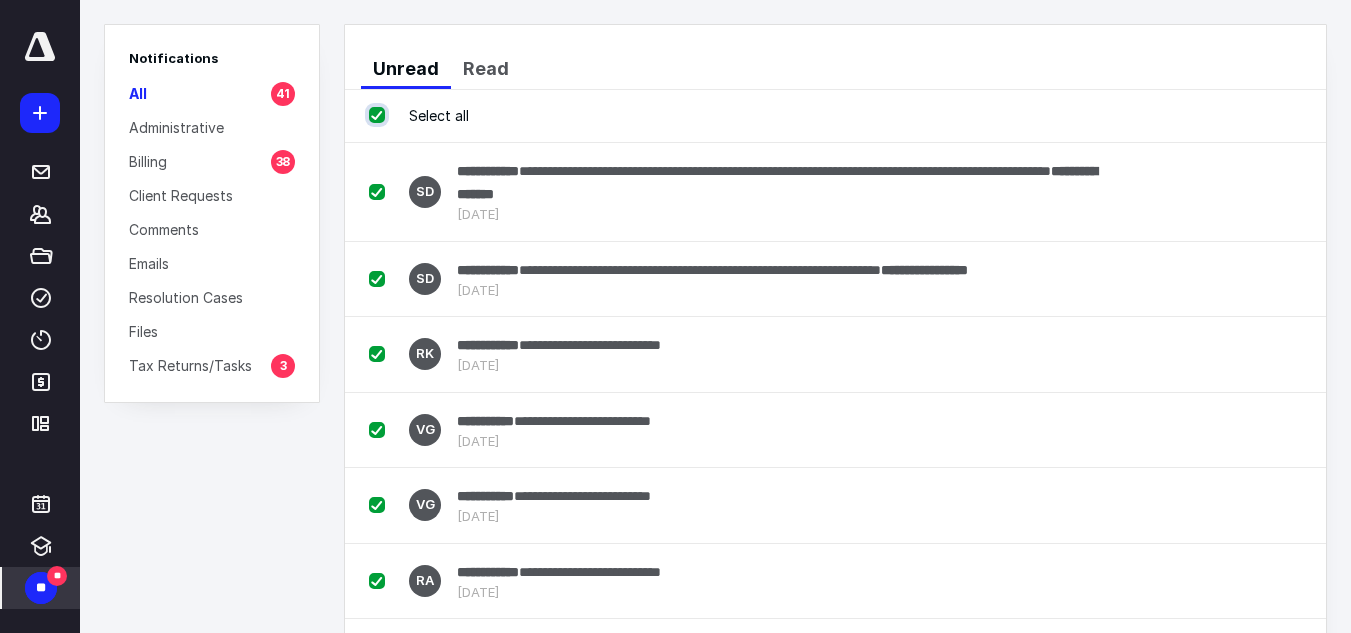 checkbox on "true" 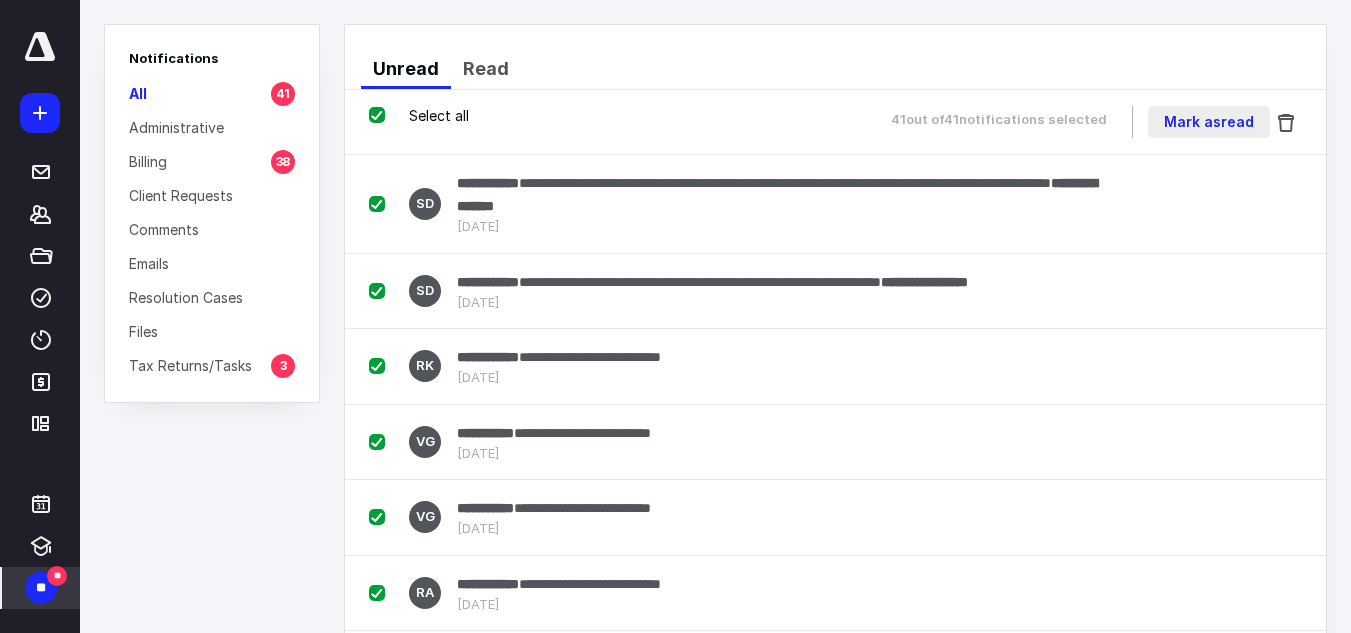 click on "Mark as  read" at bounding box center [1209, 122] 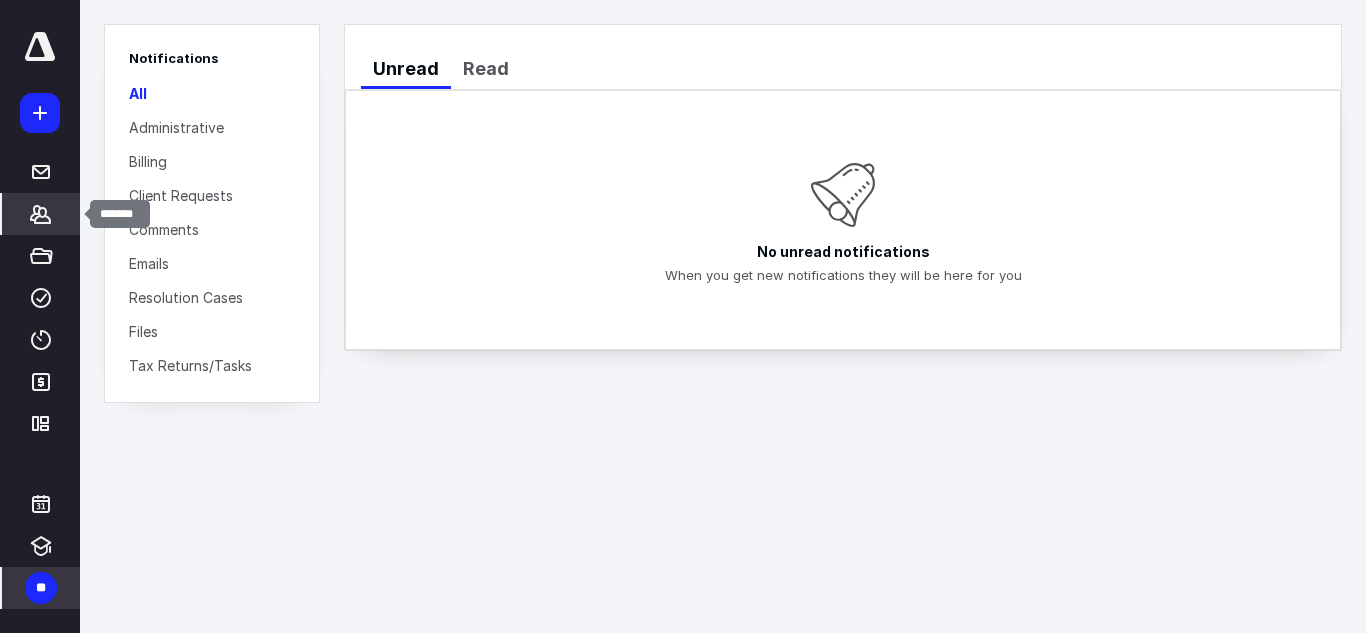 click 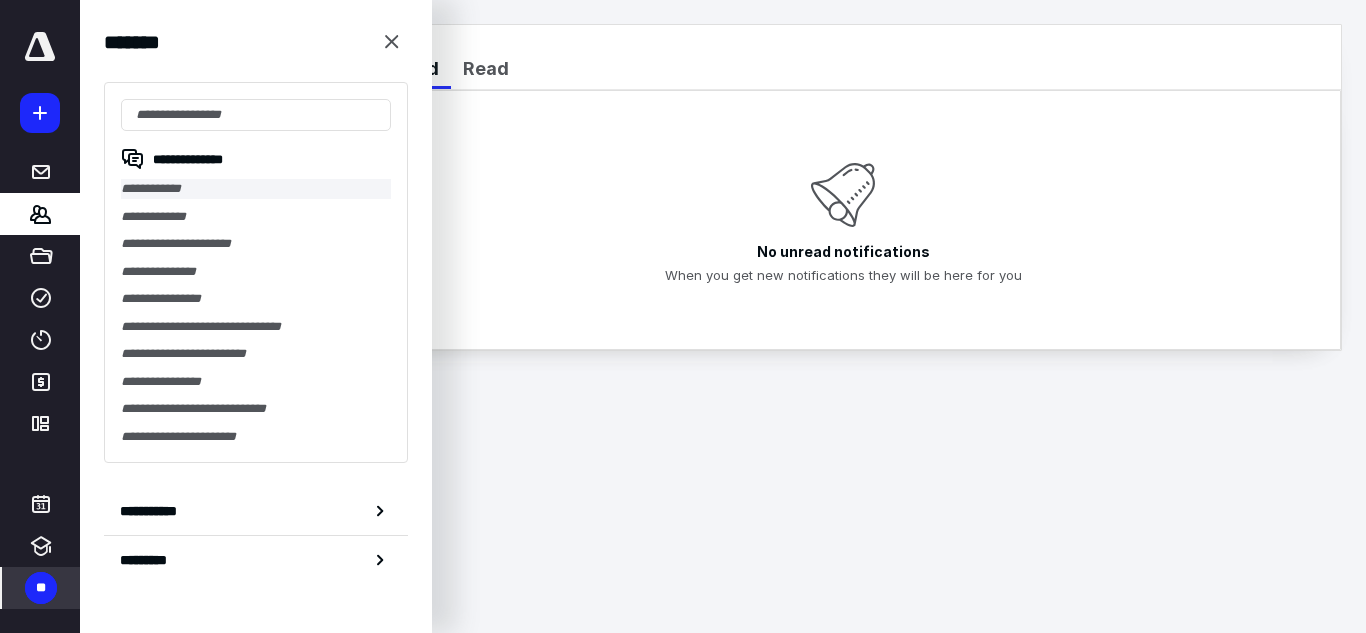 click on "**********" at bounding box center (256, 189) 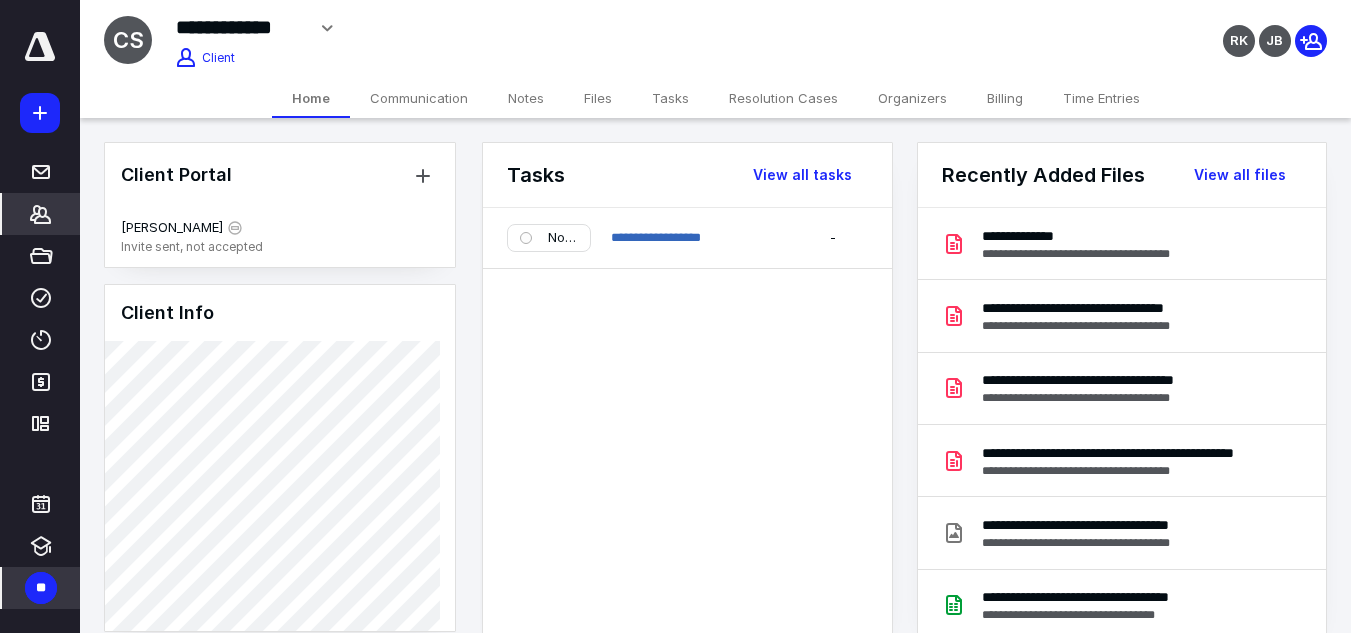 click on "**********" at bounding box center [687, 424] 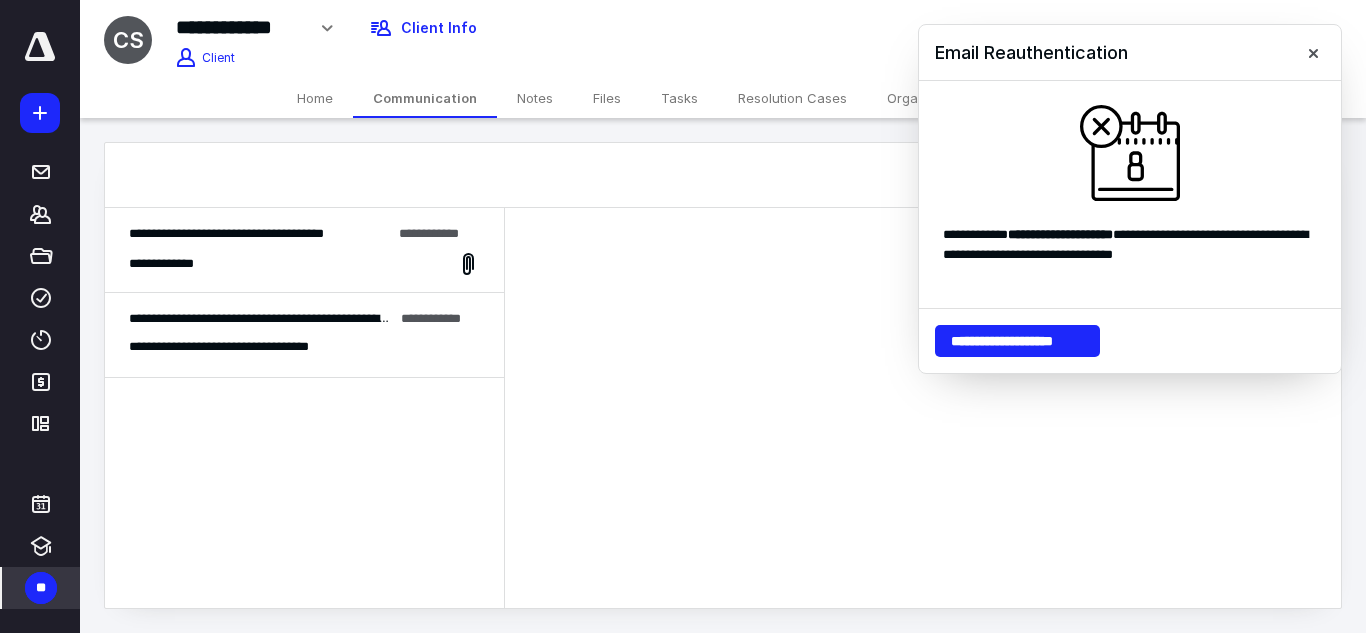 click on "**********" at bounding box center [304, 264] 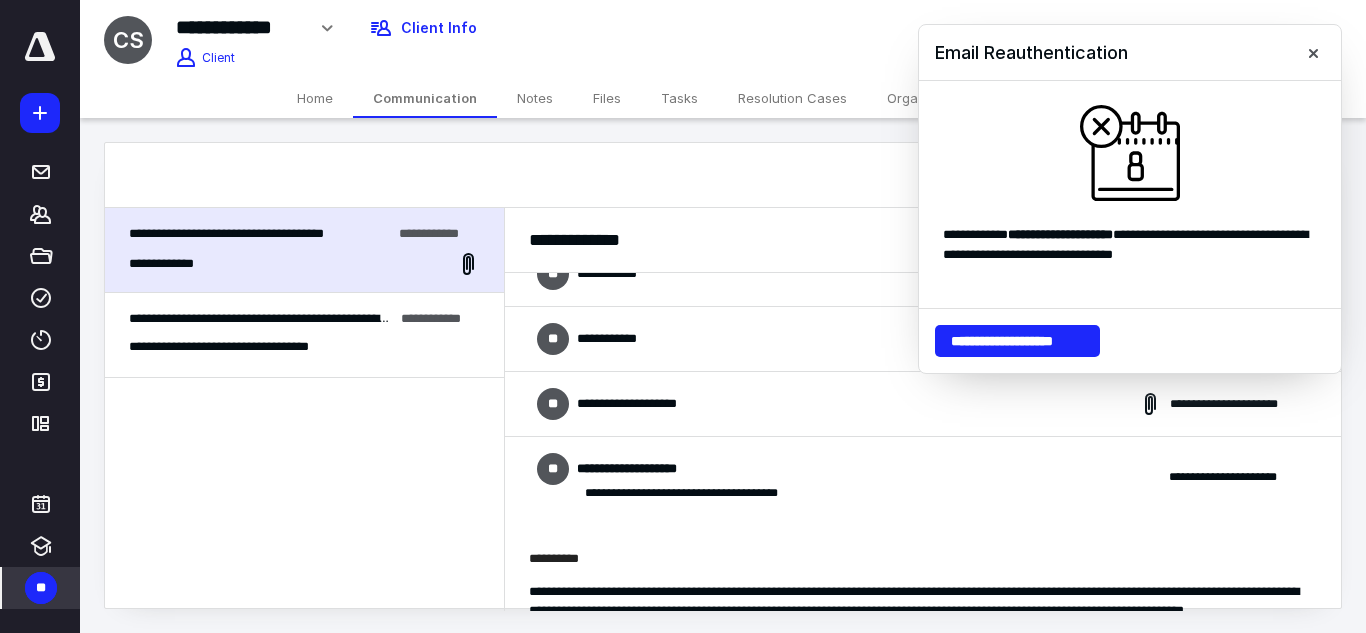 scroll, scrollTop: 1074, scrollLeft: 0, axis: vertical 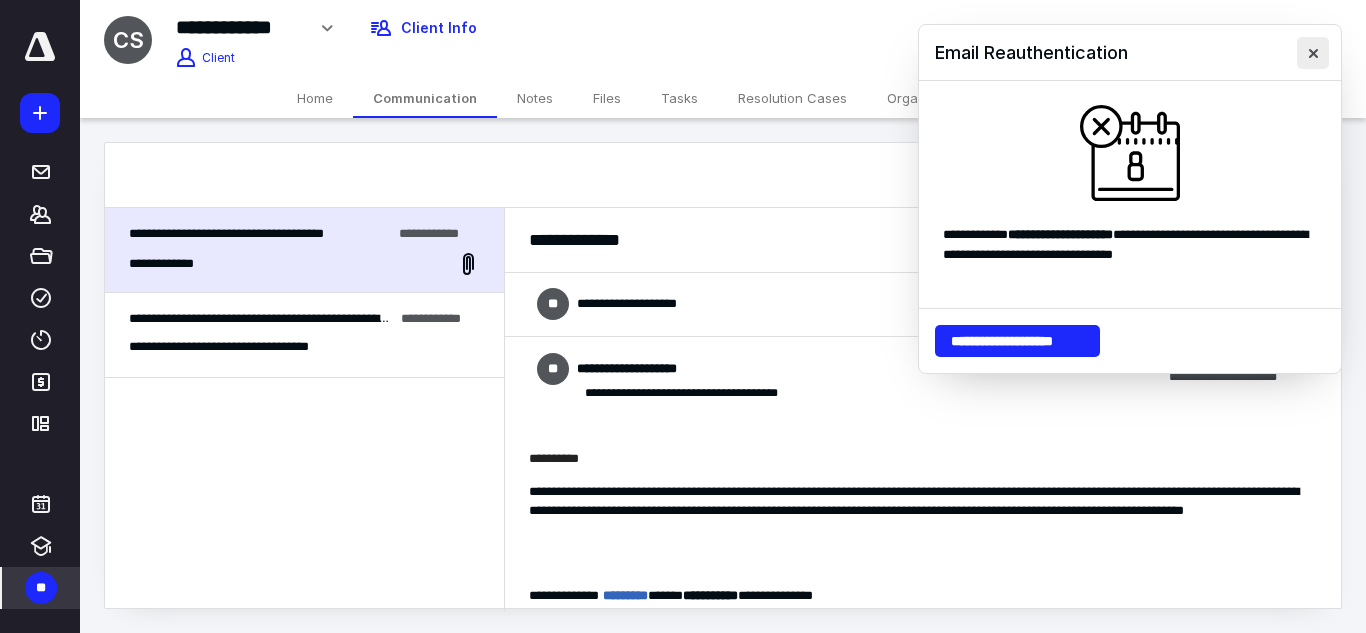 click at bounding box center [1313, 53] 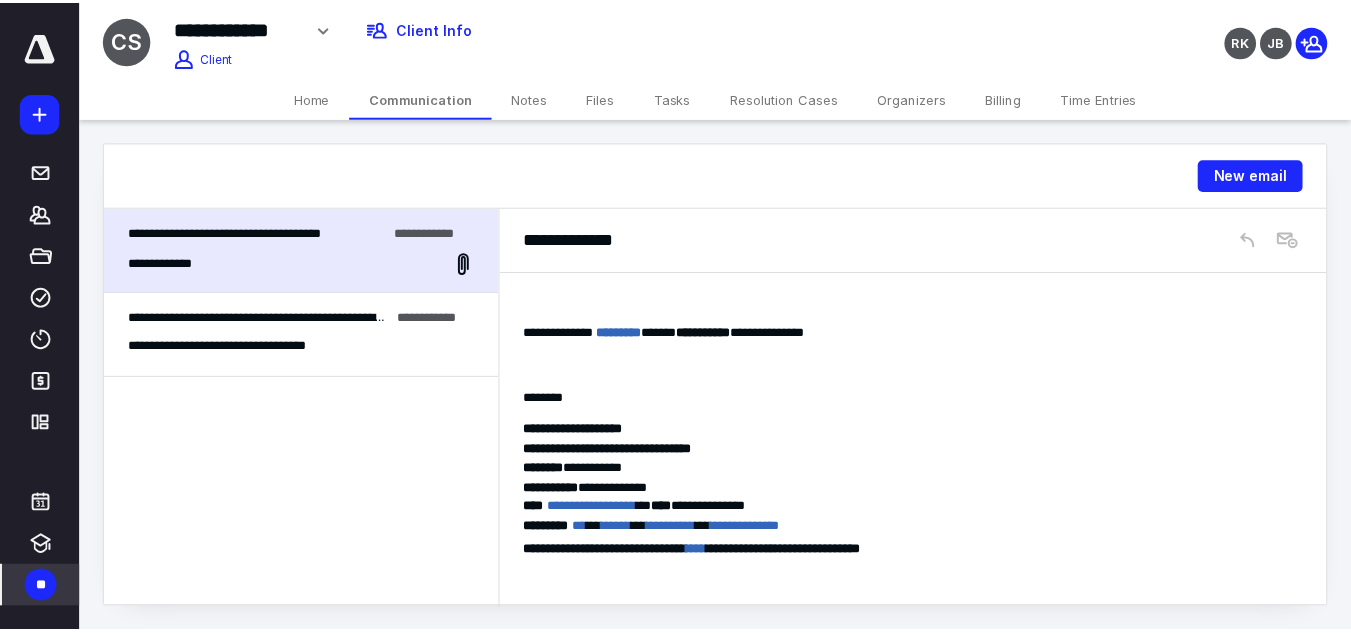 scroll, scrollTop: 1374, scrollLeft: 0, axis: vertical 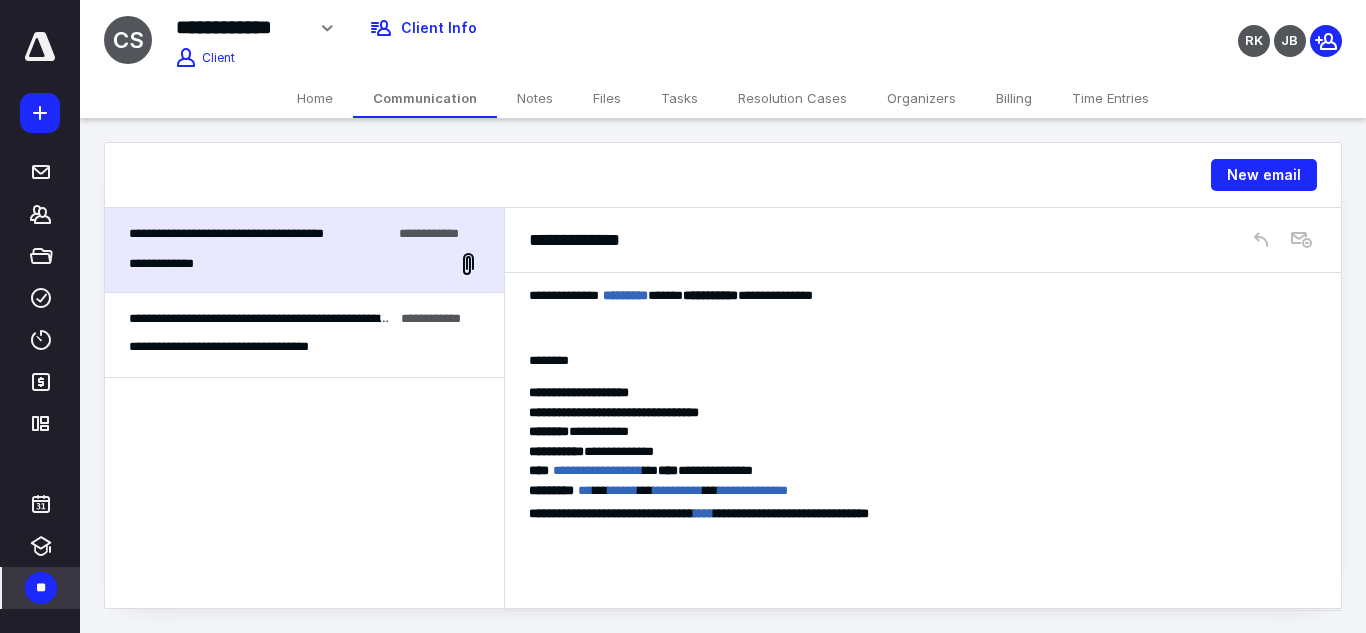 click on "Home" at bounding box center (315, 98) 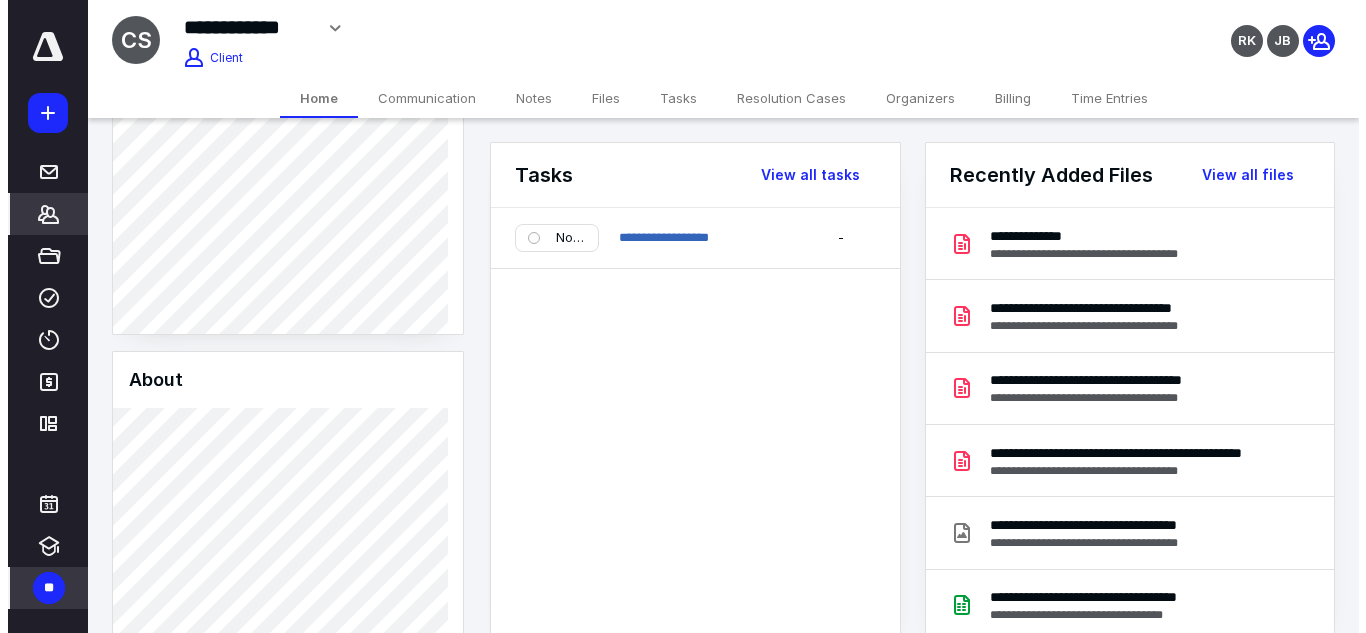 scroll, scrollTop: 300, scrollLeft: 0, axis: vertical 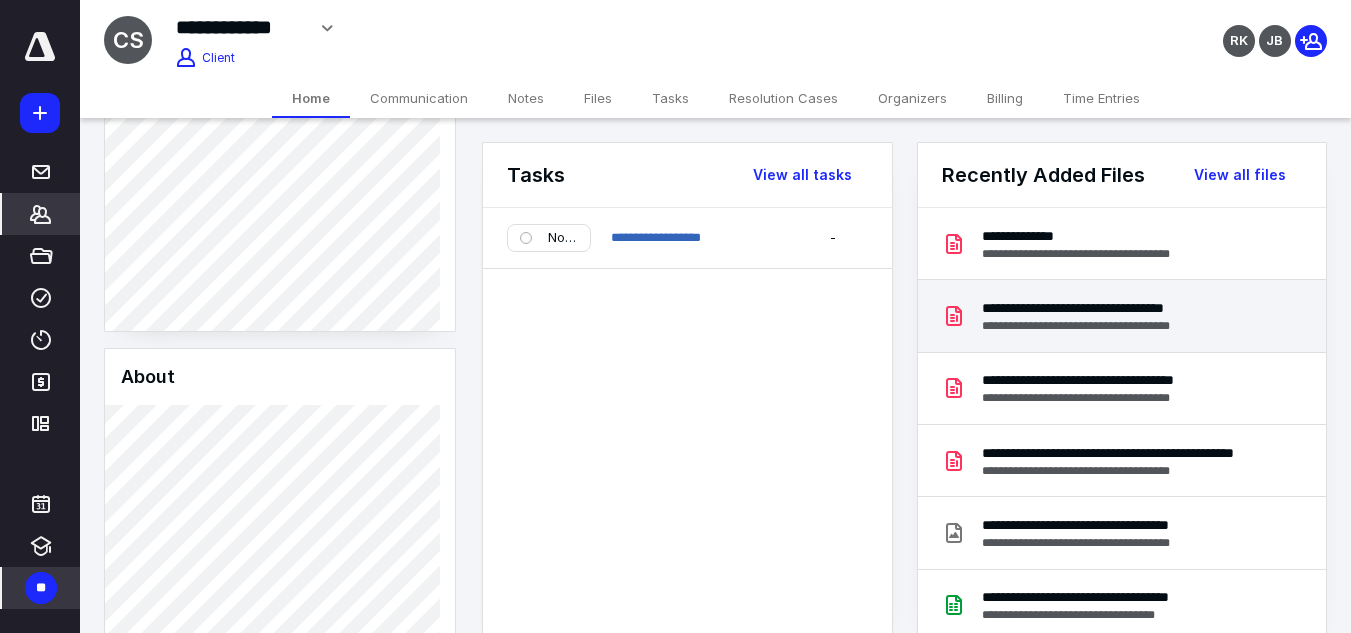 click on "**********" at bounding box center [1126, 308] 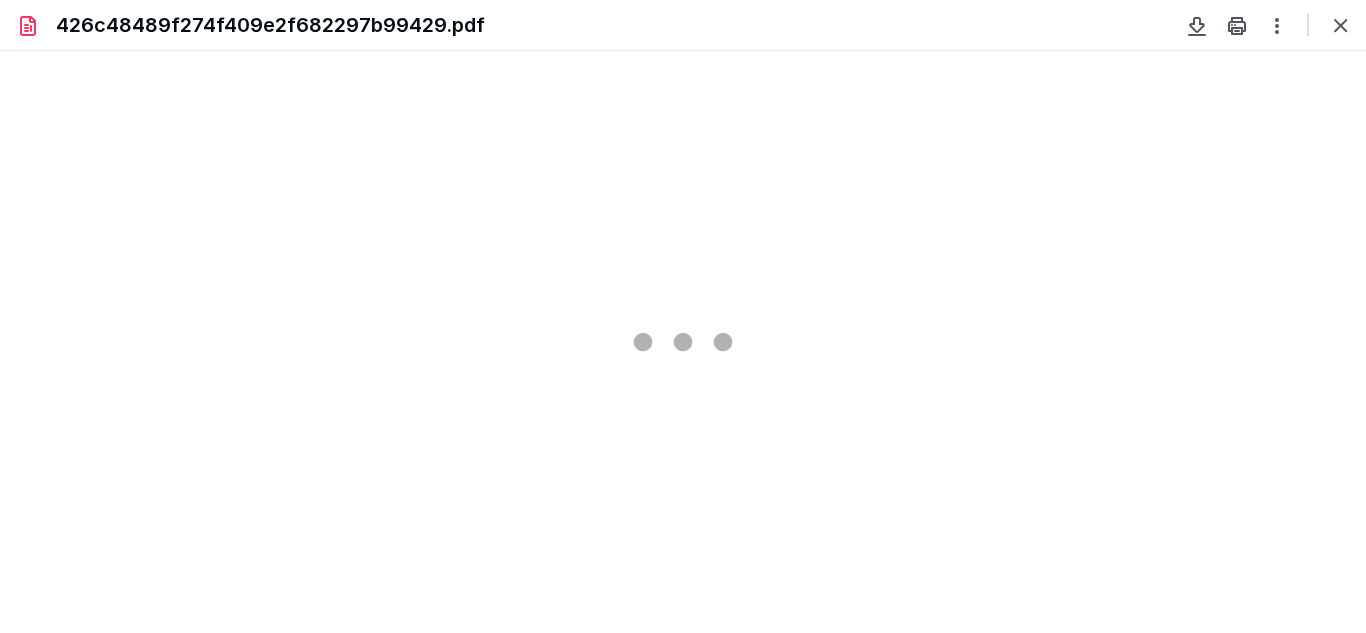 scroll, scrollTop: 0, scrollLeft: 0, axis: both 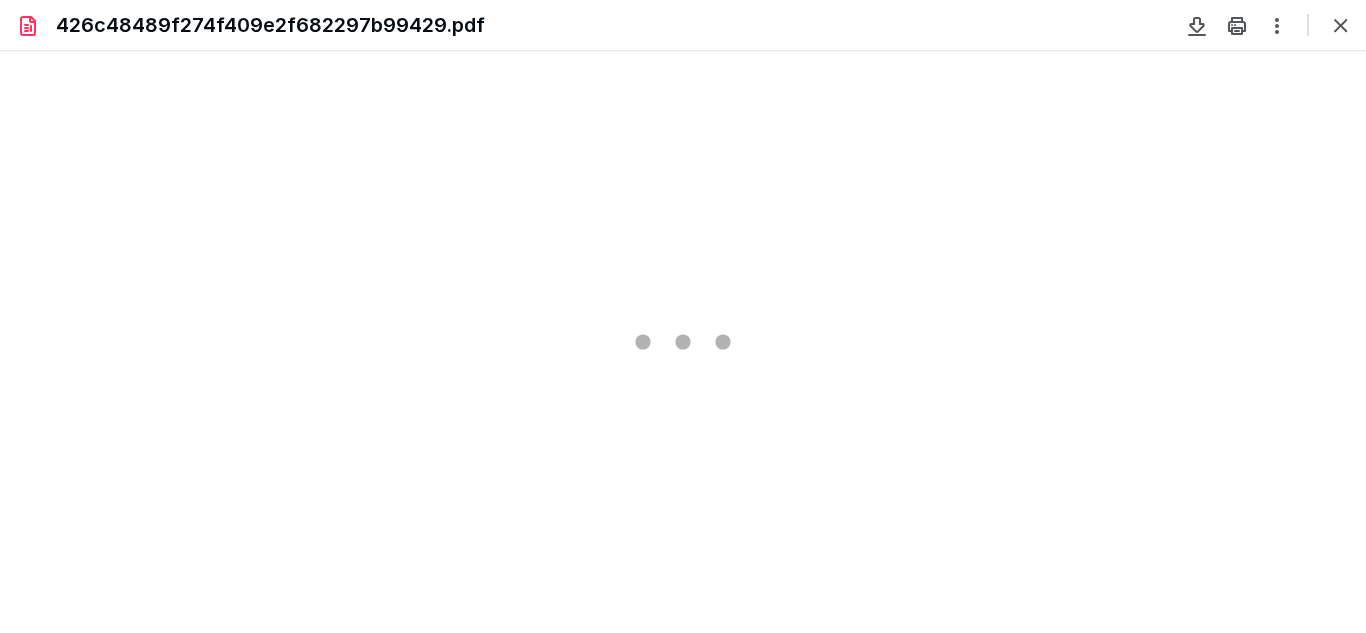 type on "69" 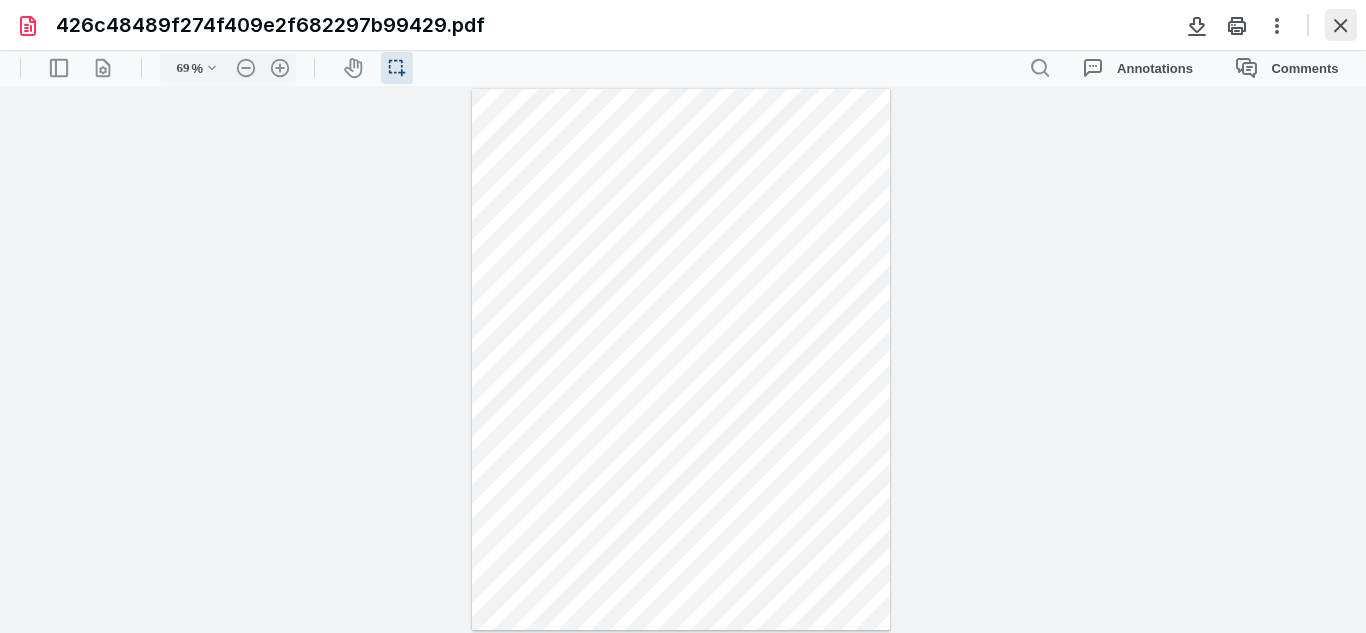 click at bounding box center (1341, 25) 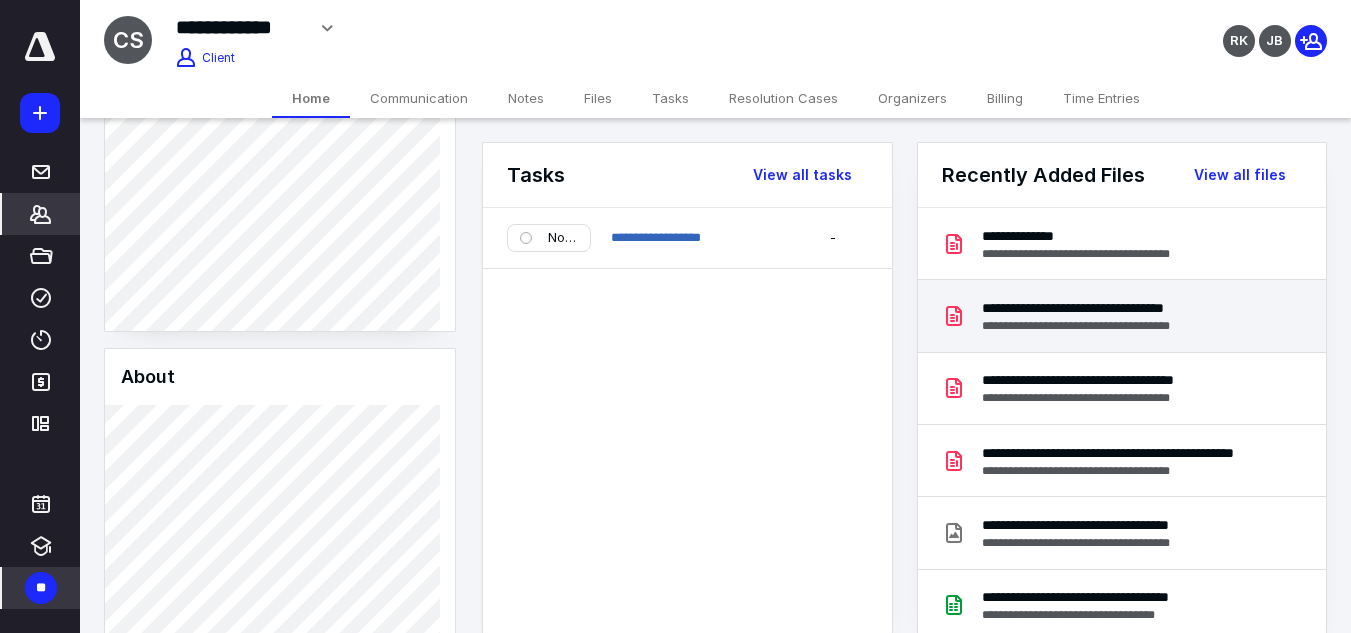 click on "**********" at bounding box center (1126, 308) 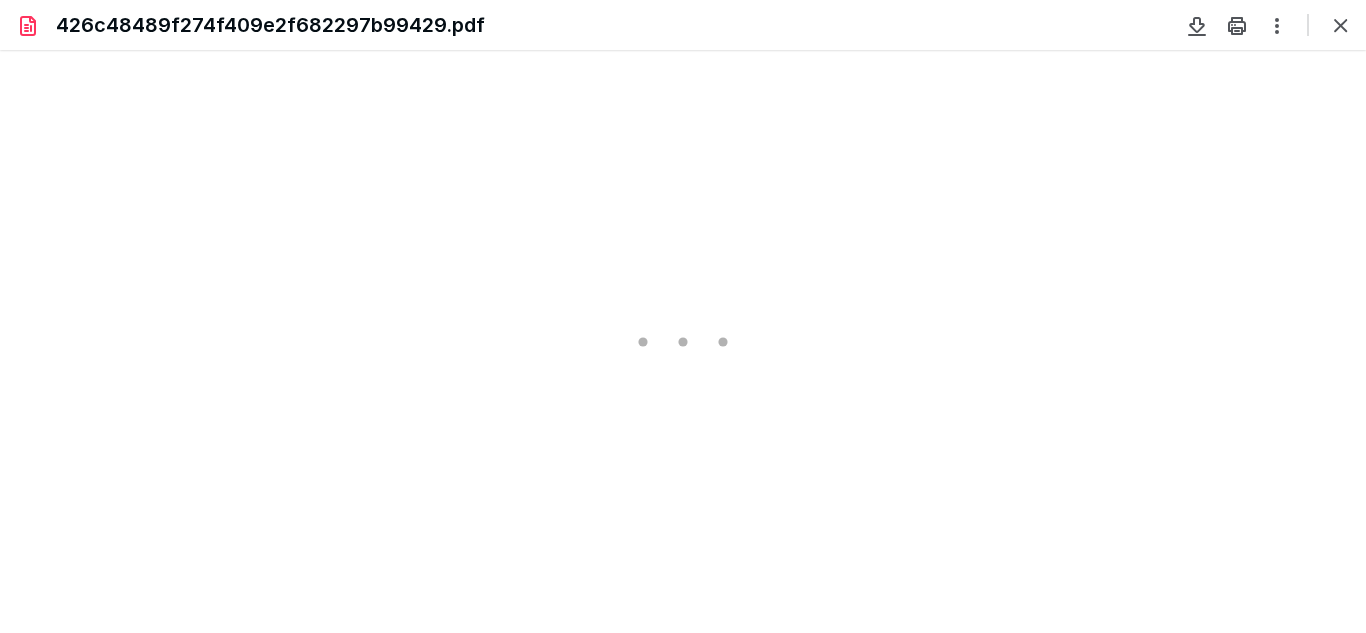 scroll, scrollTop: 0, scrollLeft: 0, axis: both 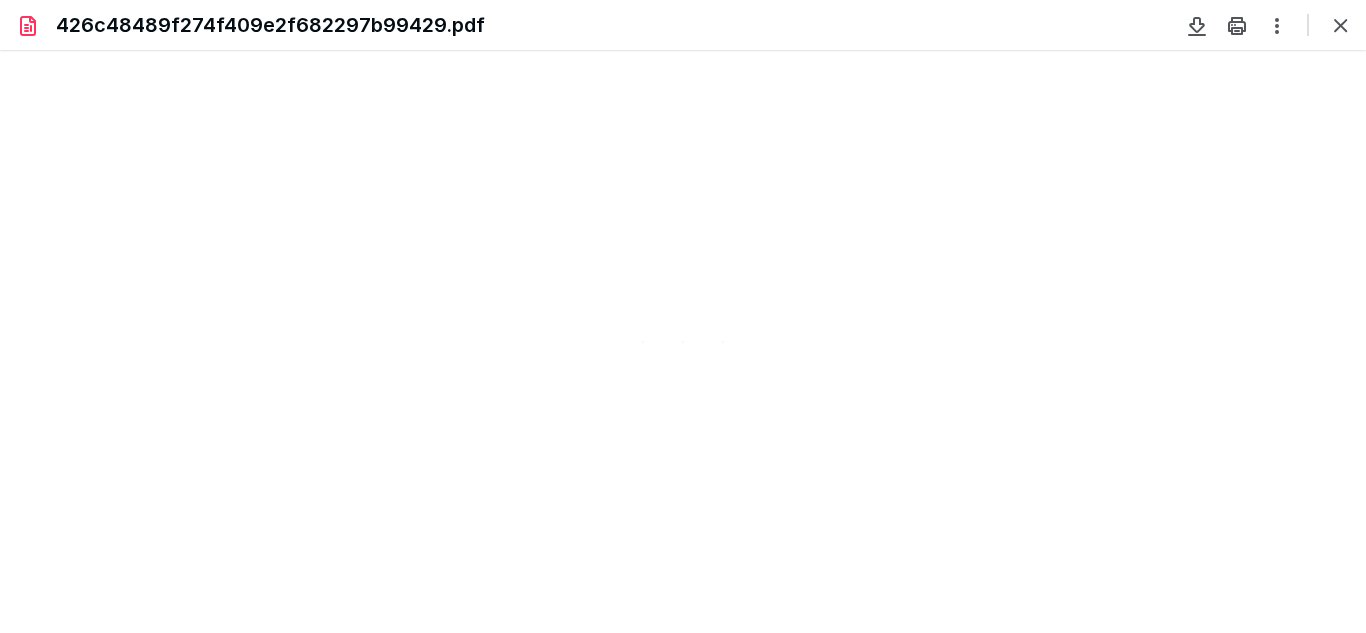 type on "69" 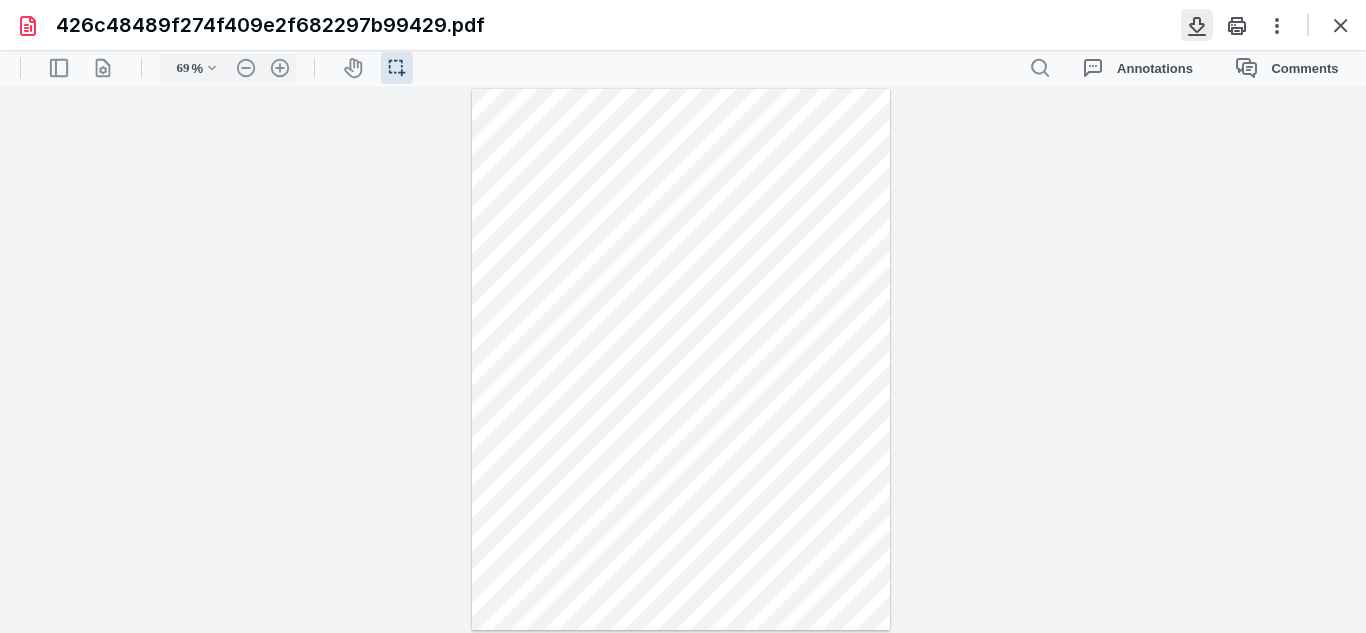 click at bounding box center [1197, 25] 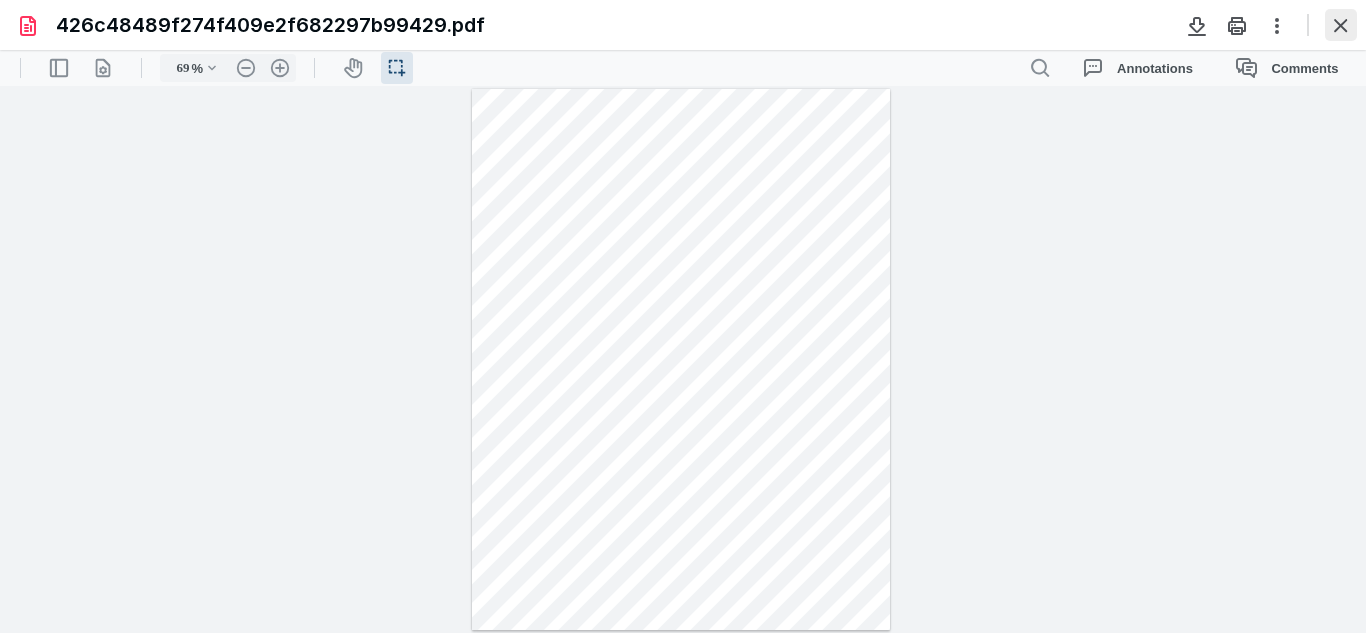 click at bounding box center (1341, 25) 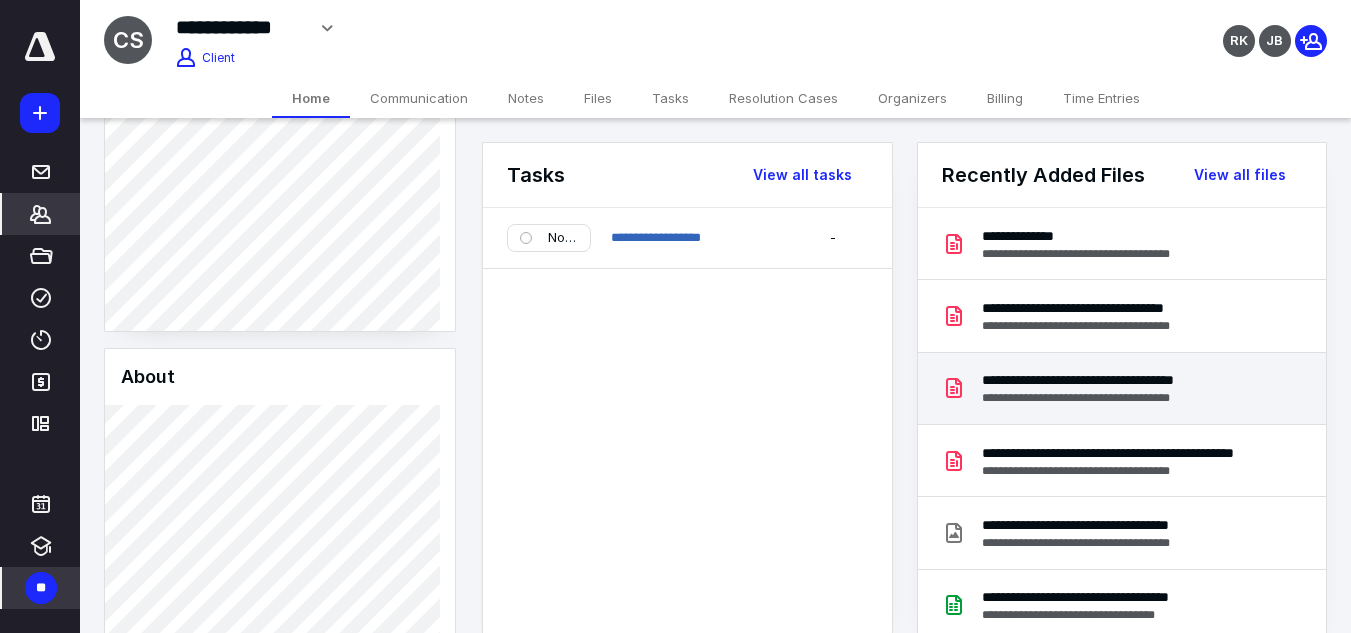 click on "**********" at bounding box center (1122, 389) 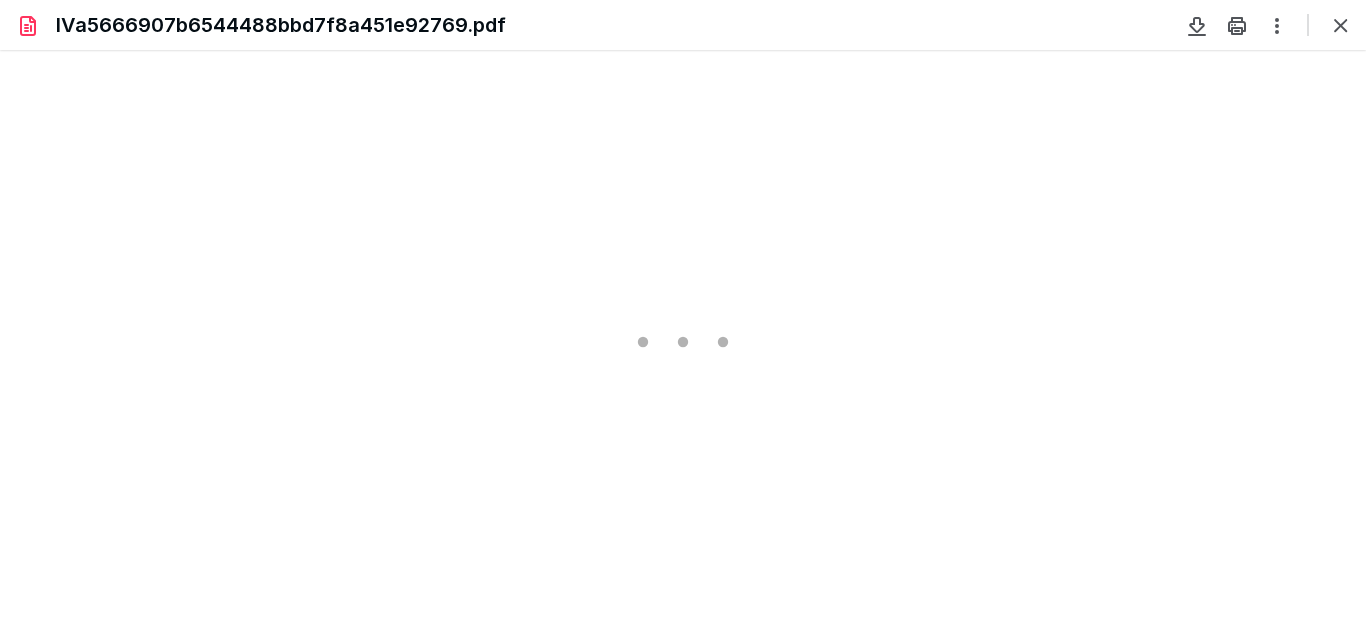 scroll, scrollTop: 0, scrollLeft: 0, axis: both 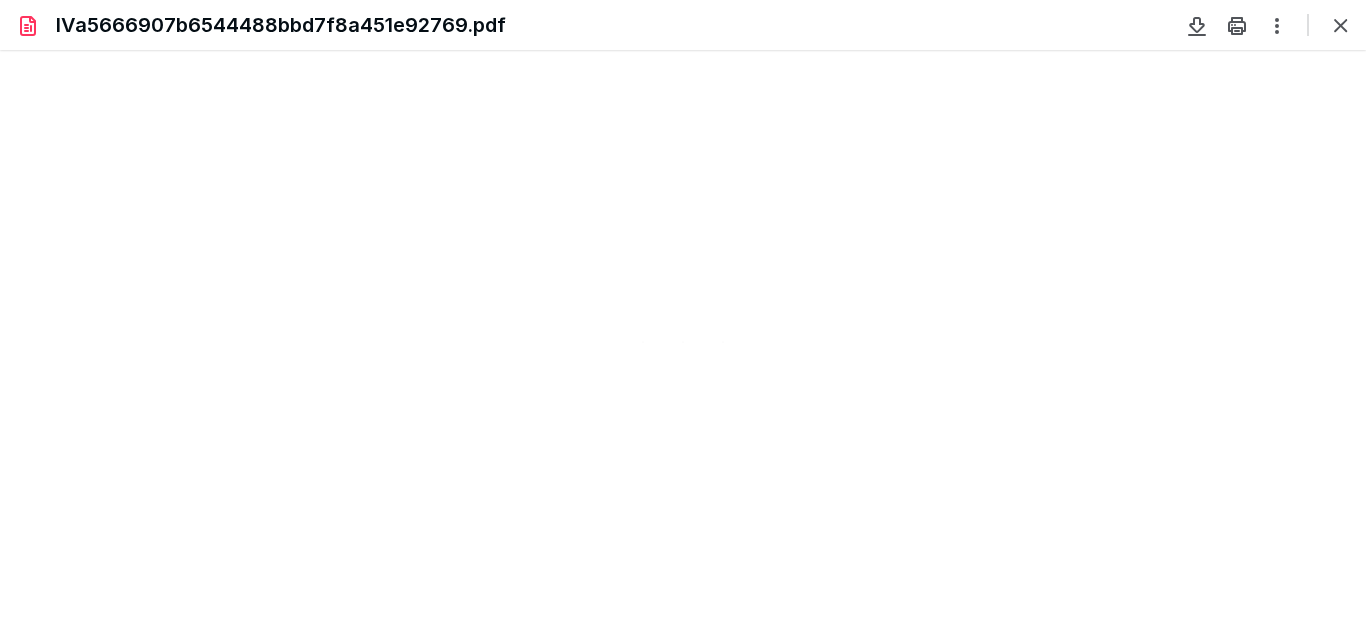 type on "70" 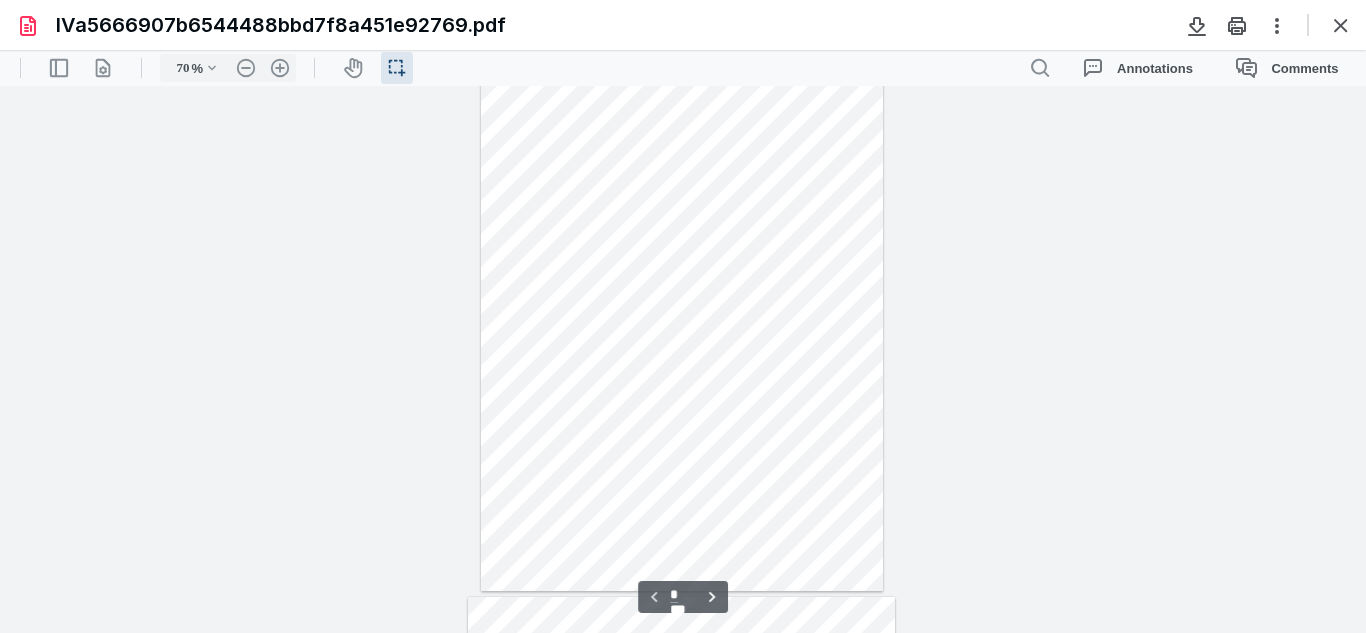 scroll, scrollTop: 0, scrollLeft: 0, axis: both 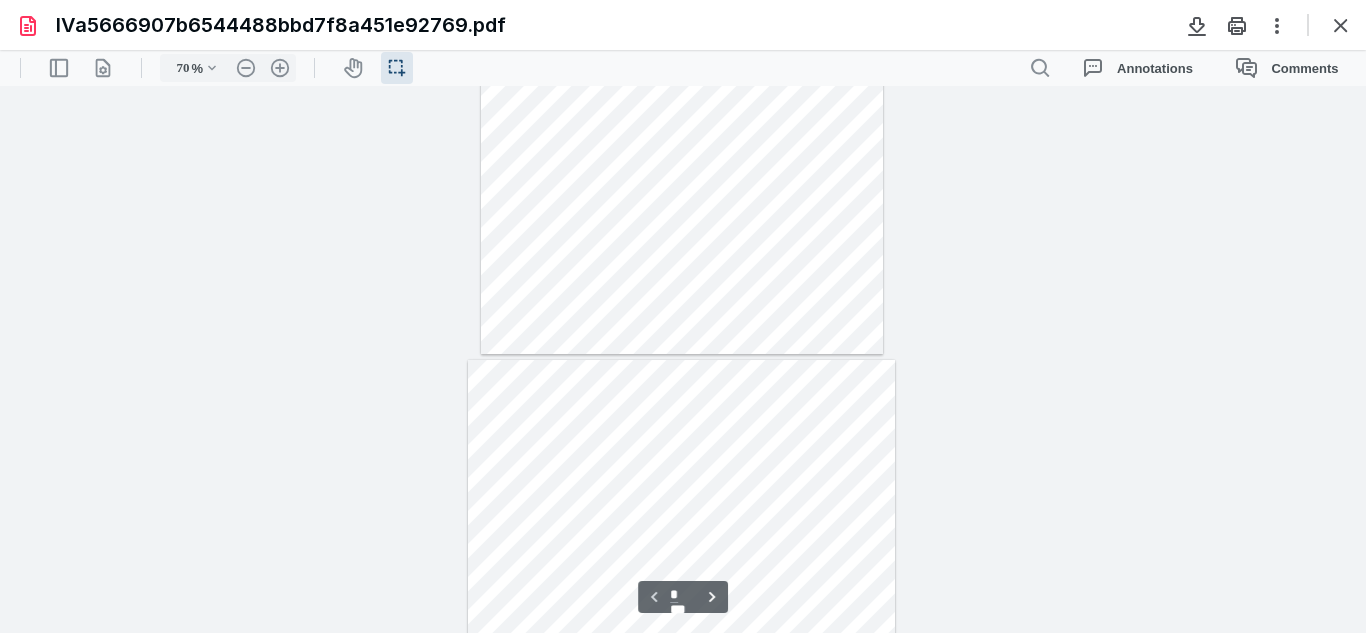 type on "*" 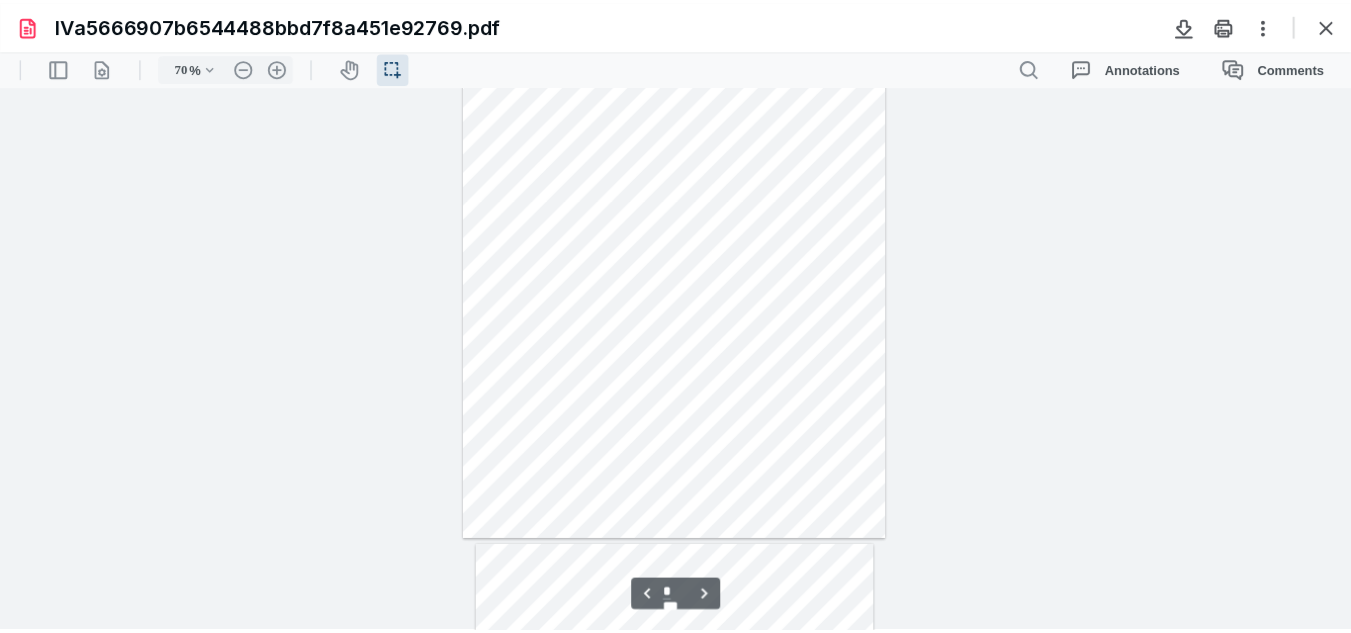 scroll, scrollTop: 700, scrollLeft: 0, axis: vertical 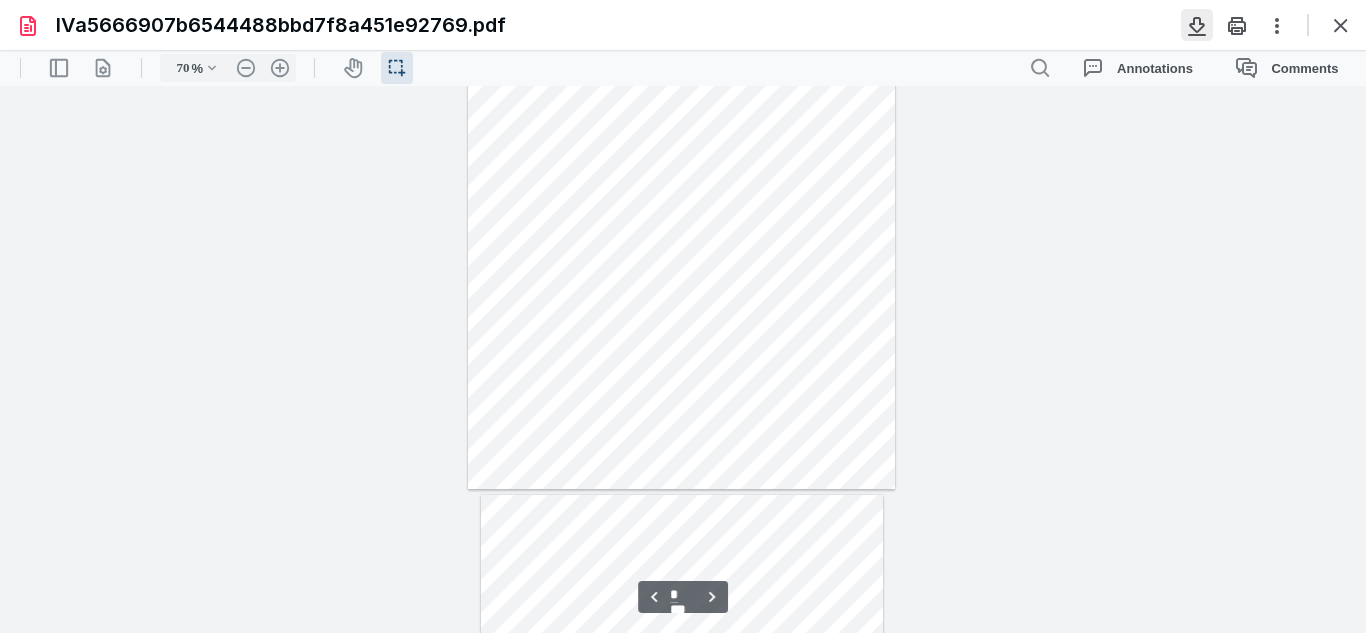 click at bounding box center (1197, 25) 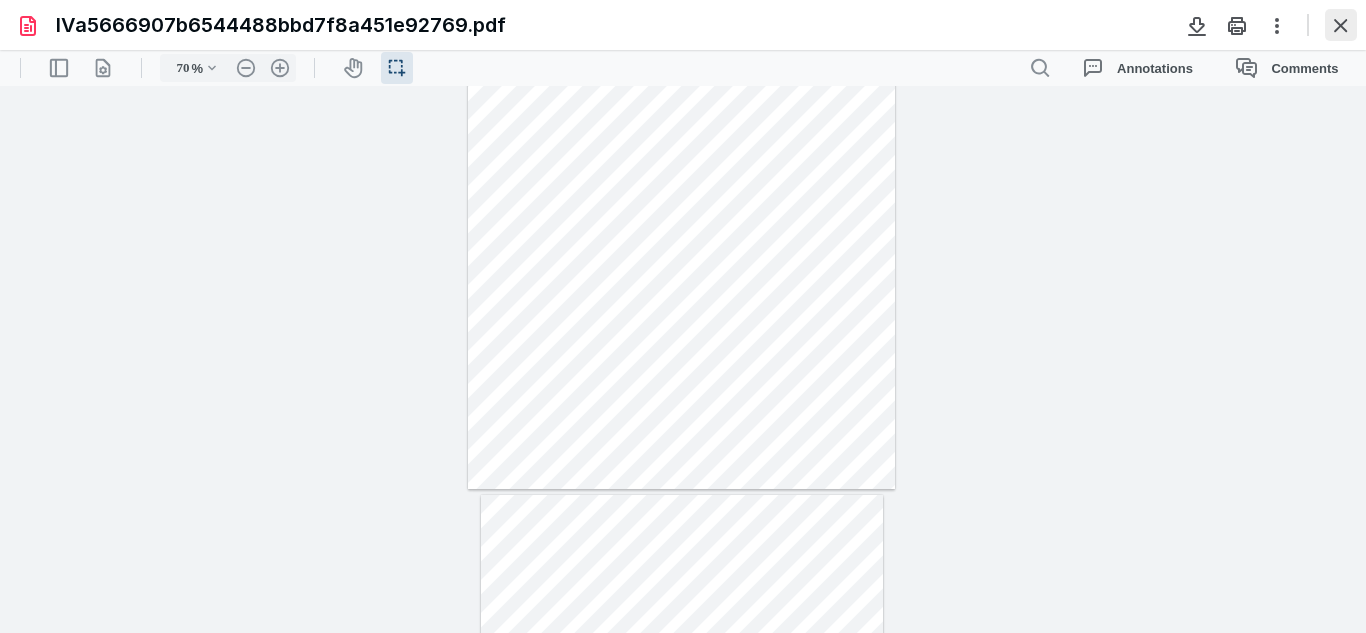 click at bounding box center [1341, 25] 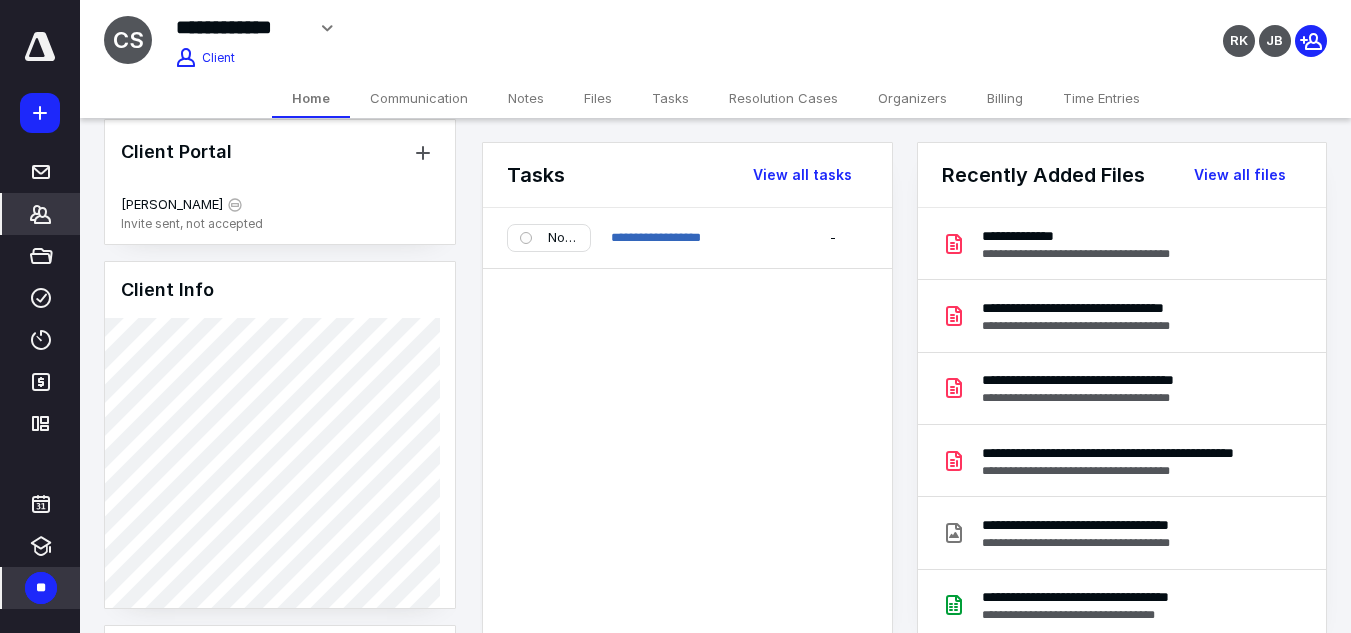 scroll, scrollTop: 0, scrollLeft: 0, axis: both 